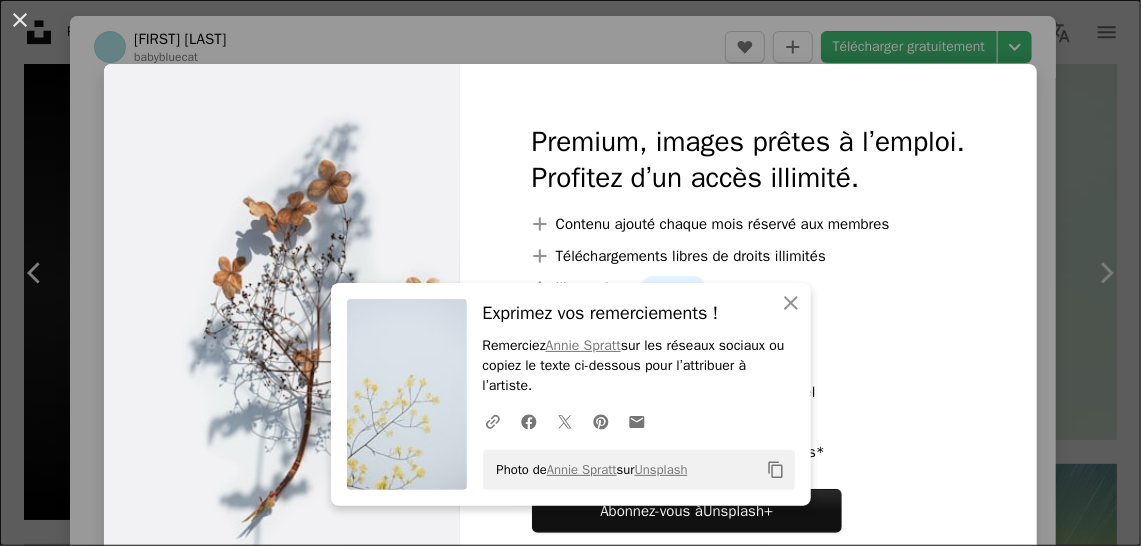 scroll, scrollTop: 2133, scrollLeft: 0, axis: vertical 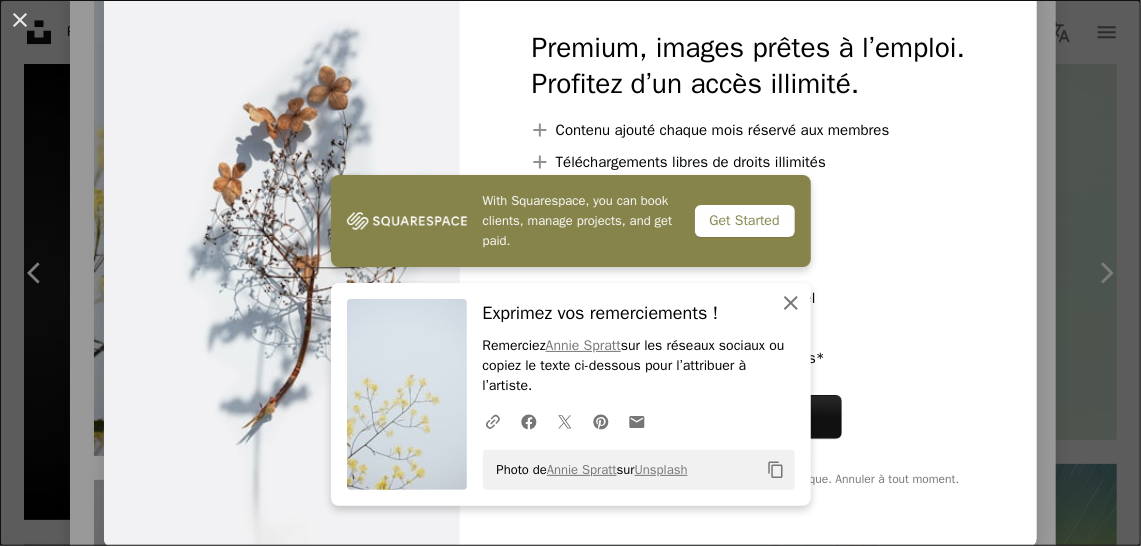 click on "An X shape" 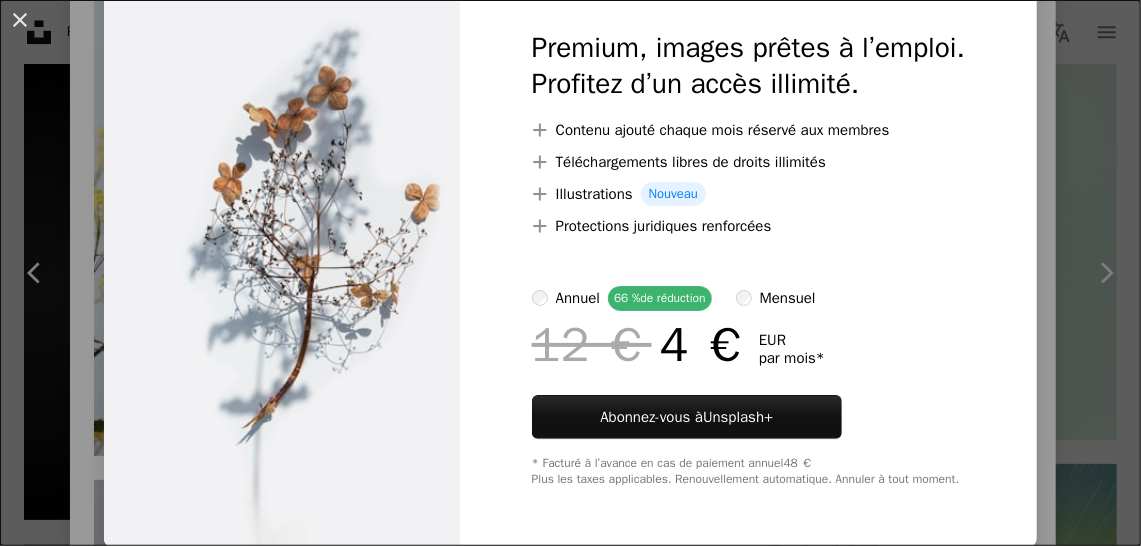 scroll, scrollTop: 0, scrollLeft: 0, axis: both 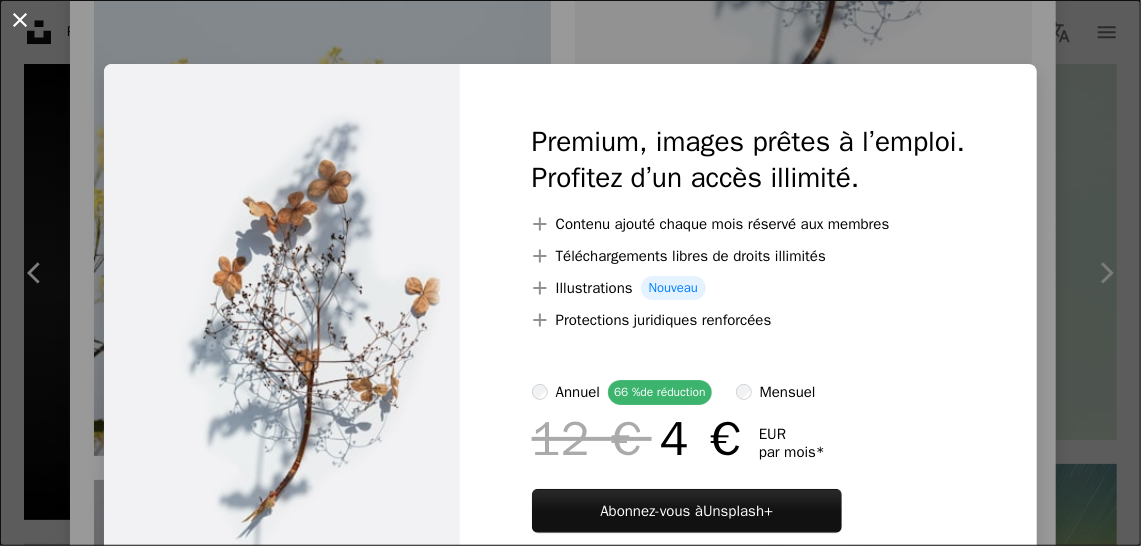 click on "An X shape" at bounding box center (20, 20) 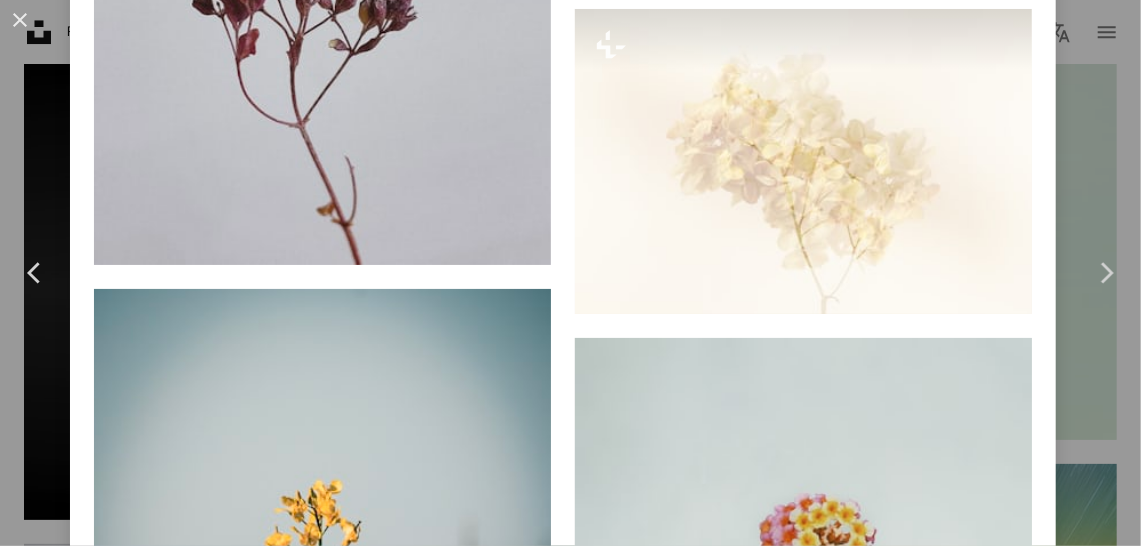 scroll, scrollTop: 4664, scrollLeft: 0, axis: vertical 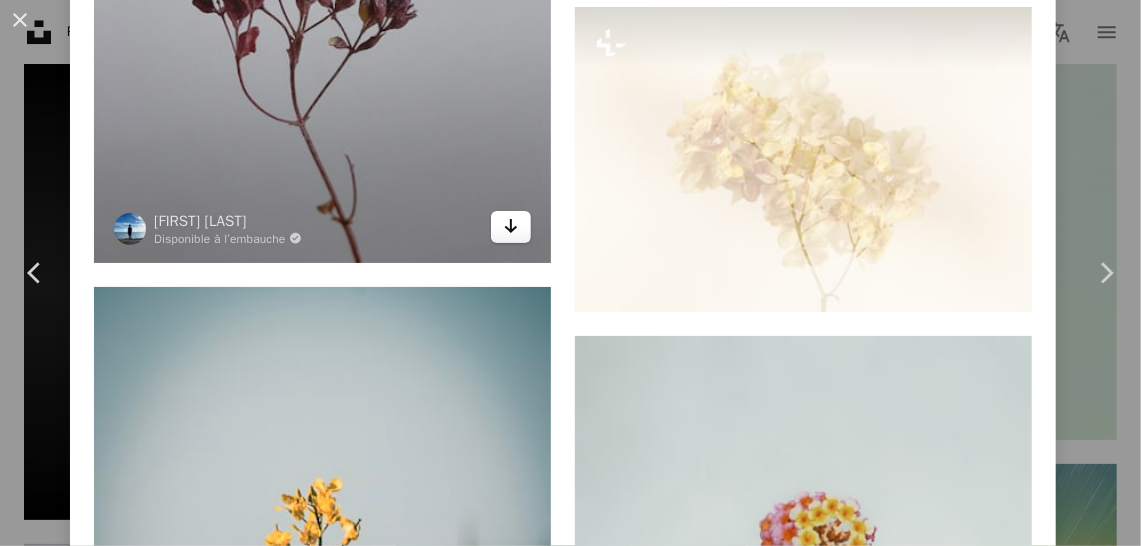 click on "Arrow pointing down" 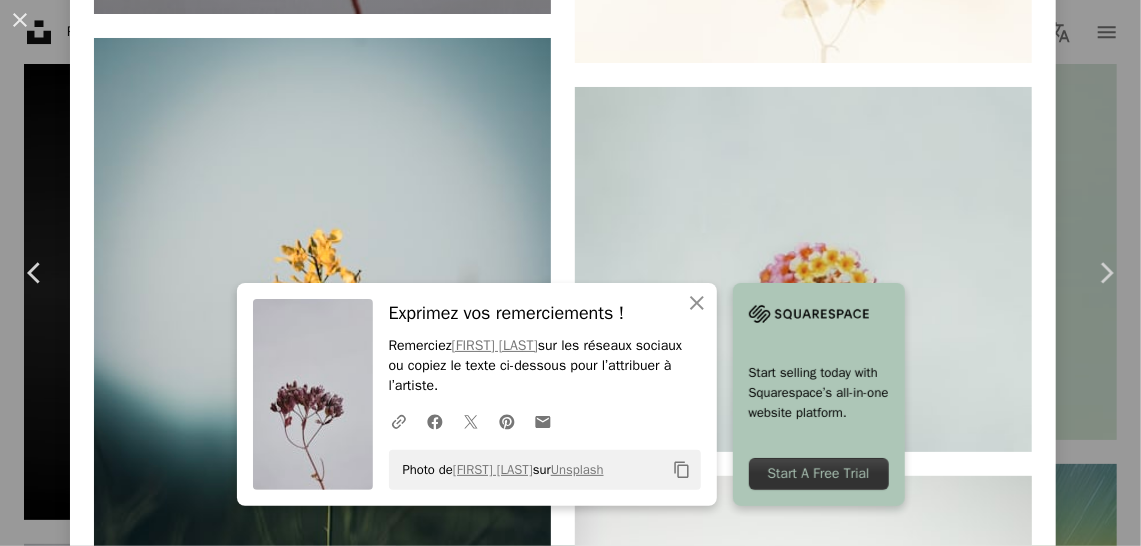 scroll, scrollTop: 5003, scrollLeft: 0, axis: vertical 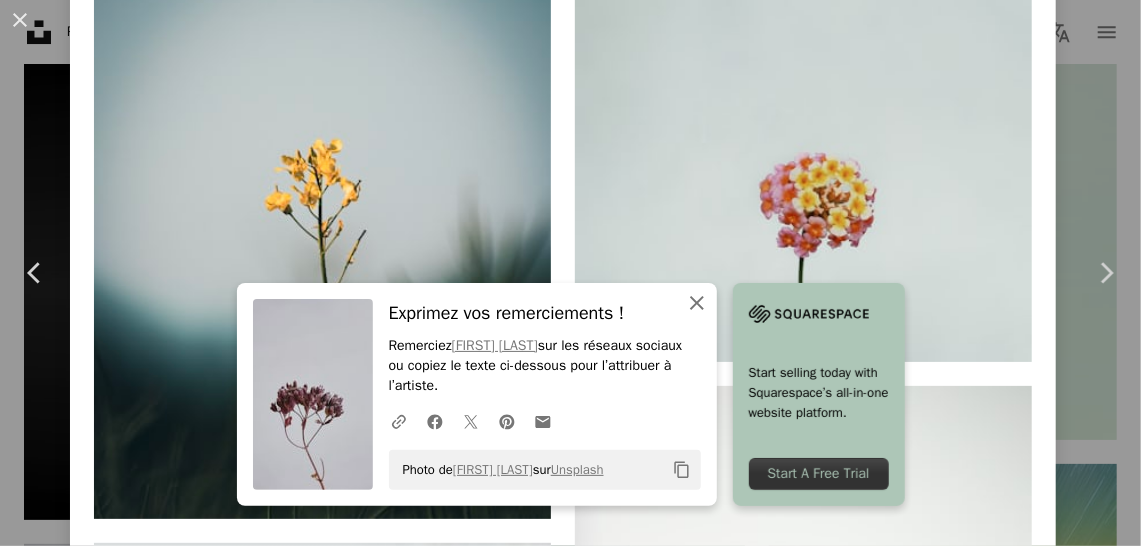 click on "An X shape" 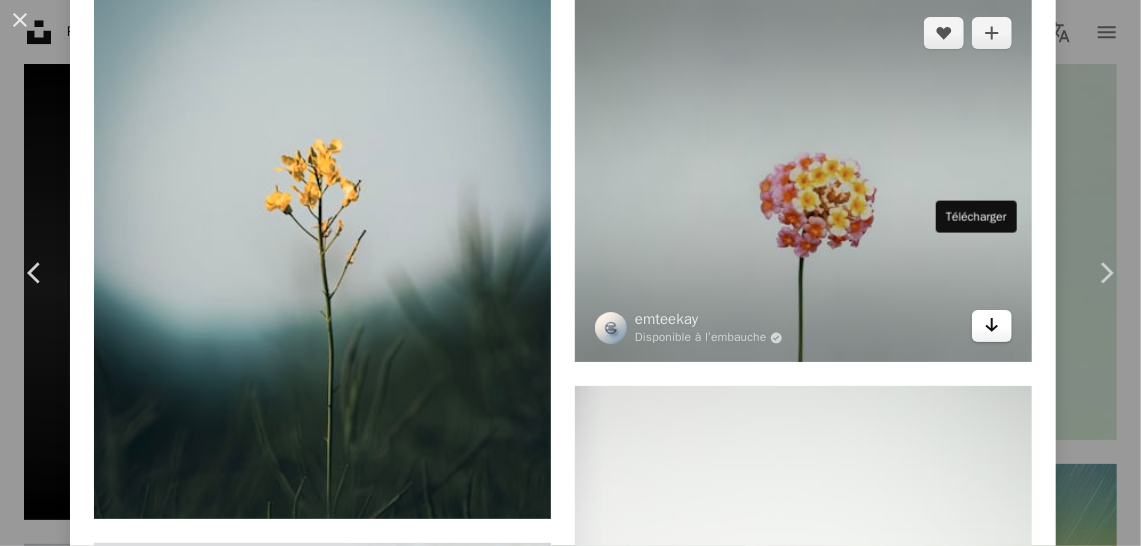 click 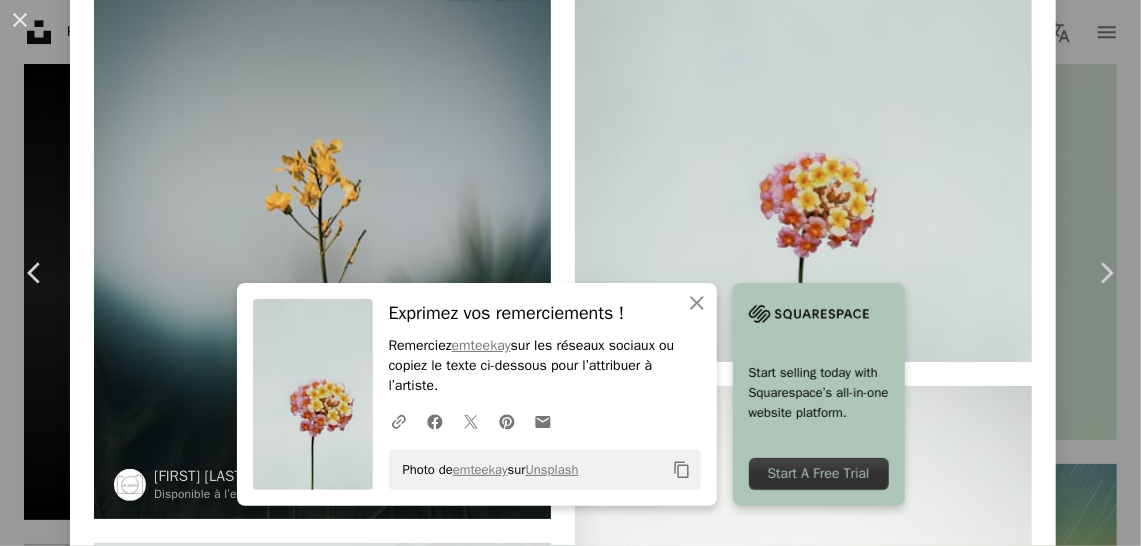 click at bounding box center [322, 233] 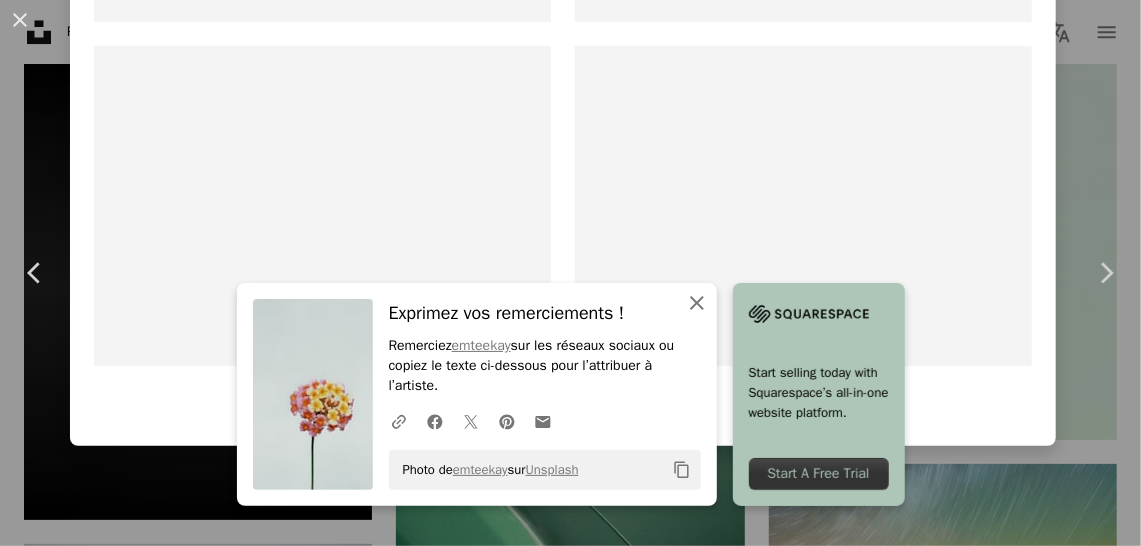 scroll, scrollTop: 0, scrollLeft: 0, axis: both 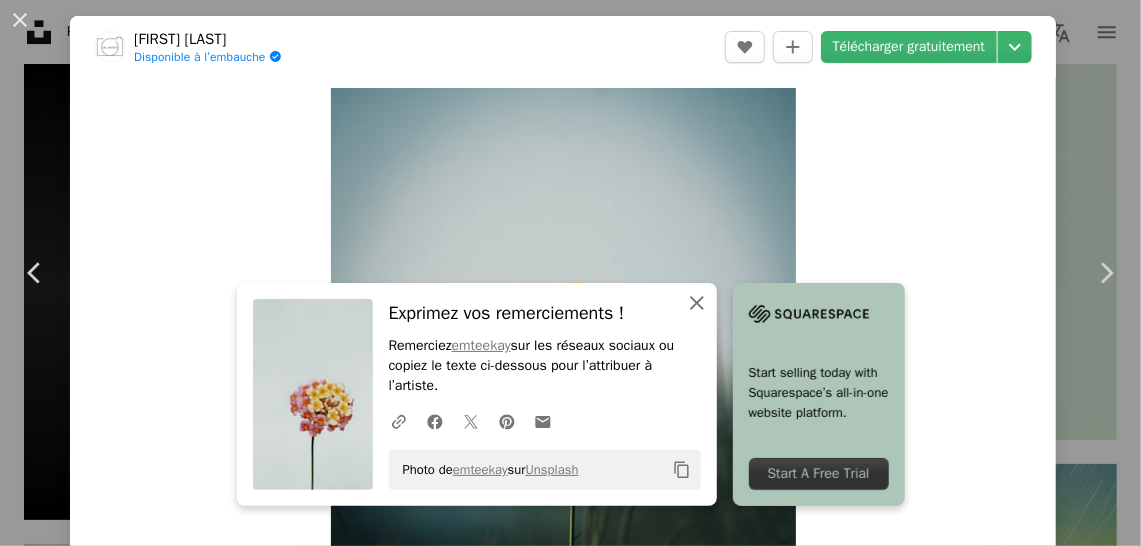 click 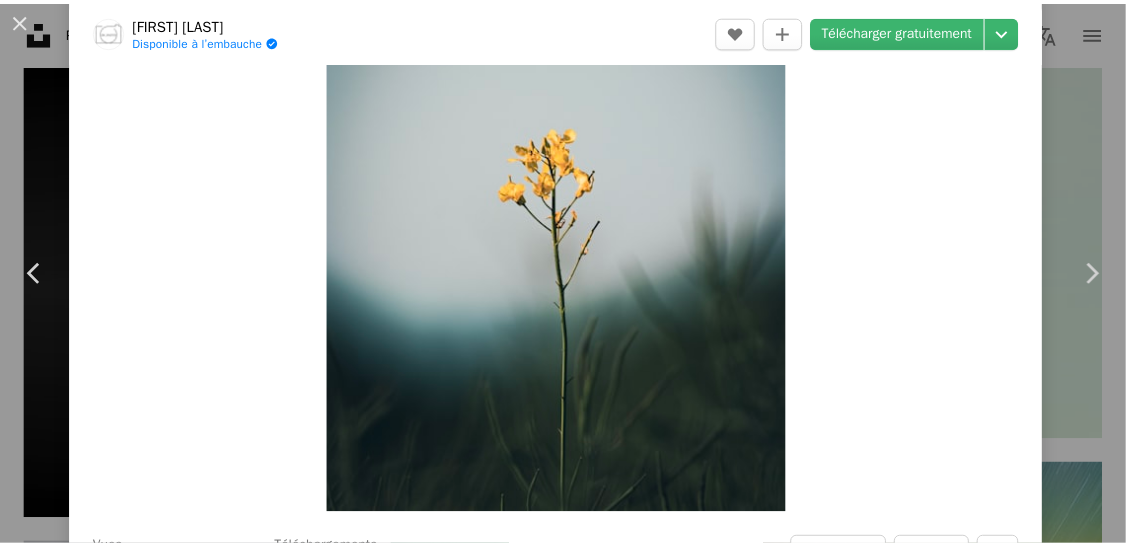 scroll, scrollTop: 151, scrollLeft: 0, axis: vertical 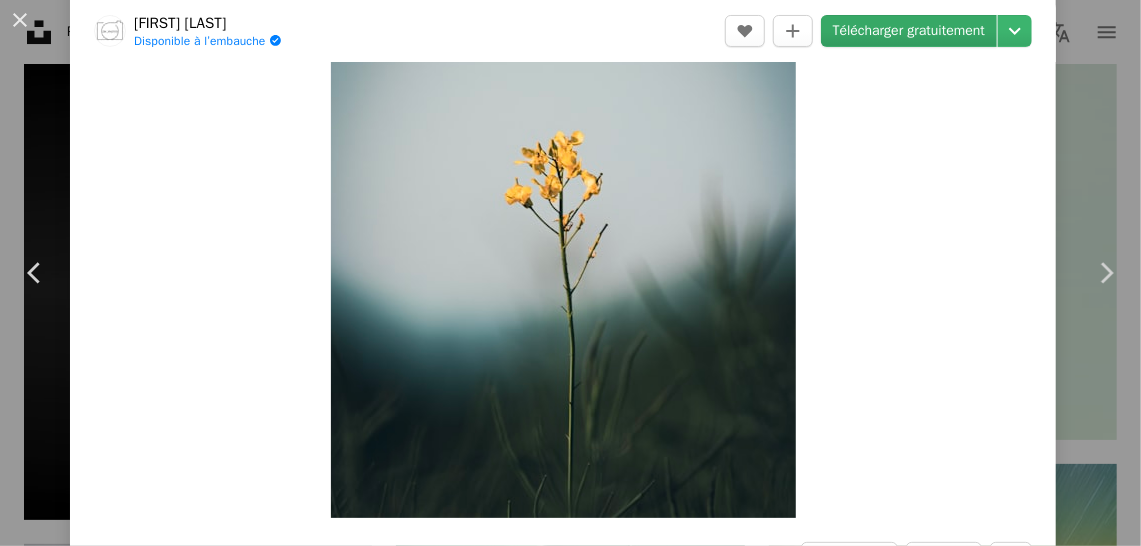 click on "Télécharger gratuitement" at bounding box center [909, 31] 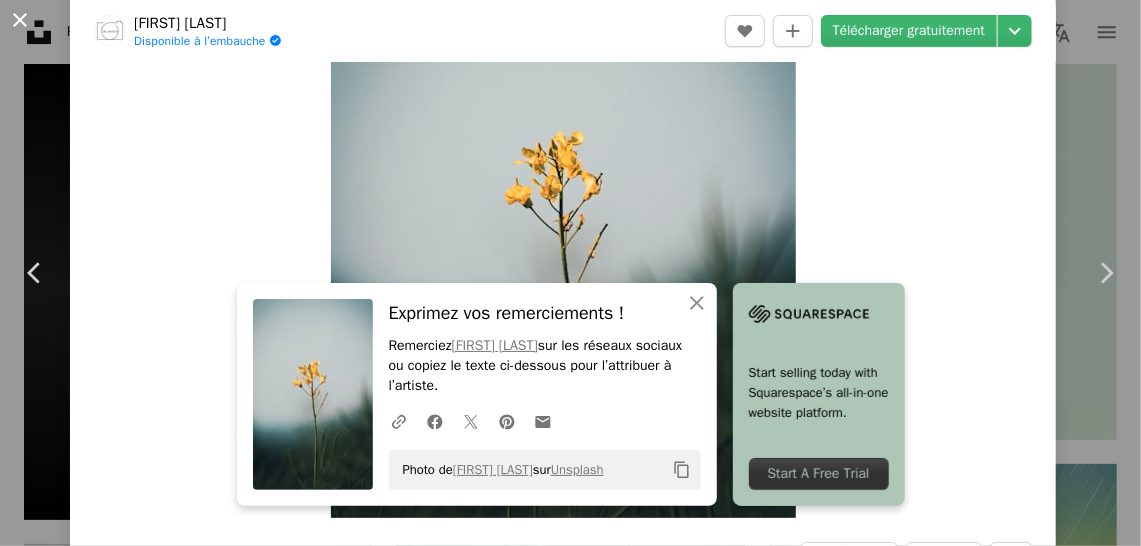 click on "An X shape" at bounding box center (20, 20) 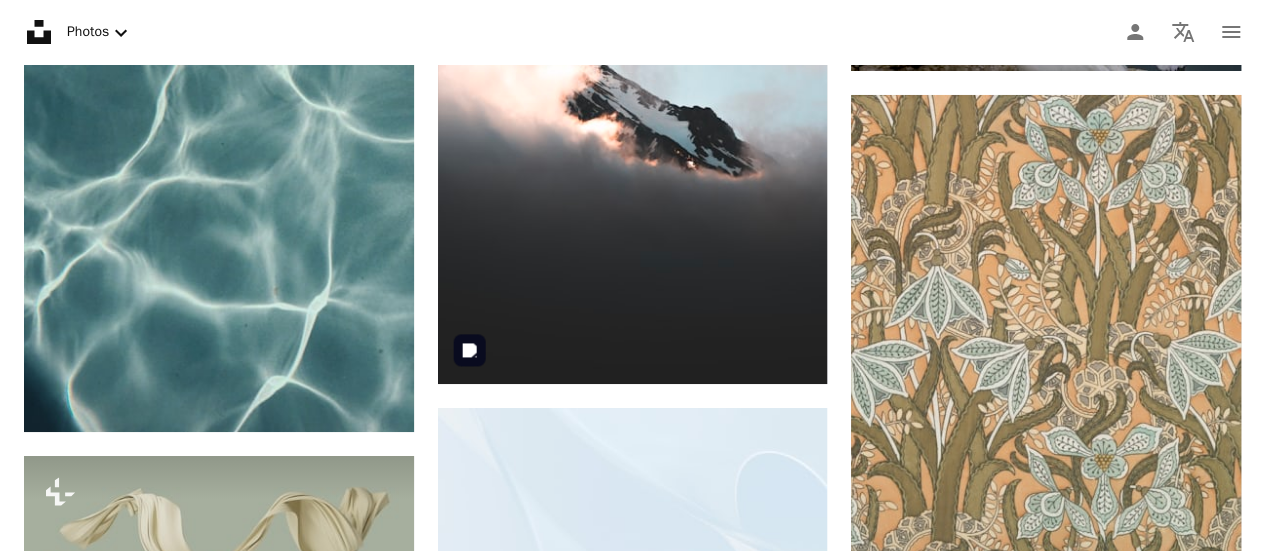 scroll, scrollTop: 3044, scrollLeft: 0, axis: vertical 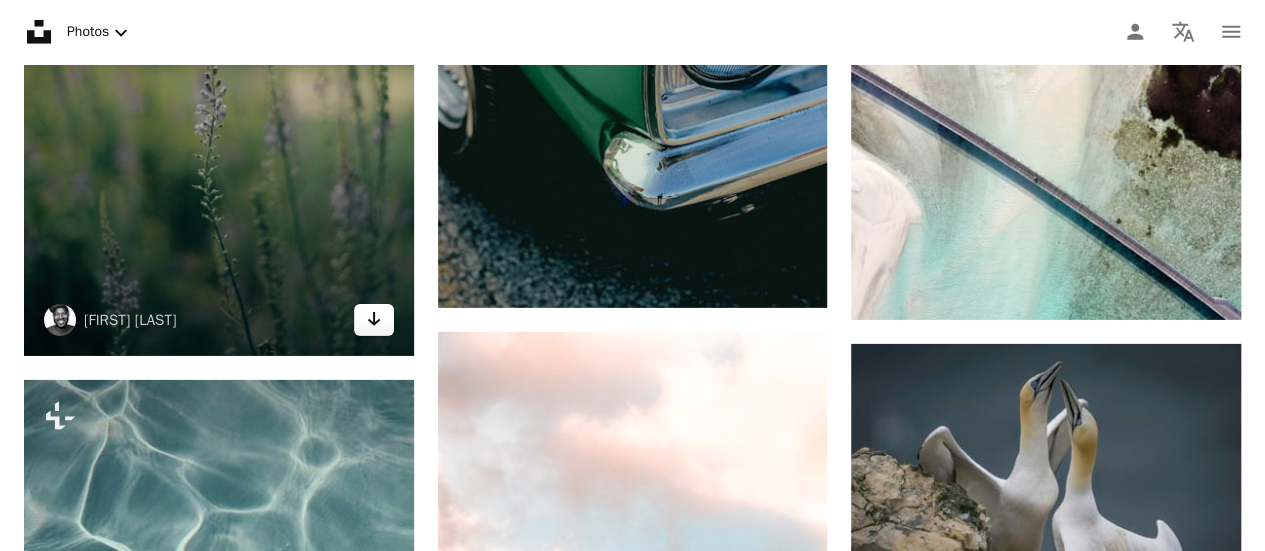 click 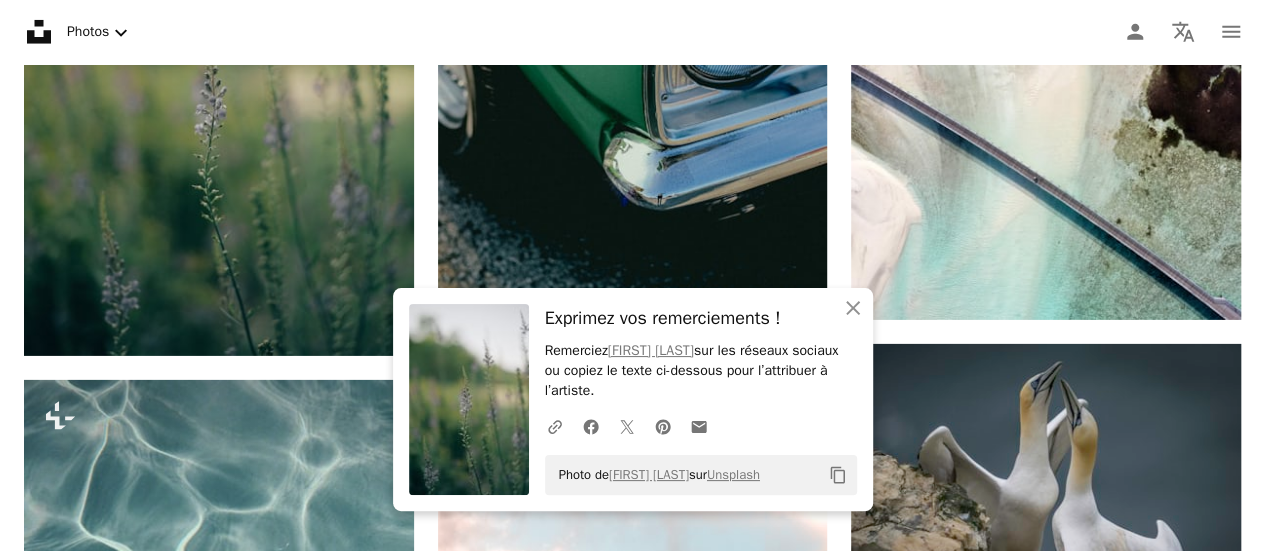 click on "[FIRST] [LAST]" at bounding box center [632, 950] 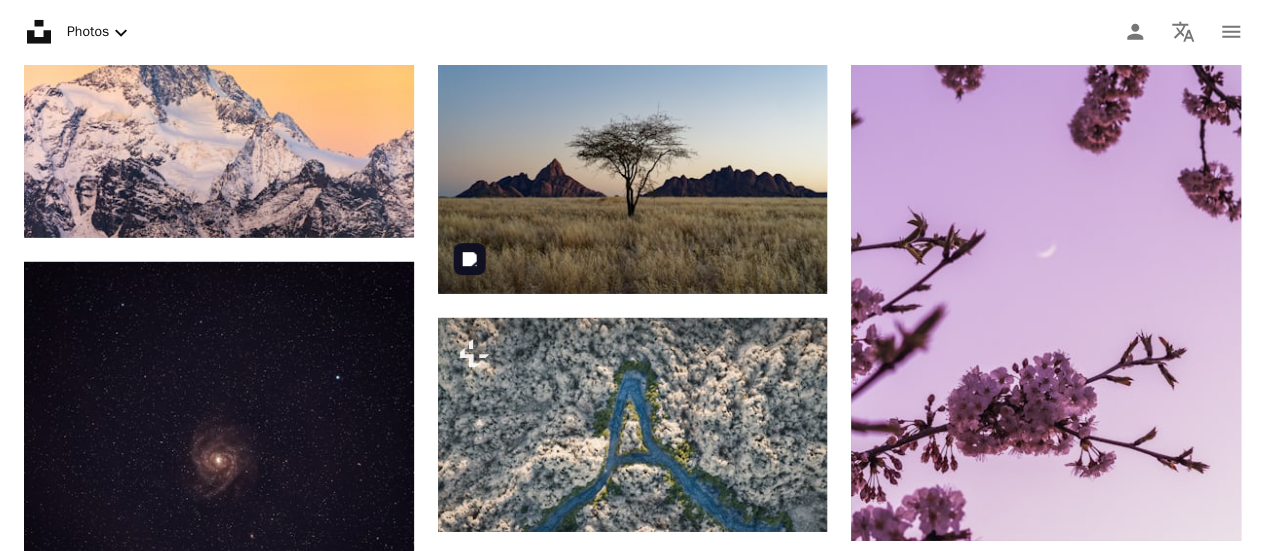 scroll, scrollTop: 6862, scrollLeft: 0, axis: vertical 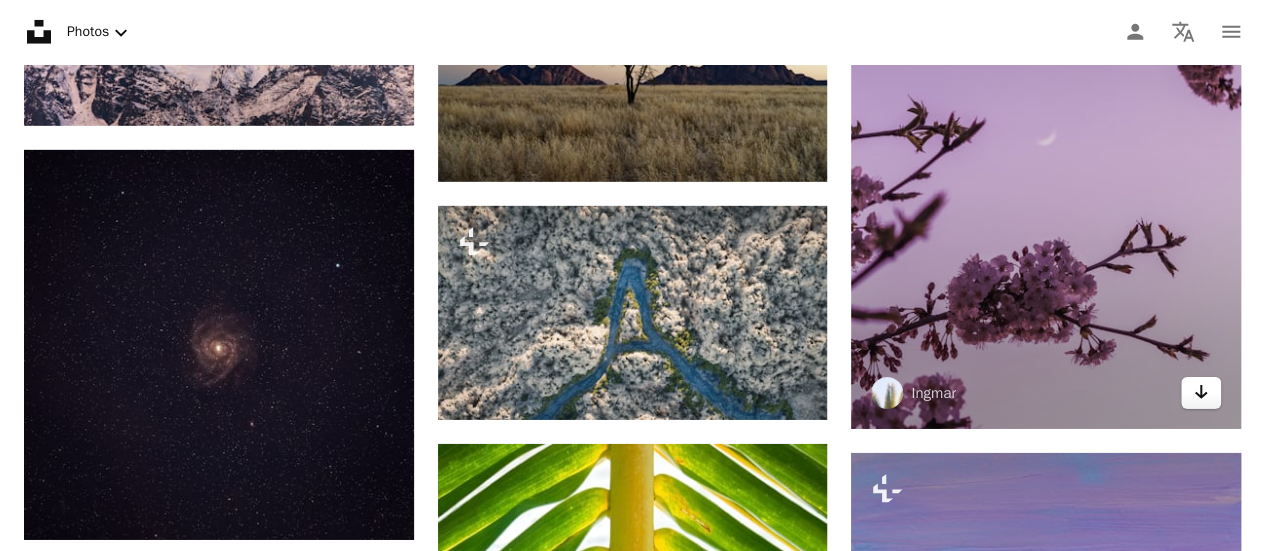 click on "Arrow pointing down" 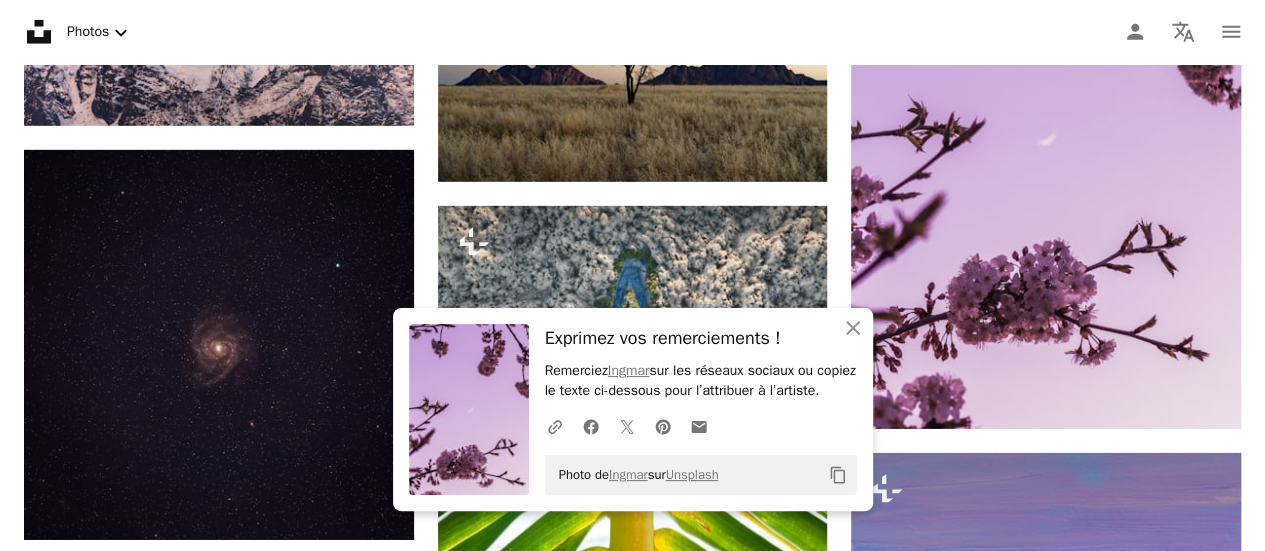 click on "[FIRST] [LAST]" at bounding box center (632, -1495) 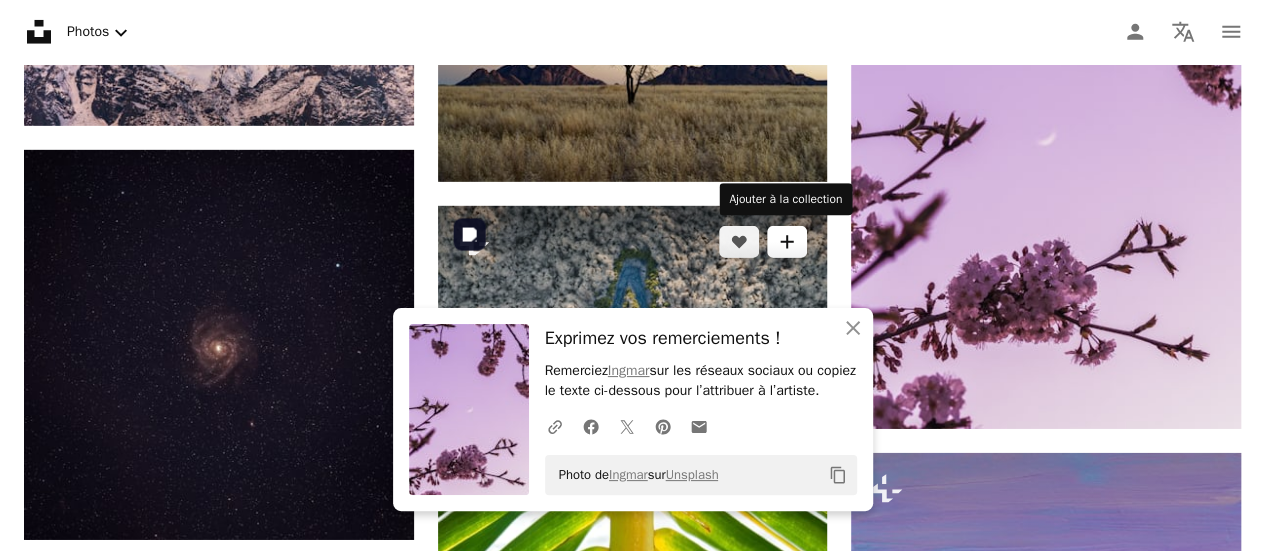 scroll, scrollTop: 7396, scrollLeft: 0, axis: vertical 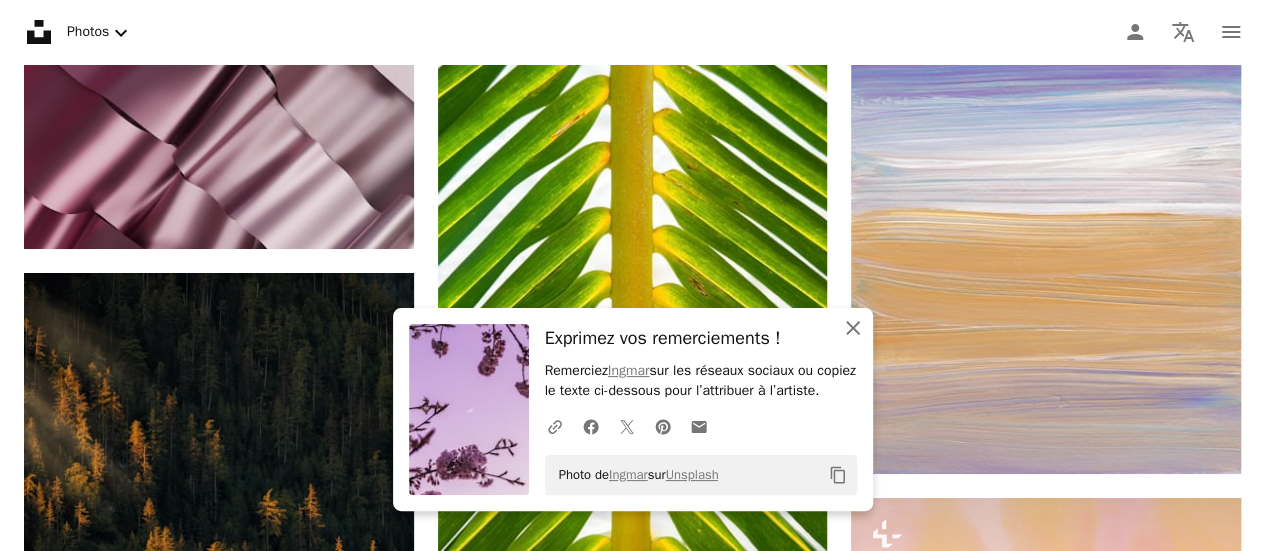 click 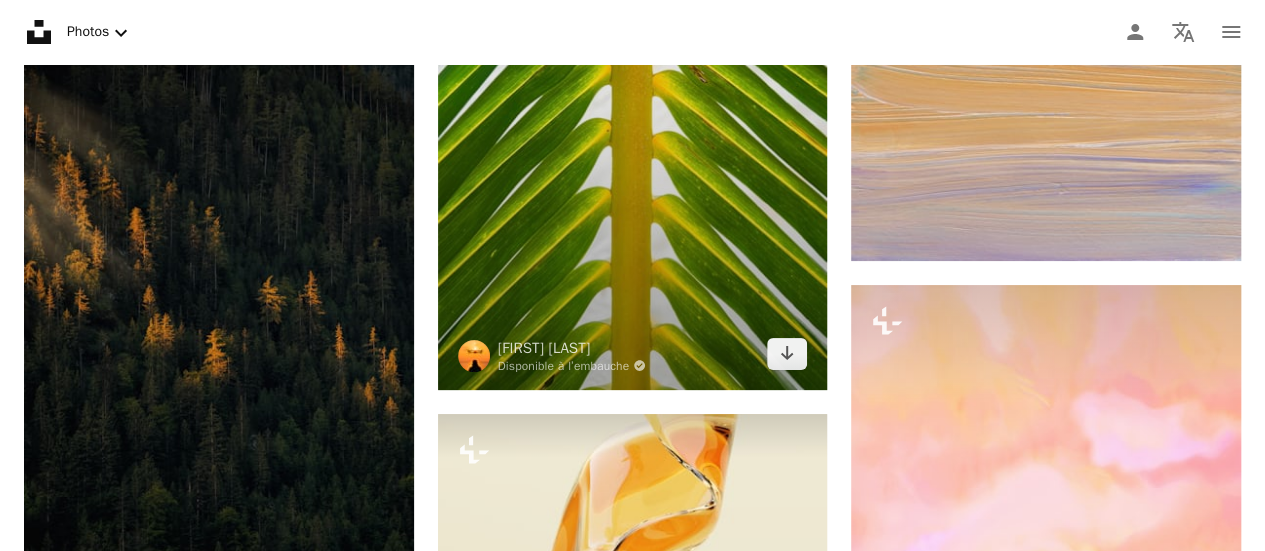 scroll, scrollTop: 7610, scrollLeft: 0, axis: vertical 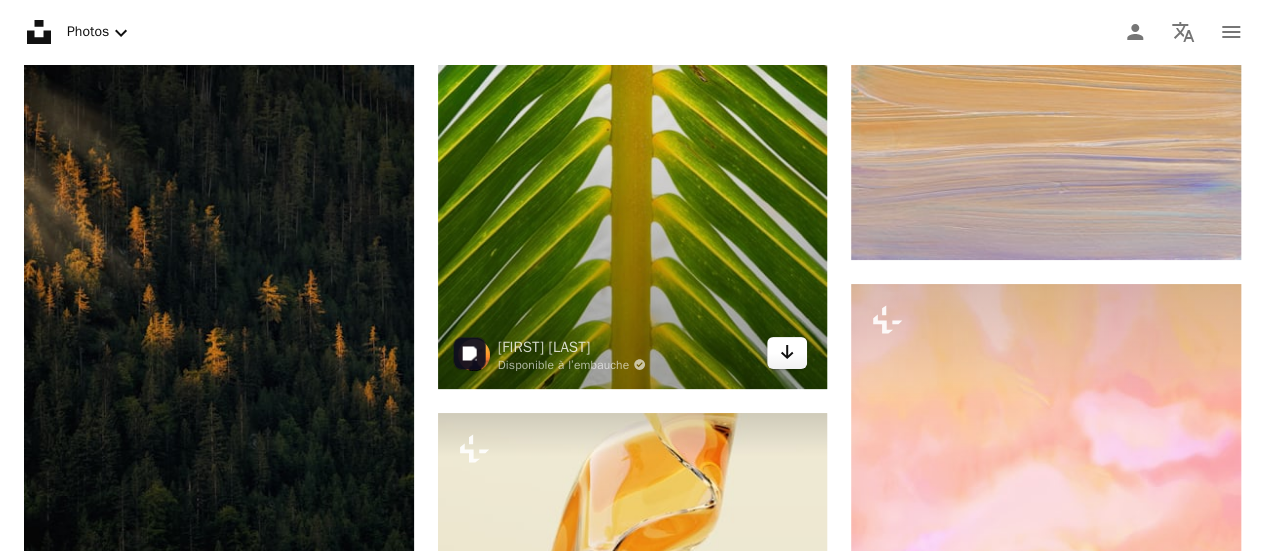 click on "Arrow pointing down" at bounding box center [787, 353] 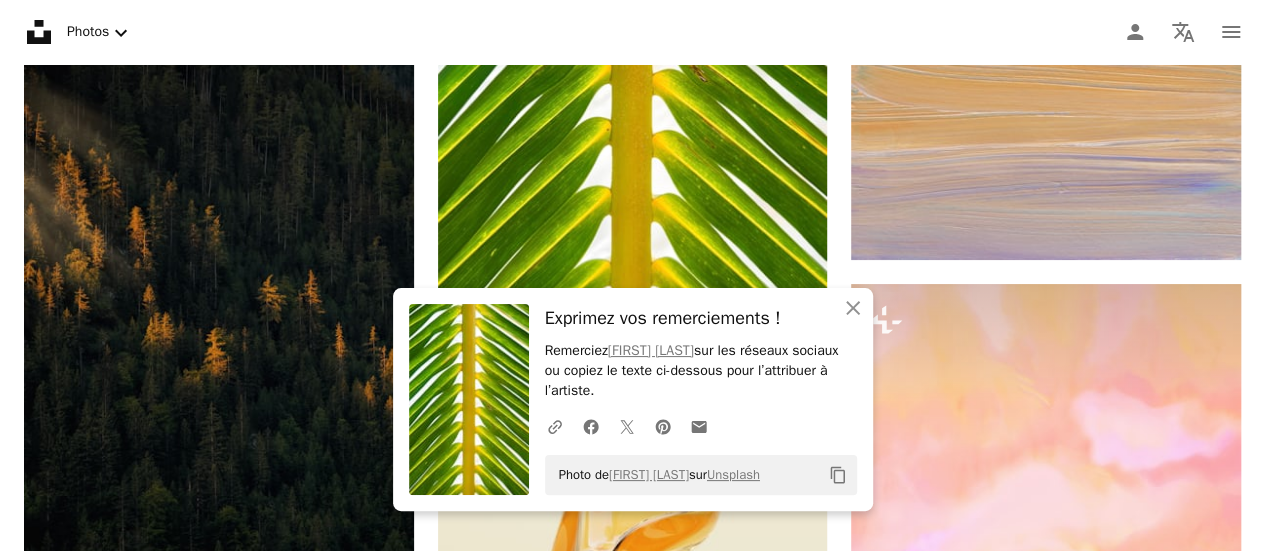 click on "[FIRST] [LAST]" at bounding box center (632, -1635) 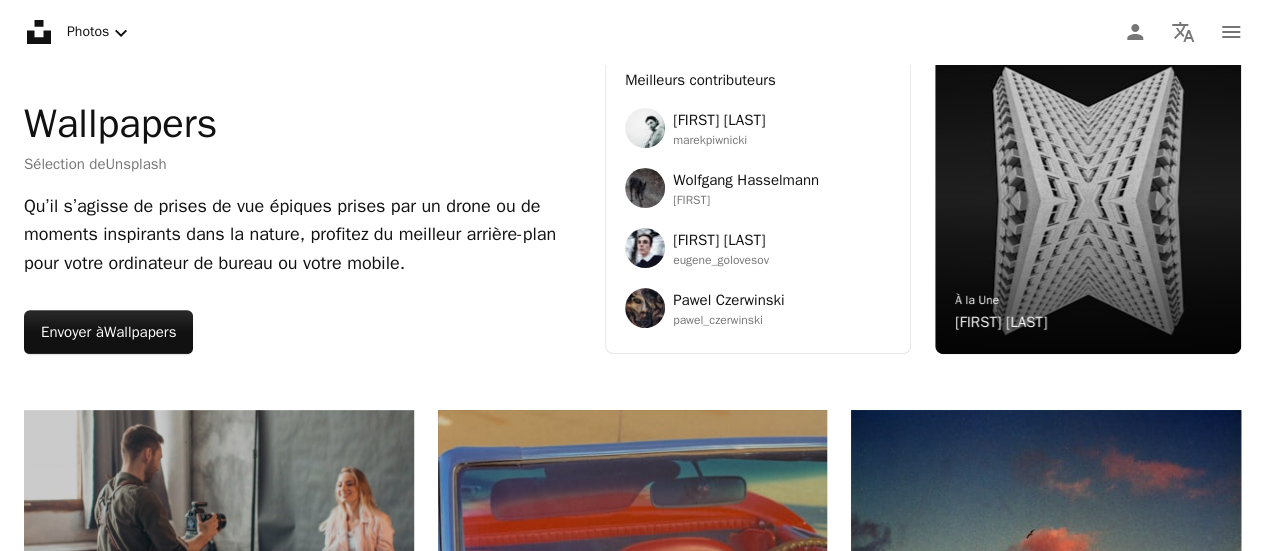 scroll, scrollTop: 0, scrollLeft: 0, axis: both 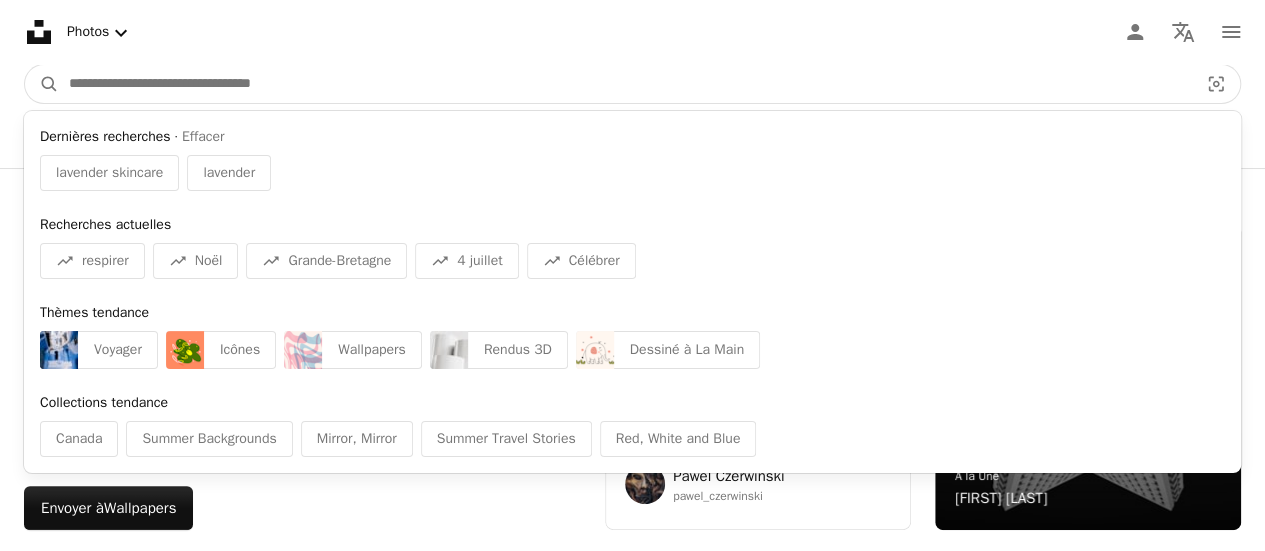 click at bounding box center (625, 84) 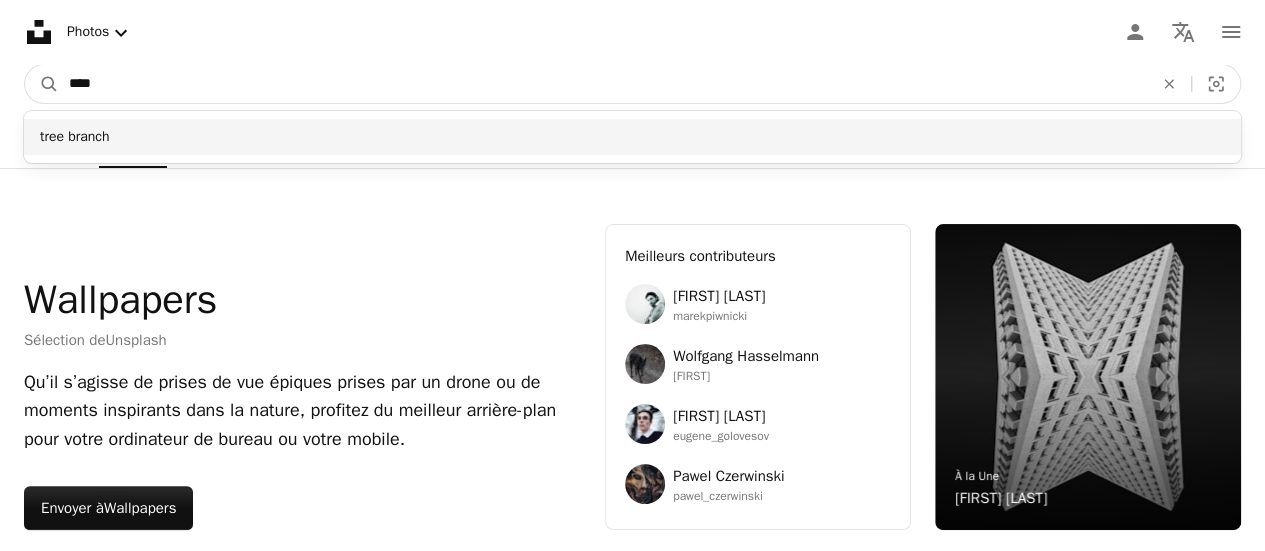 type on "****" 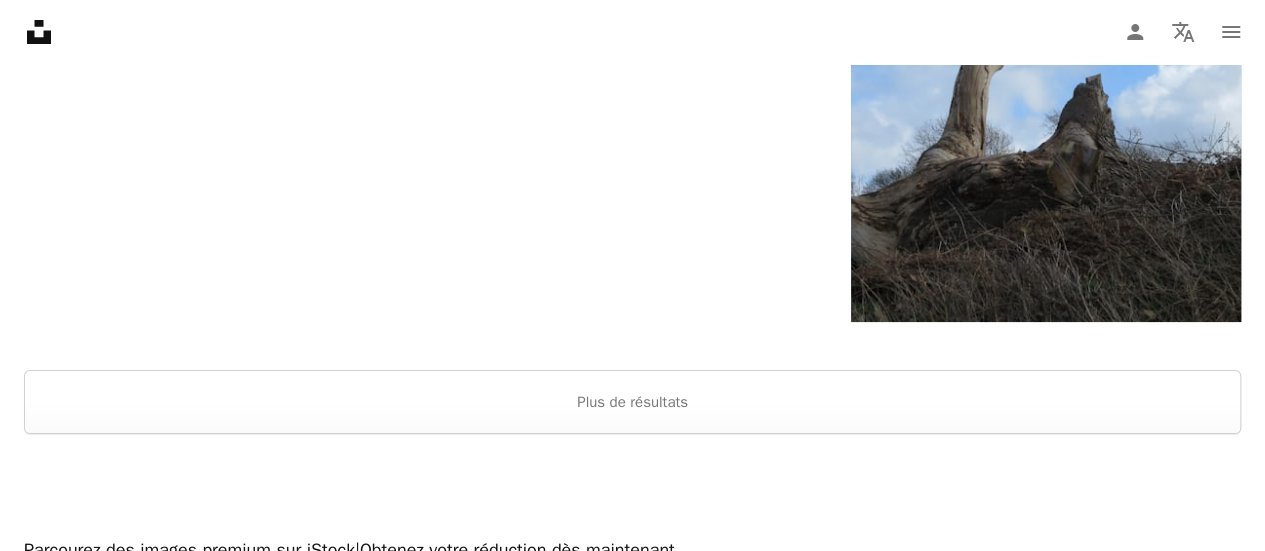 scroll, scrollTop: 3840, scrollLeft: 0, axis: vertical 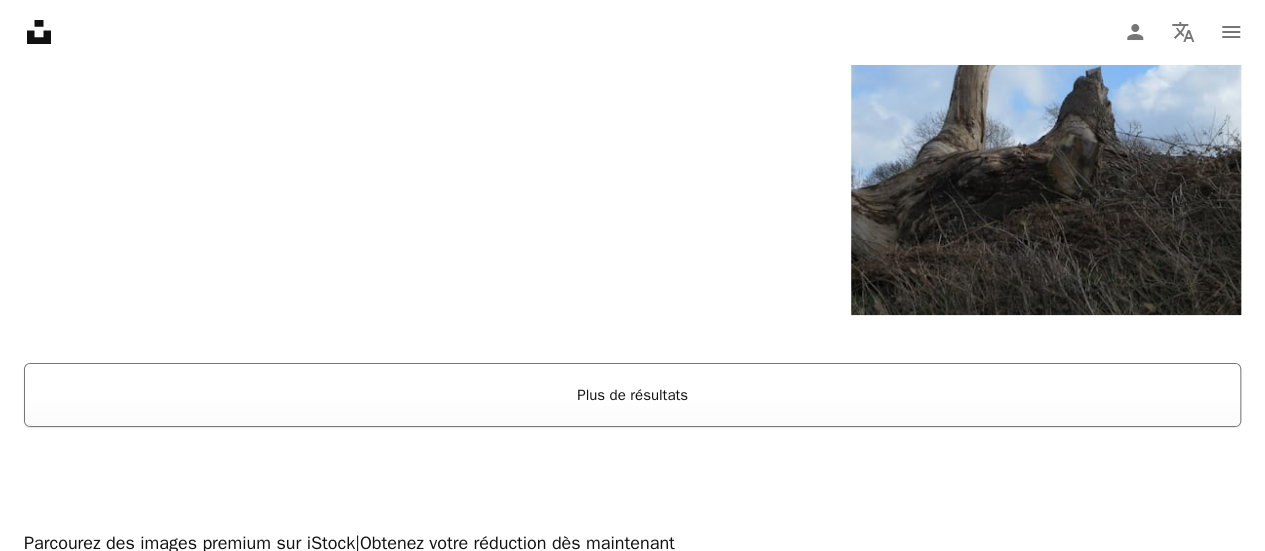 click on "Plus de résultats" at bounding box center (632, 395) 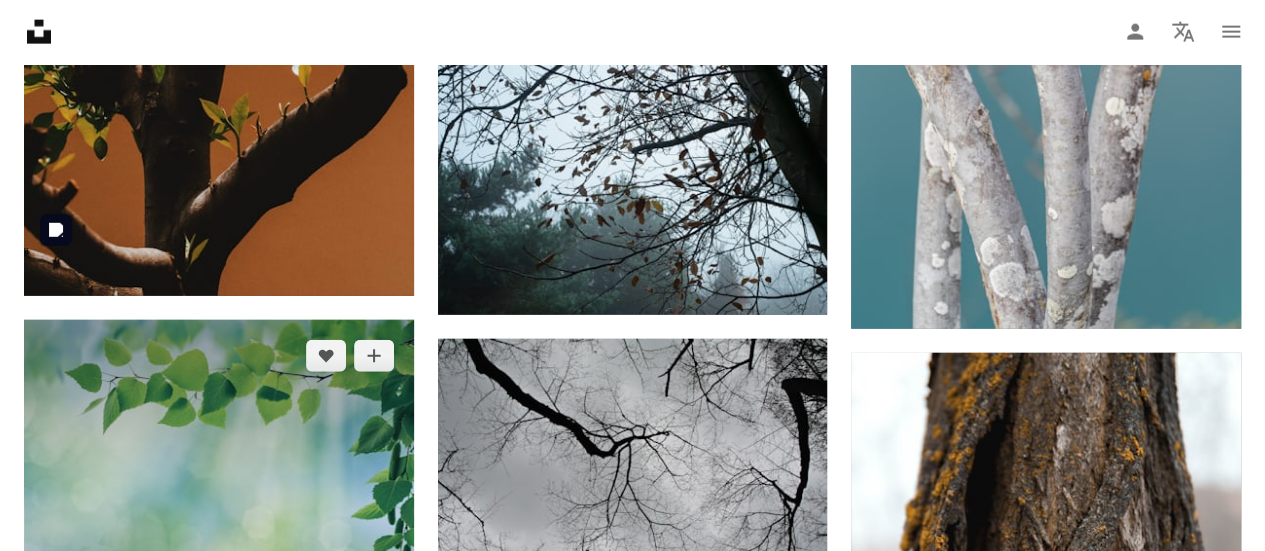 scroll, scrollTop: 6743, scrollLeft: 0, axis: vertical 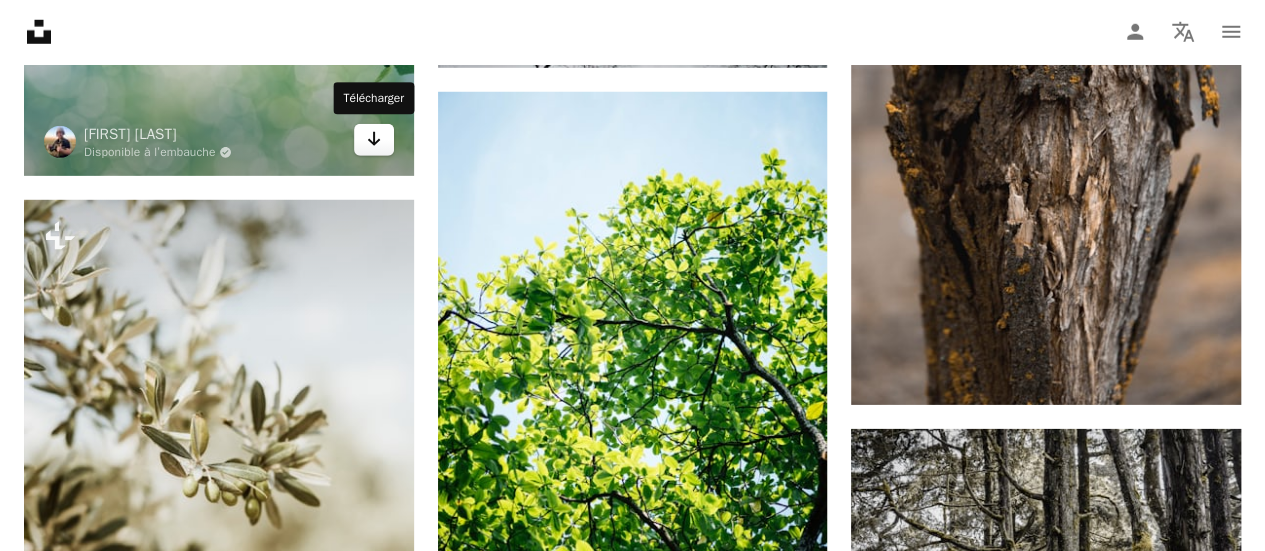 click on "Arrow pointing down" 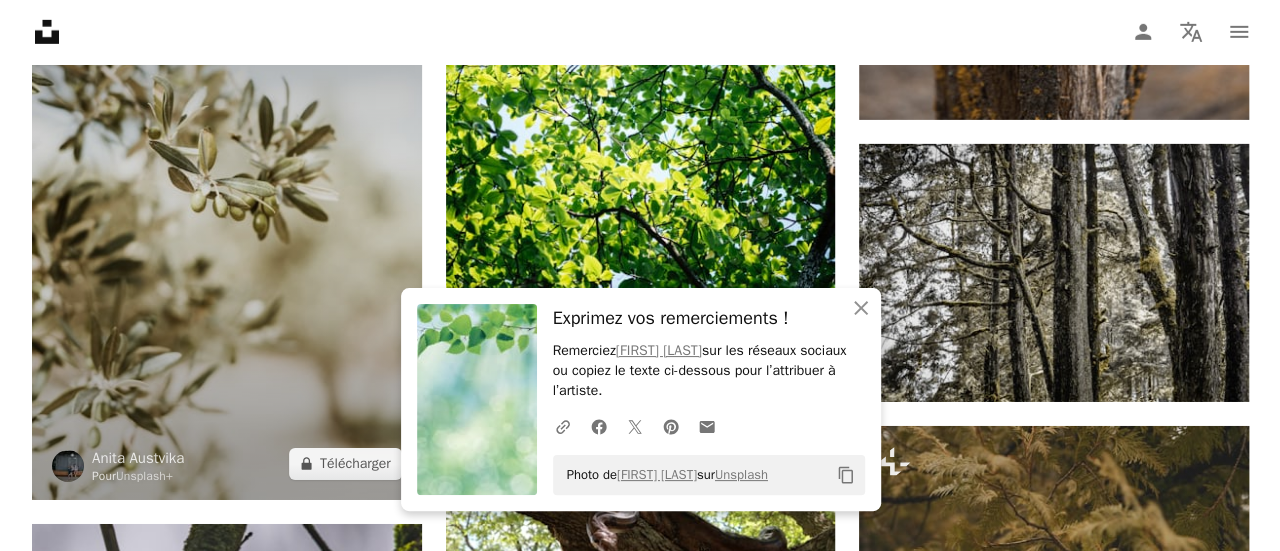 scroll, scrollTop: 7029, scrollLeft: 0, axis: vertical 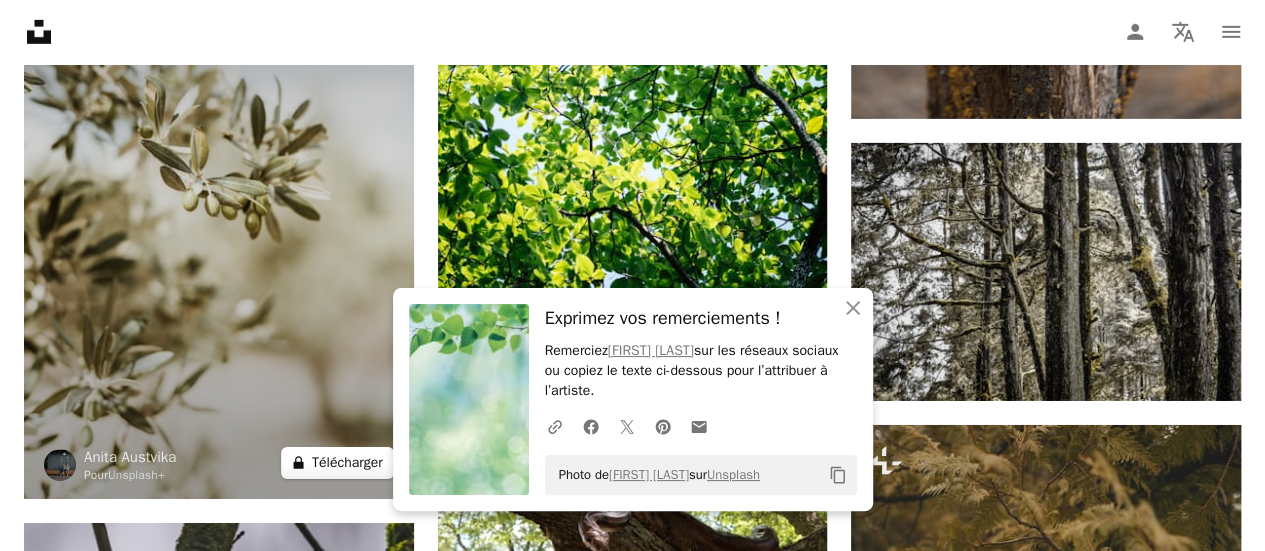 click on "A lock Télécharger" at bounding box center (337, 463) 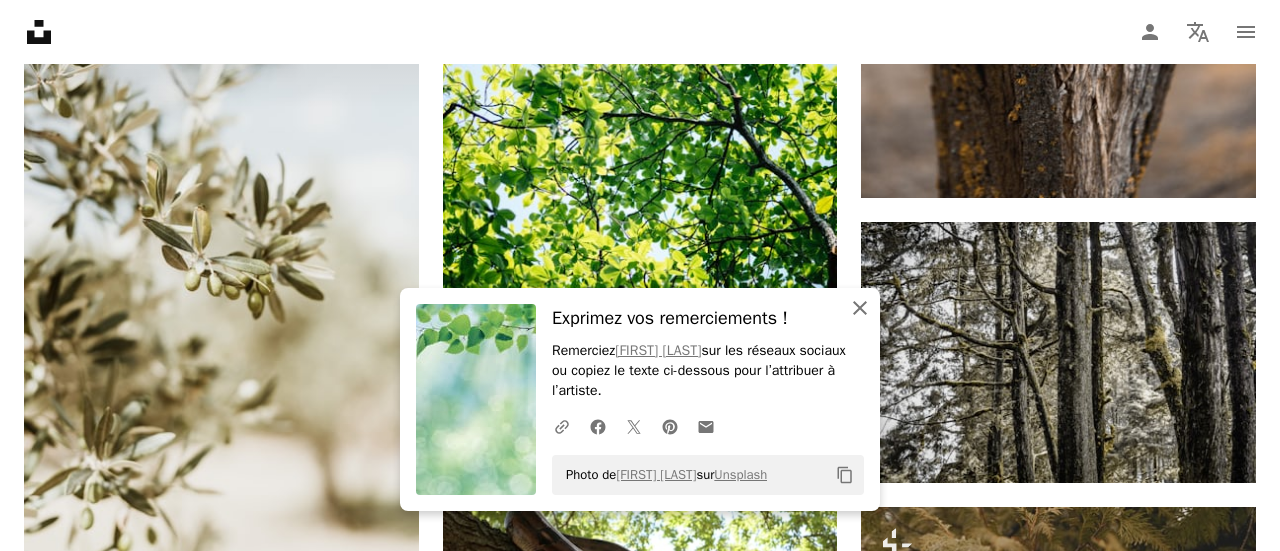 click 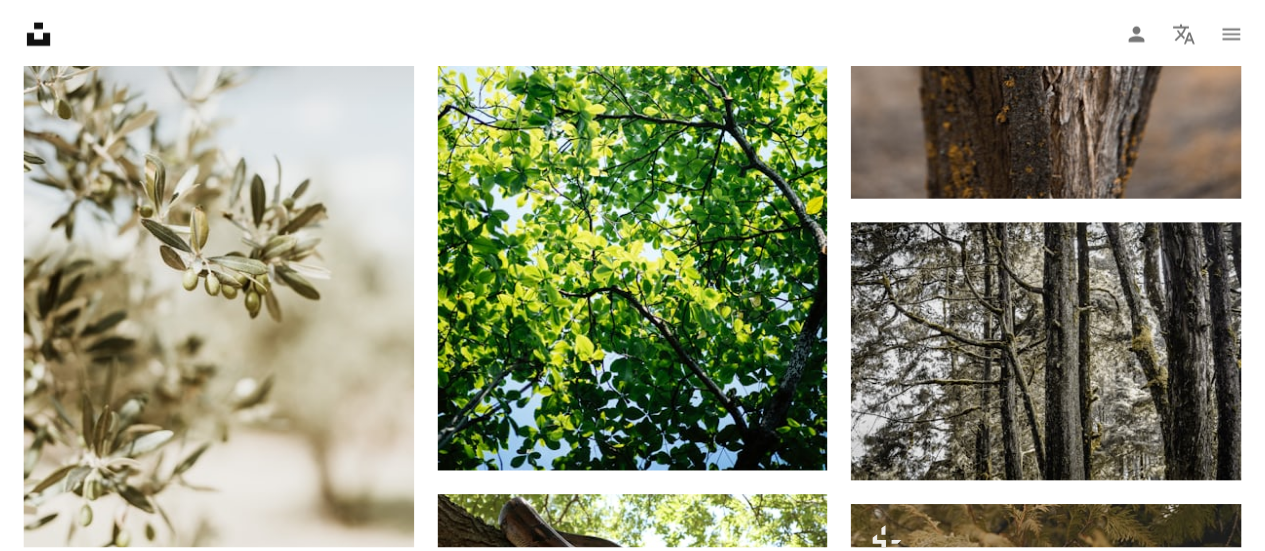 scroll, scrollTop: 88, scrollLeft: 0, axis: vertical 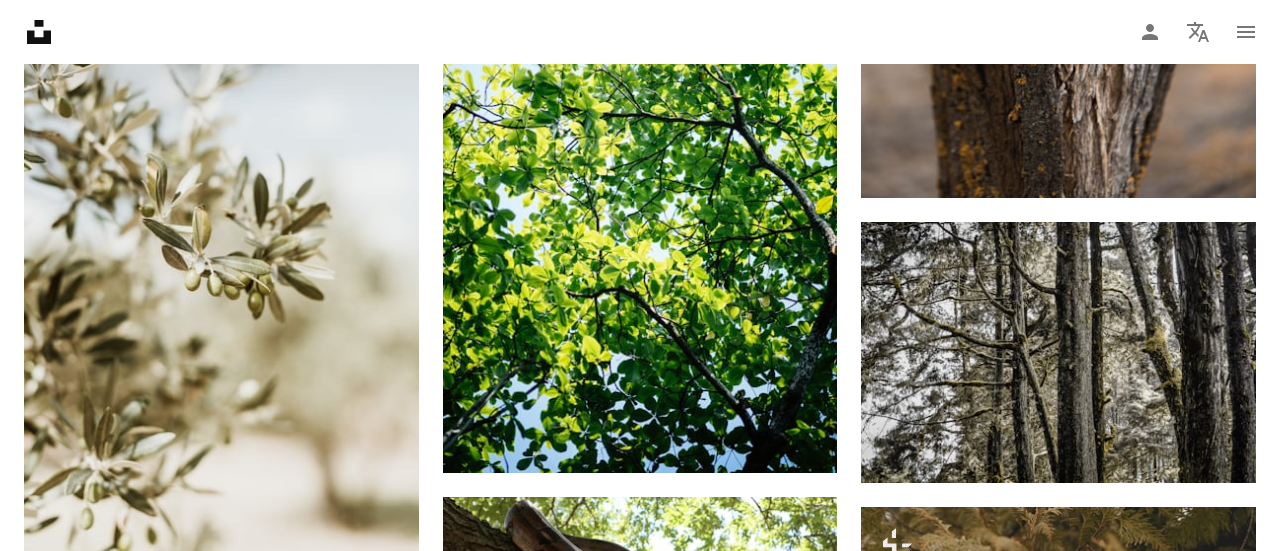 click on "An X shape" at bounding box center (20, 20) 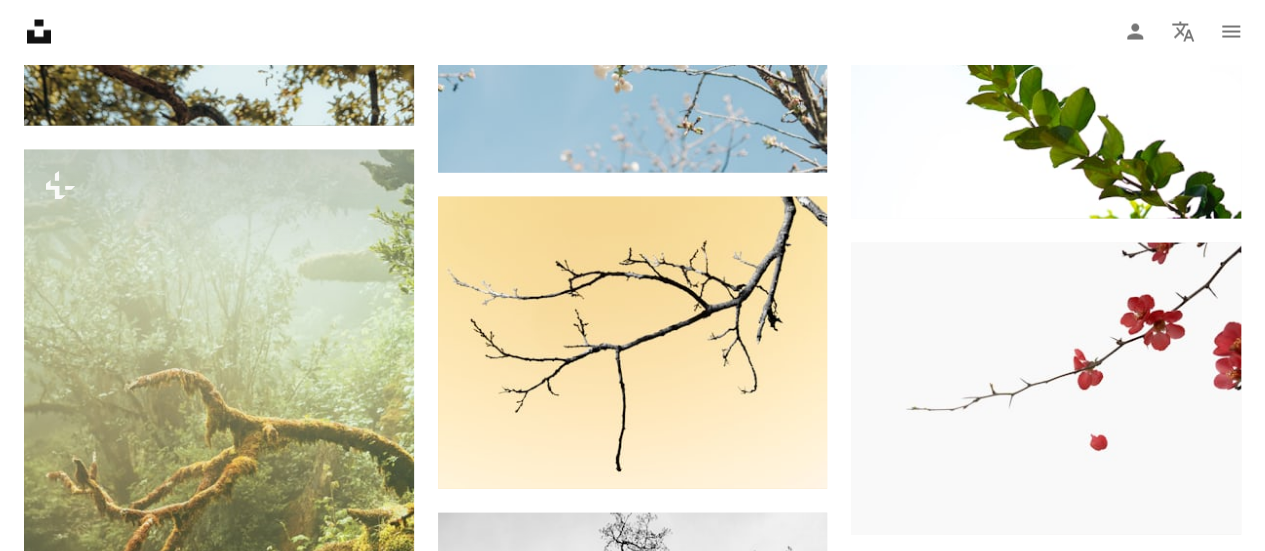 scroll, scrollTop: 0, scrollLeft: 0, axis: both 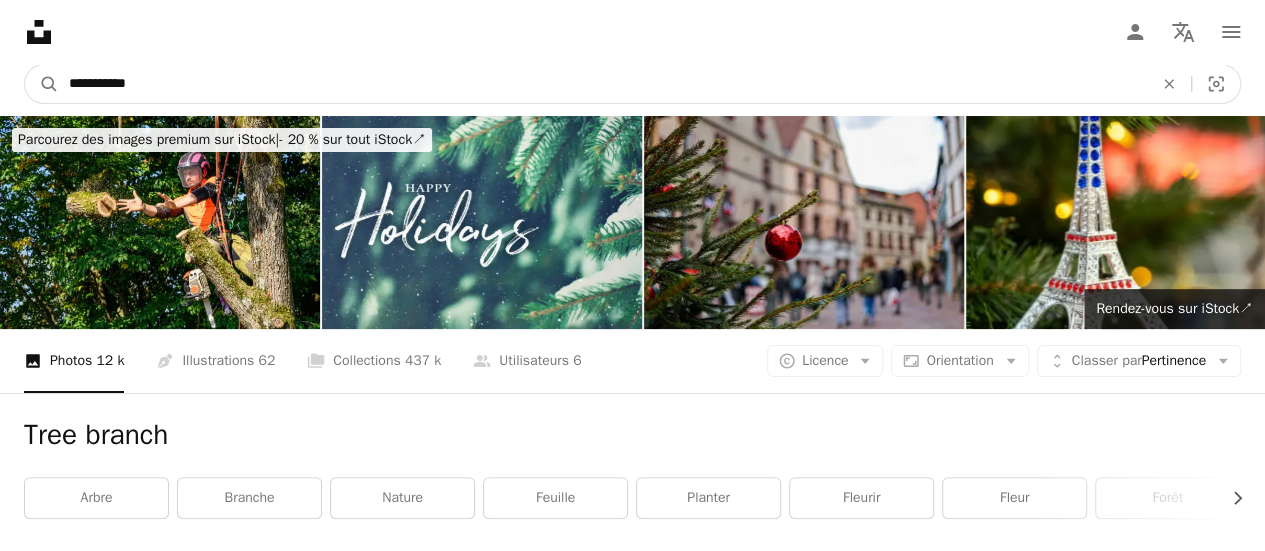 drag, startPoint x: 308, startPoint y: 92, endPoint x: 294, endPoint y: 78, distance: 19.79899 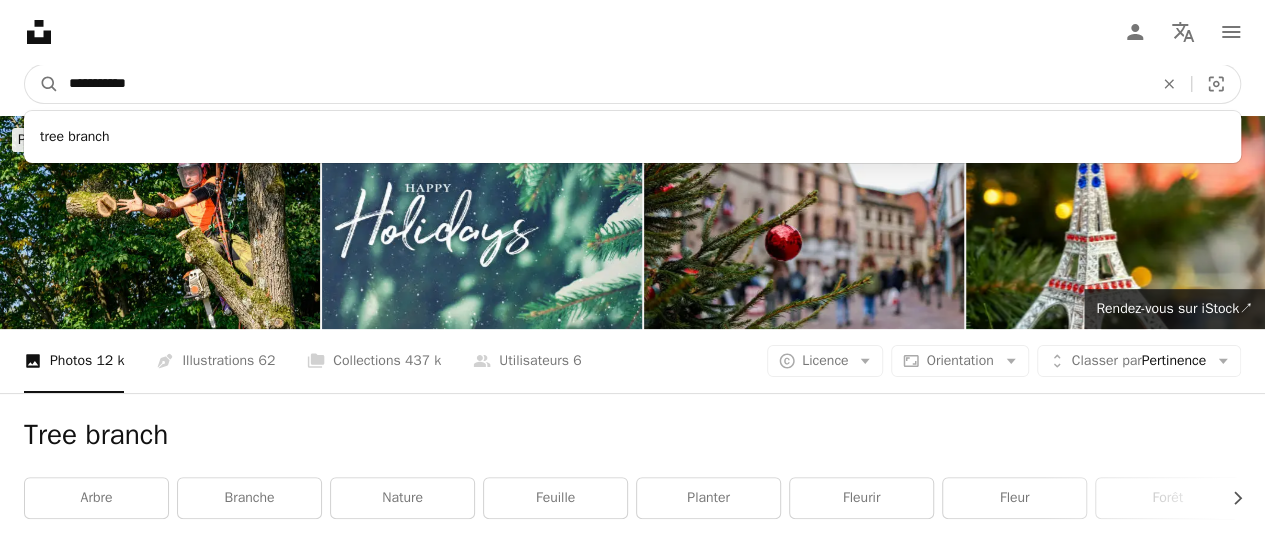 drag, startPoint x: 261, startPoint y: 71, endPoint x: 67, endPoint y: 70, distance: 194.00258 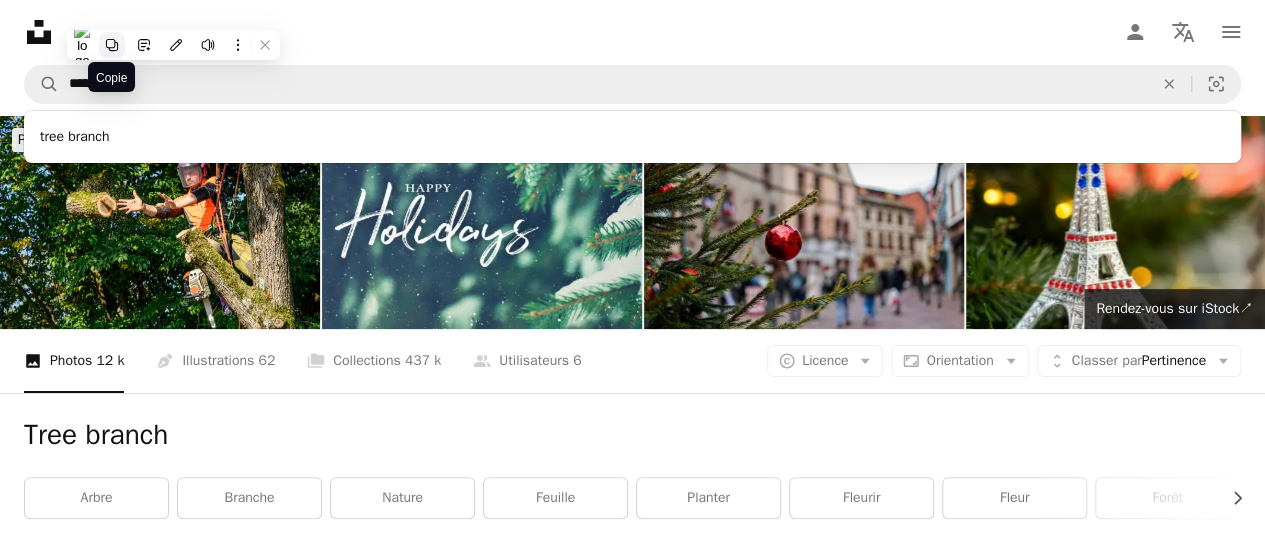 click 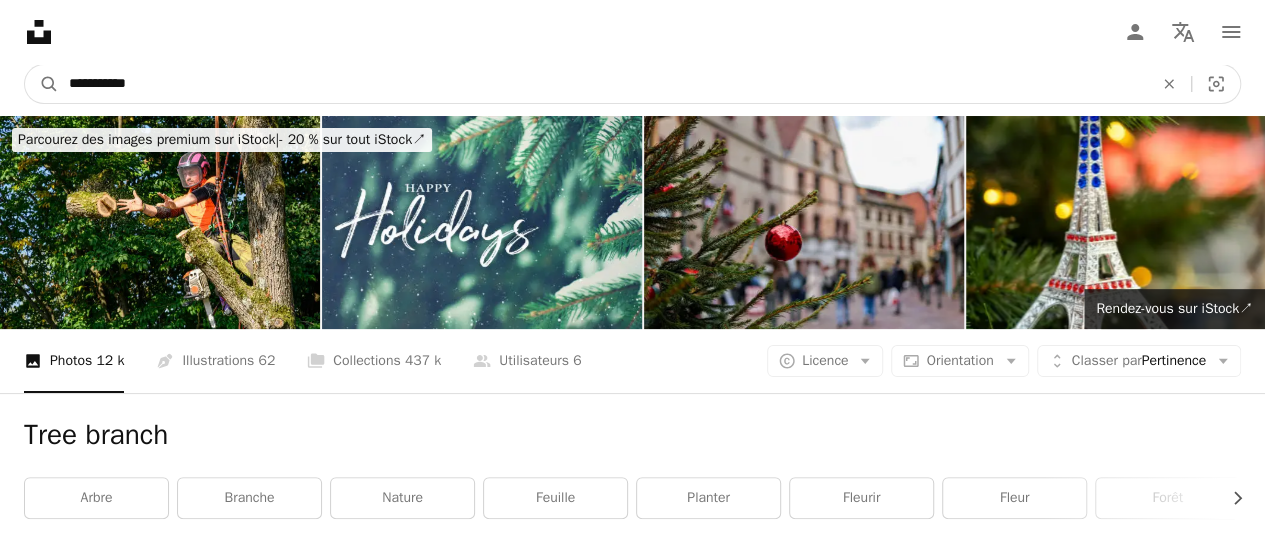 click on "**********" at bounding box center [603, 84] 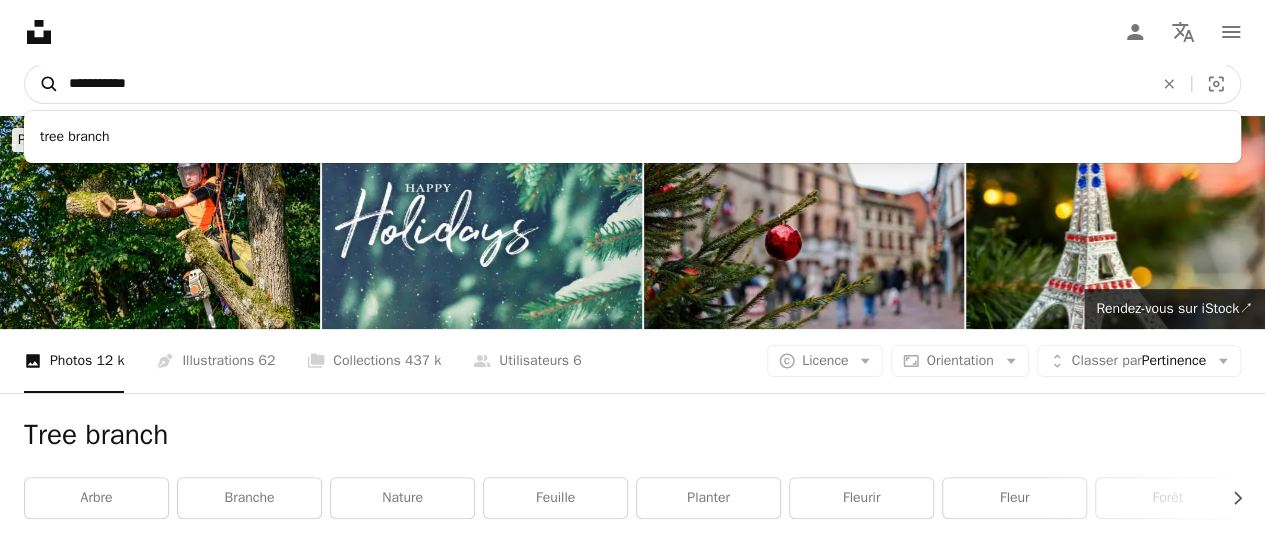 drag, startPoint x: 144, startPoint y: 79, endPoint x: 50, endPoint y: 71, distance: 94.33981 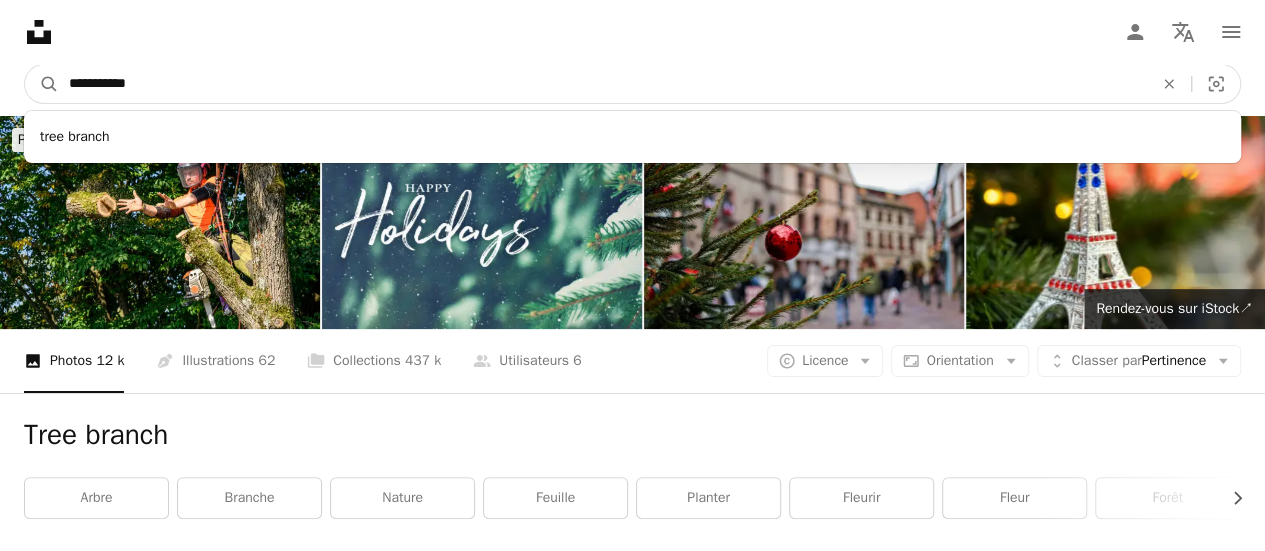 drag, startPoint x: 166, startPoint y: 88, endPoint x: 59, endPoint y: 84, distance: 107.07474 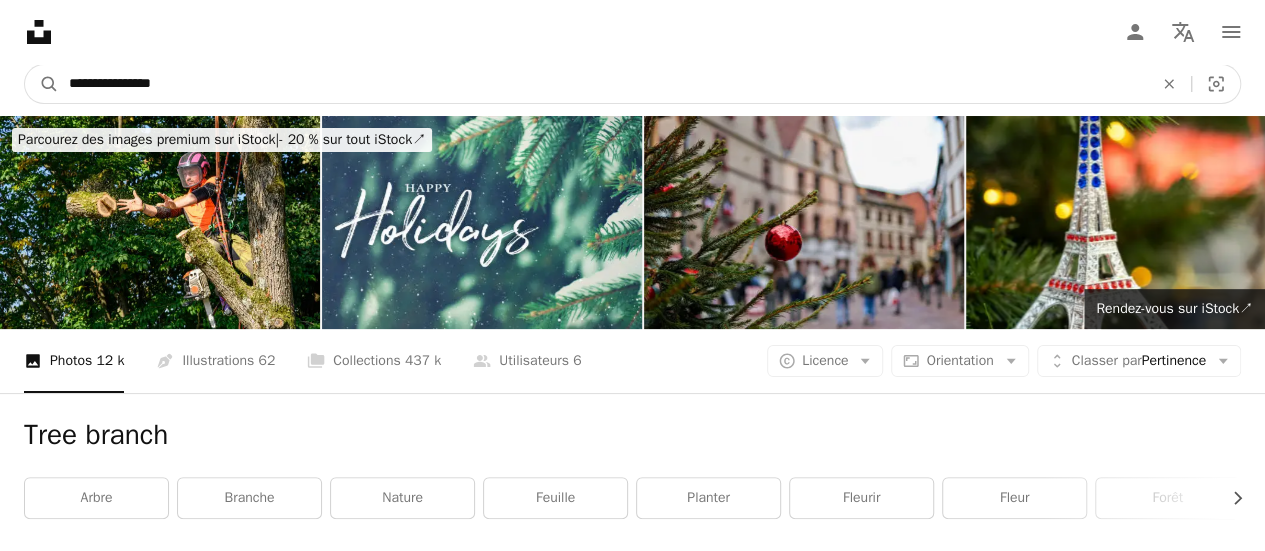 type on "**********" 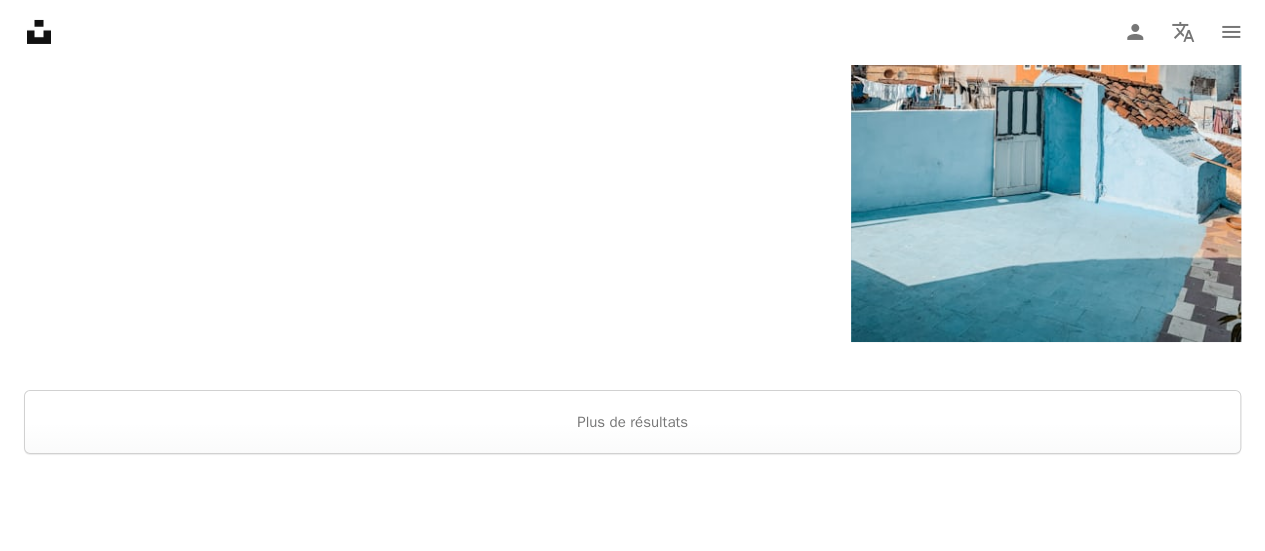 scroll, scrollTop: 3706, scrollLeft: 0, axis: vertical 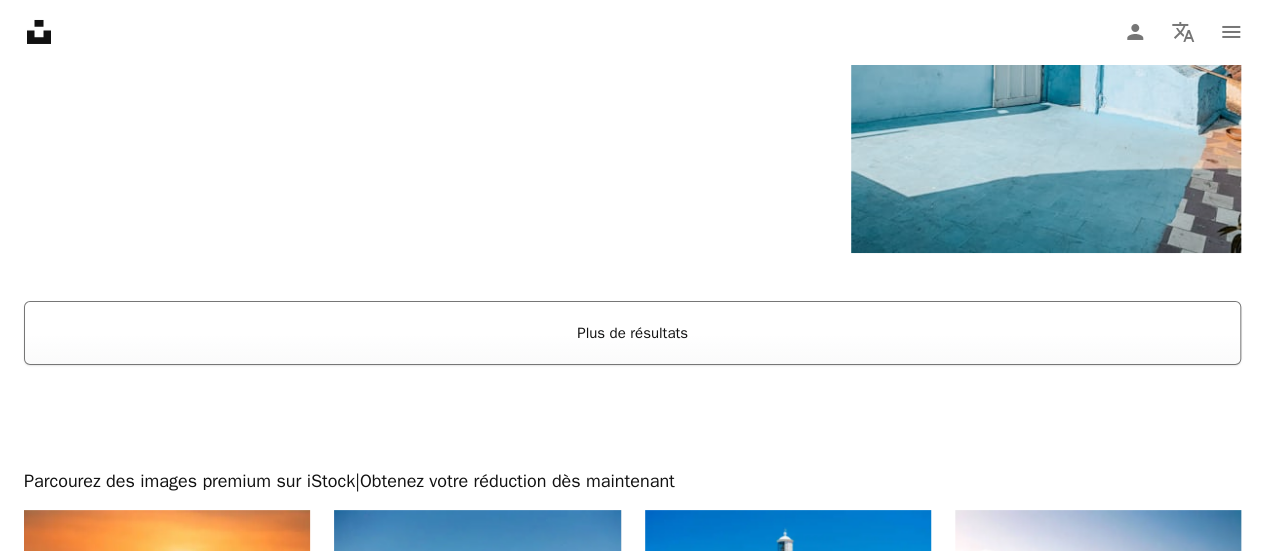 click on "Plus de résultats" at bounding box center [632, 333] 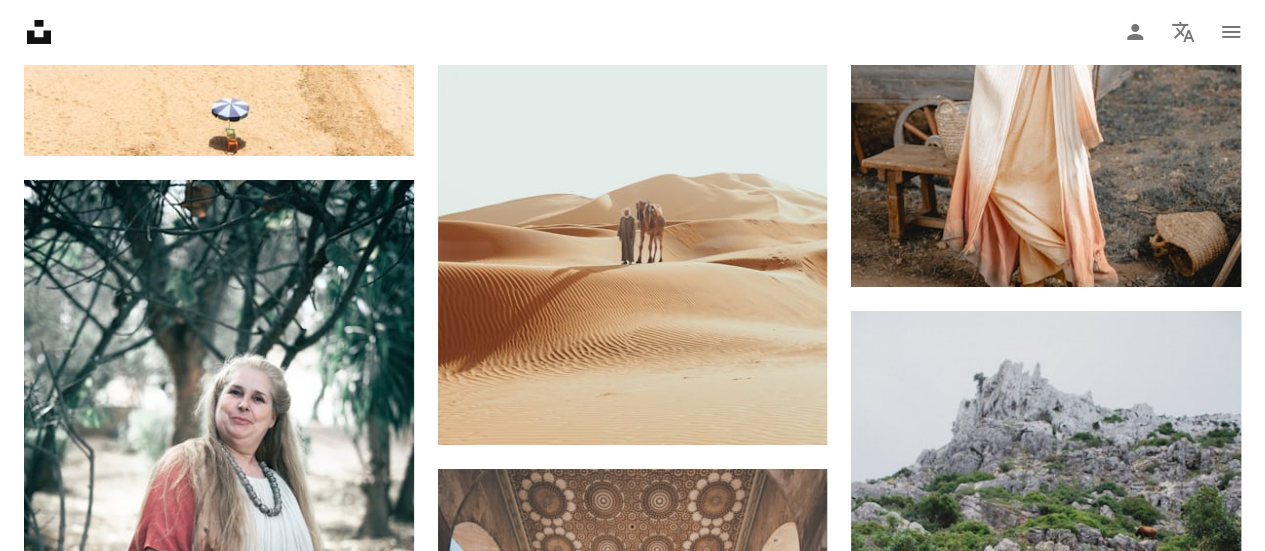 scroll, scrollTop: 7440, scrollLeft: 0, axis: vertical 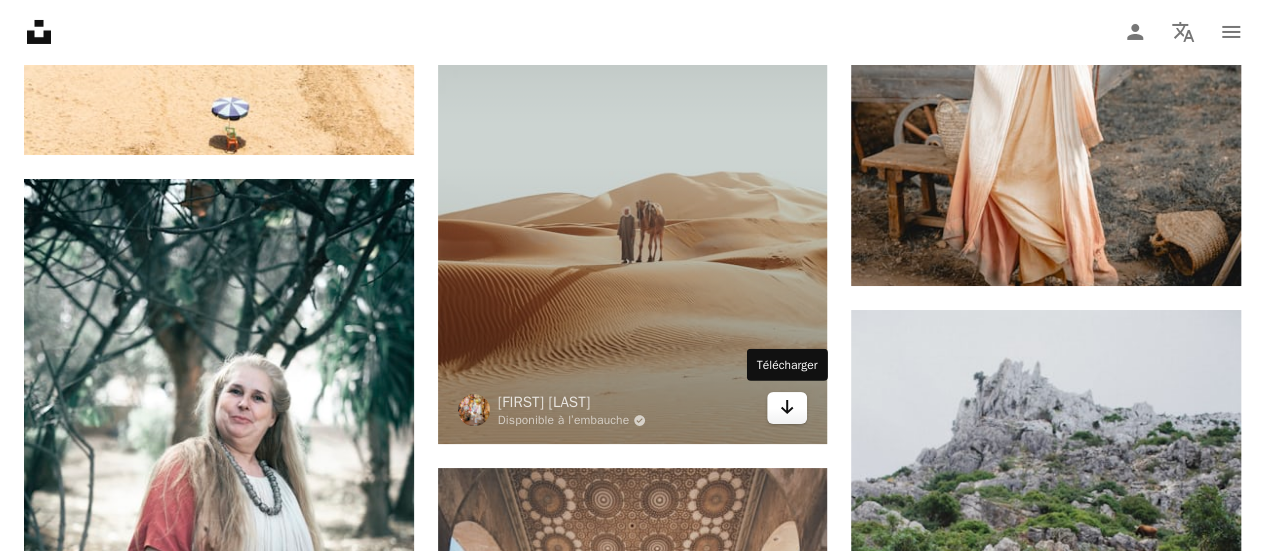 click on "Arrow pointing down" at bounding box center (787, 408) 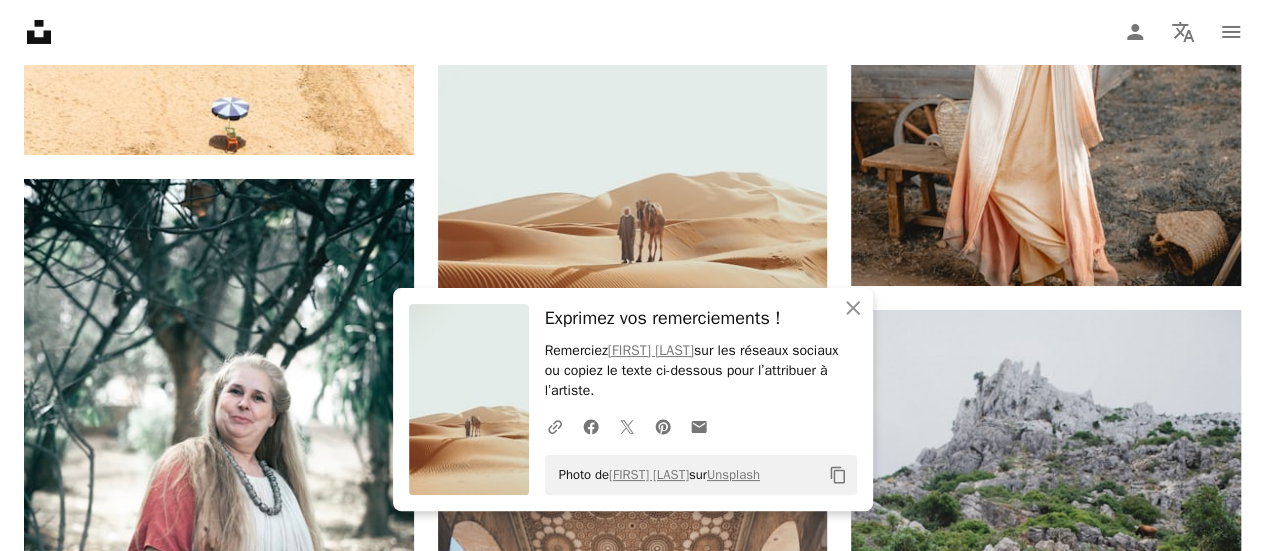 click on "Plus sign for Unsplash+ A heart A plus sign [FIRST] [LAST]  Unsplash+ A lock Télécharger A heart A plus sign Localize Disponible à l’embauche A checkmark inside of a circle Arrow pointing down A heart A plus sign Localize Disponible à l’embauche A checkmark inside of a circle Arrow pointing down A heart A plus sign Localize Disponible à l’embauche A checkmark inside of a circle Arrow pointing down A heart A plus sign YASU SHOTS Disponible à l’embauche A checkmark inside of a circle Arrow pointing down A heart A plus sign KAOTARU Disponible à l’embauche A checkmark inside of a circle Arrow pointing down A heart A plus sign ilias el Kyaki Disponible à l’embauche A checkmark inside of a circle Arrow pointing down A heart A plus sign Emma Van Sant Arrow pointing down A heart A plus sign HamZa NOUASRIA Disponible à l’embauche A checkmark inside of a circle Arrow pointing down Plus sign for Unsplash+ A heart A plus sign Mesut çiçen Pour  Unsplash+ A lock Télécharger Learn More A heart A heart" at bounding box center (632, -1561) 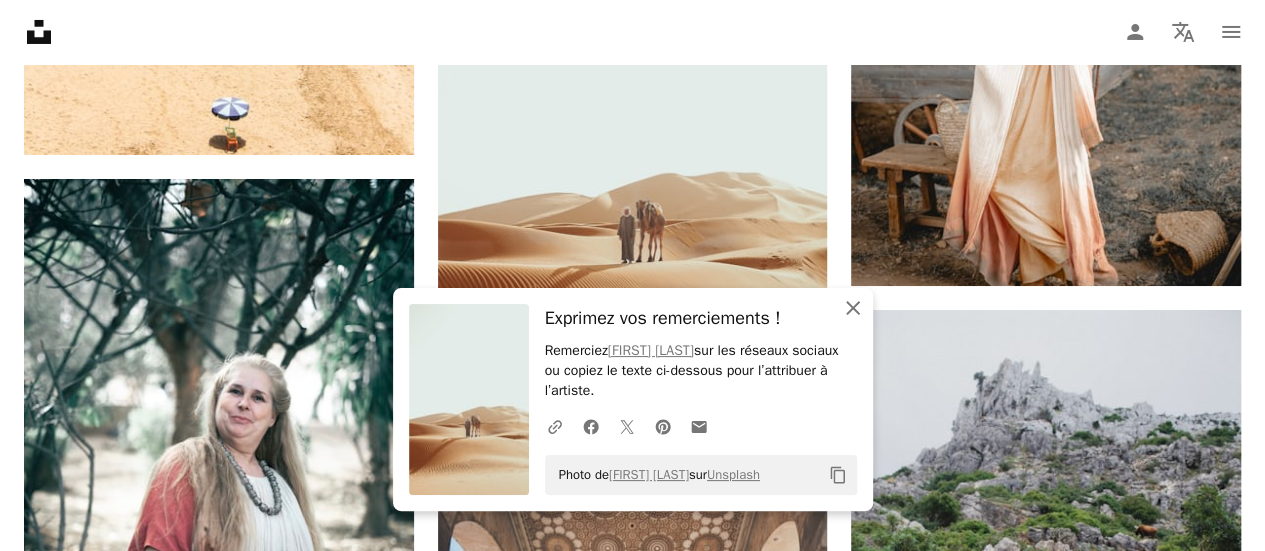 click on "An X shape" 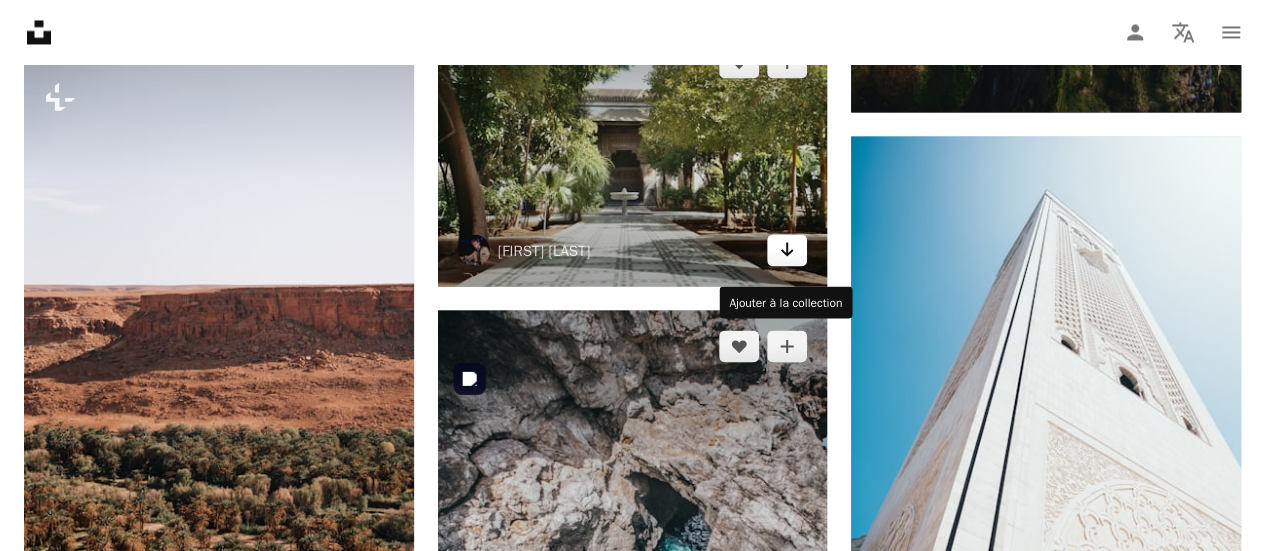 scroll, scrollTop: 9238, scrollLeft: 0, axis: vertical 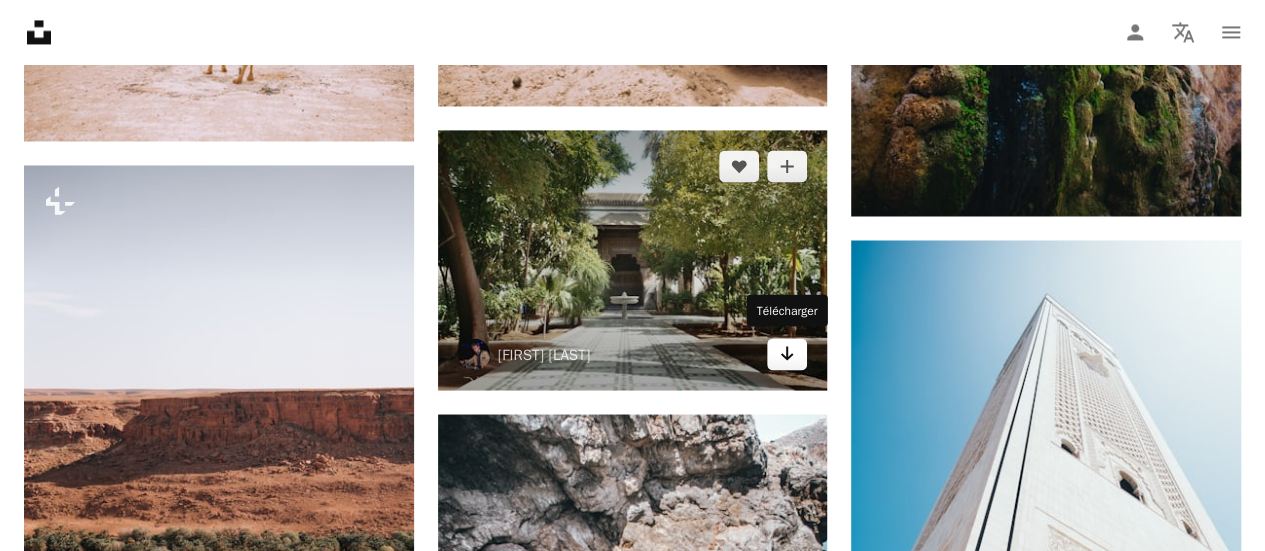 click on "Arrow pointing down" 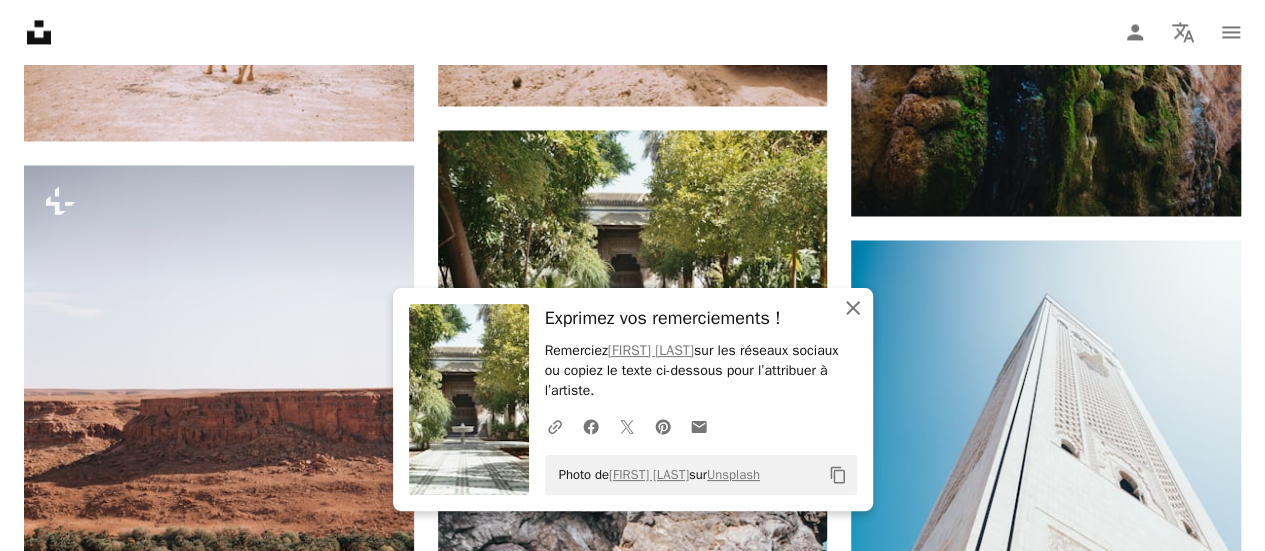 click on "An X shape" 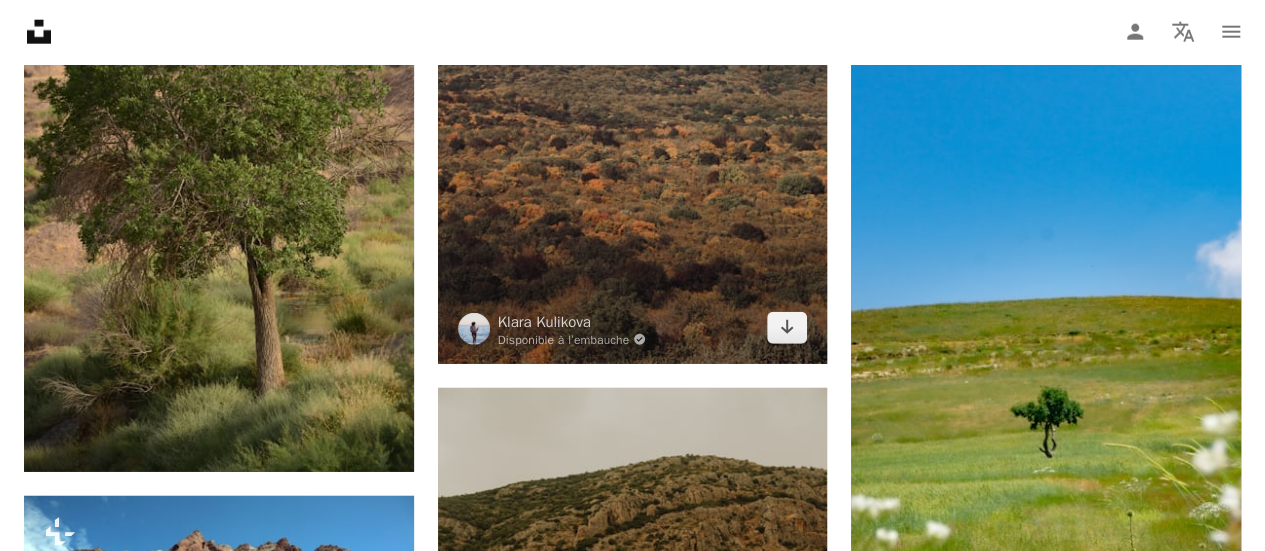 scroll, scrollTop: 25357, scrollLeft: 0, axis: vertical 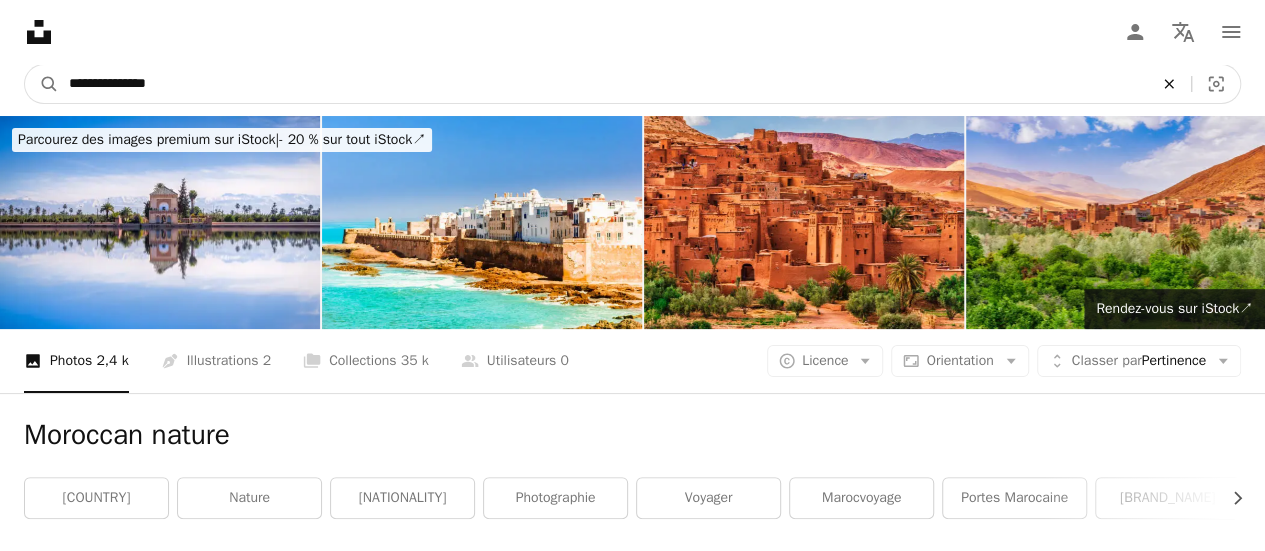 click on "An X shape" 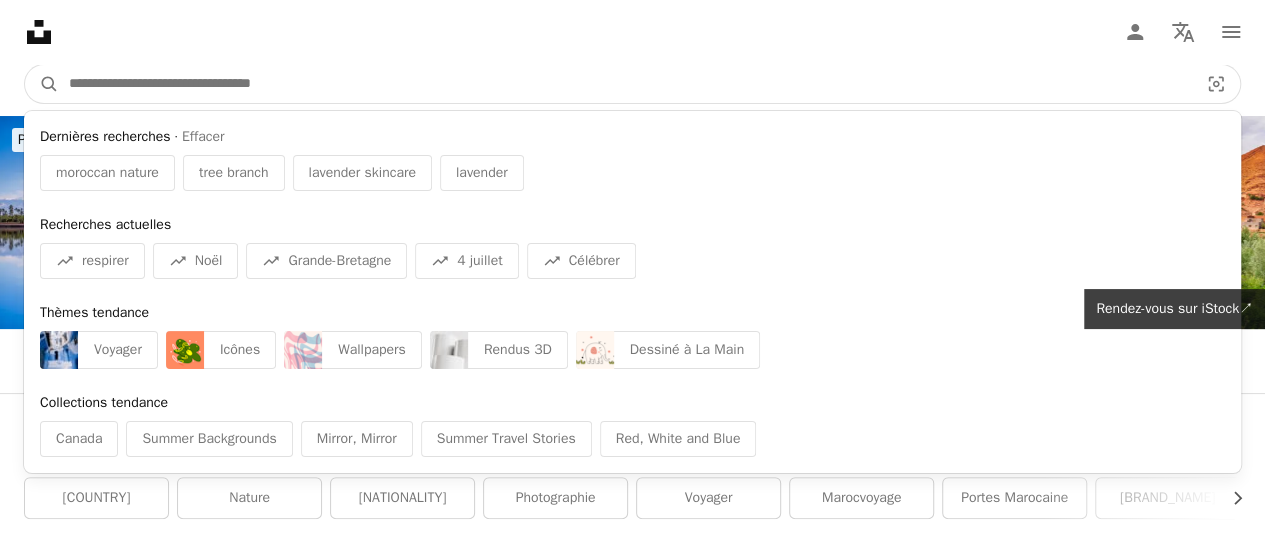 click at bounding box center (625, 84) 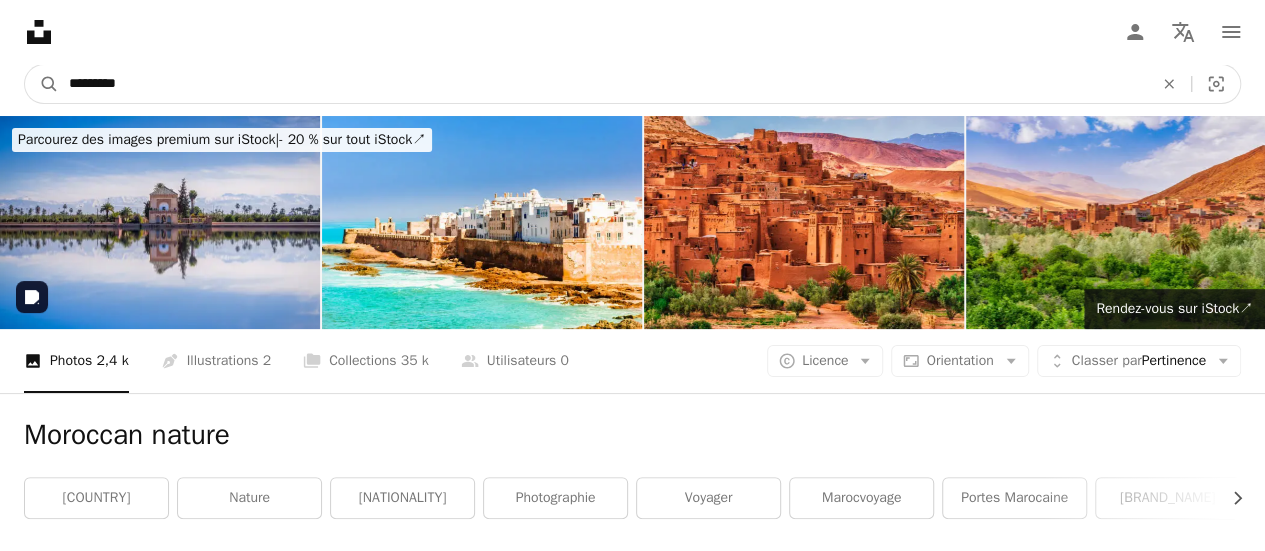 type on "*********" 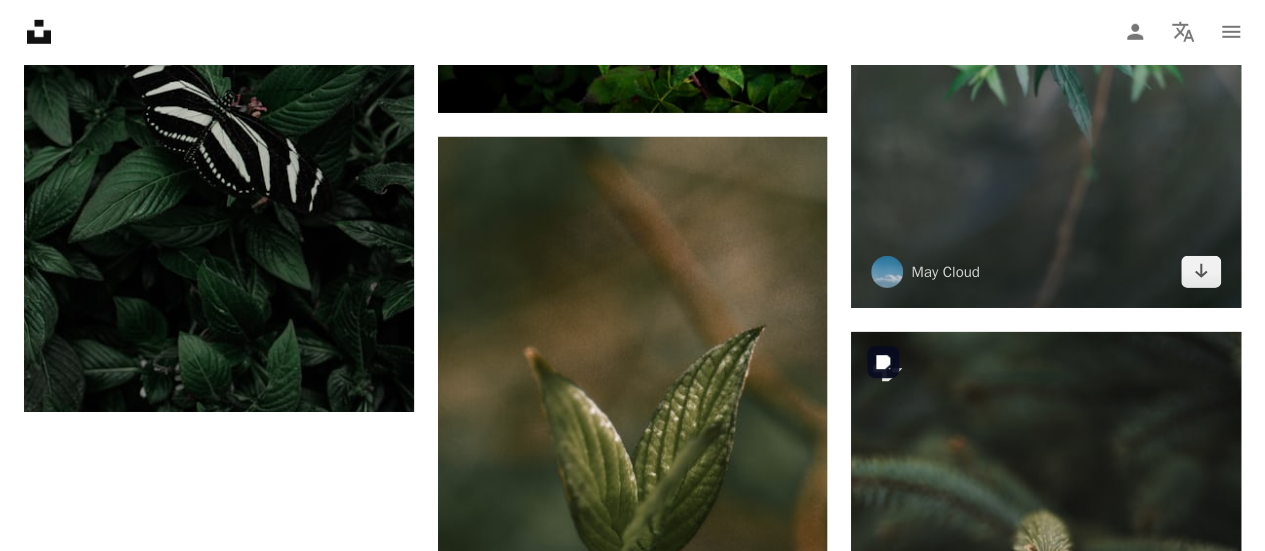 scroll, scrollTop: 3041, scrollLeft: 0, axis: vertical 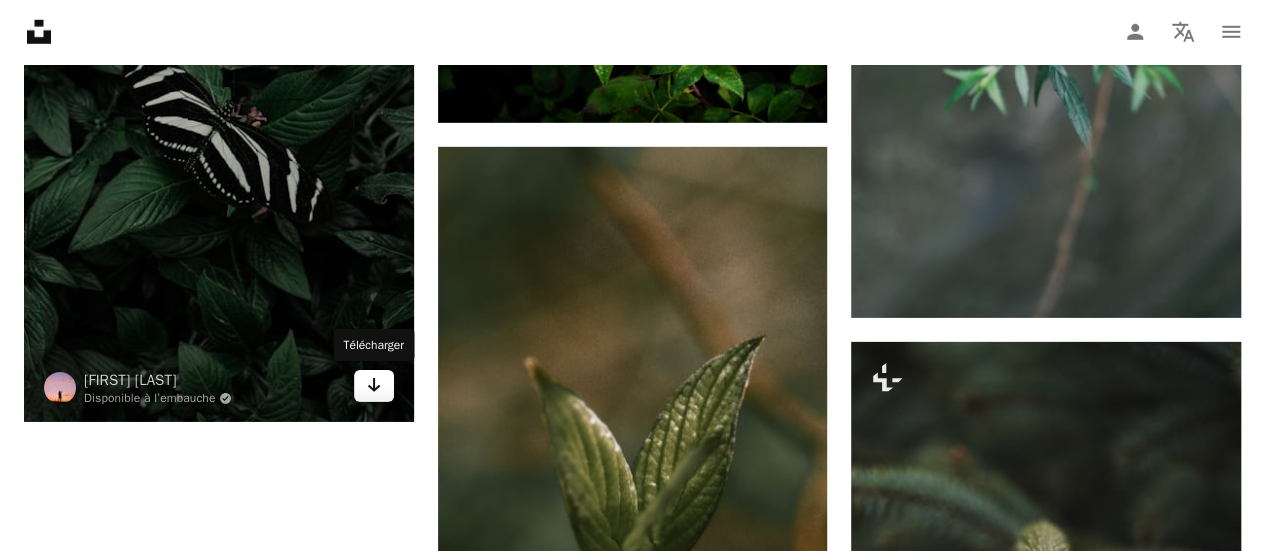 click 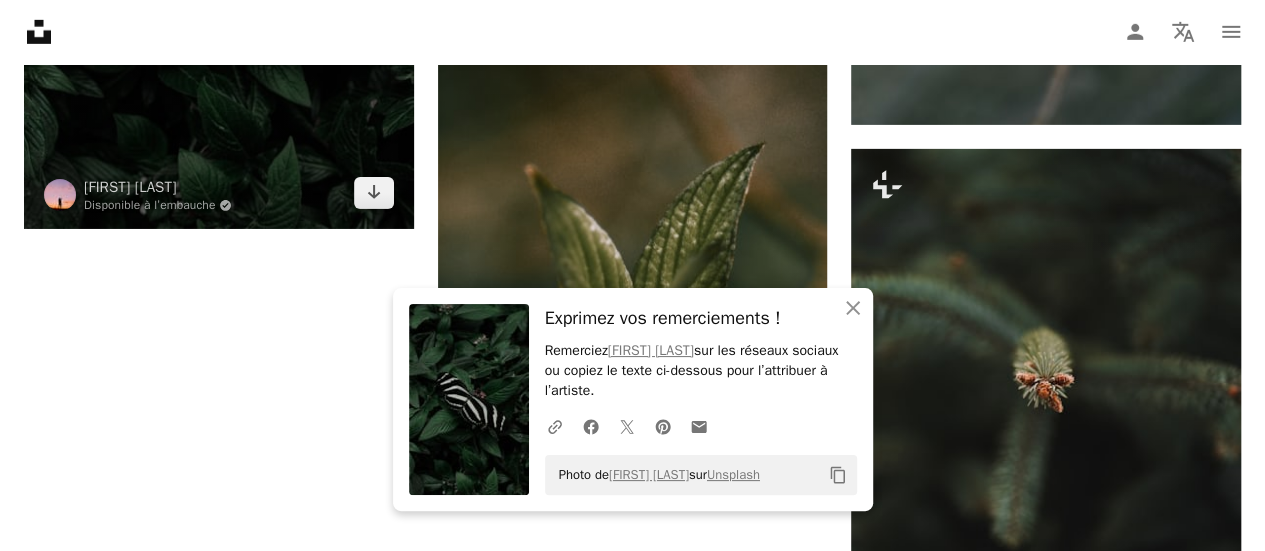 scroll, scrollTop: 3250, scrollLeft: 0, axis: vertical 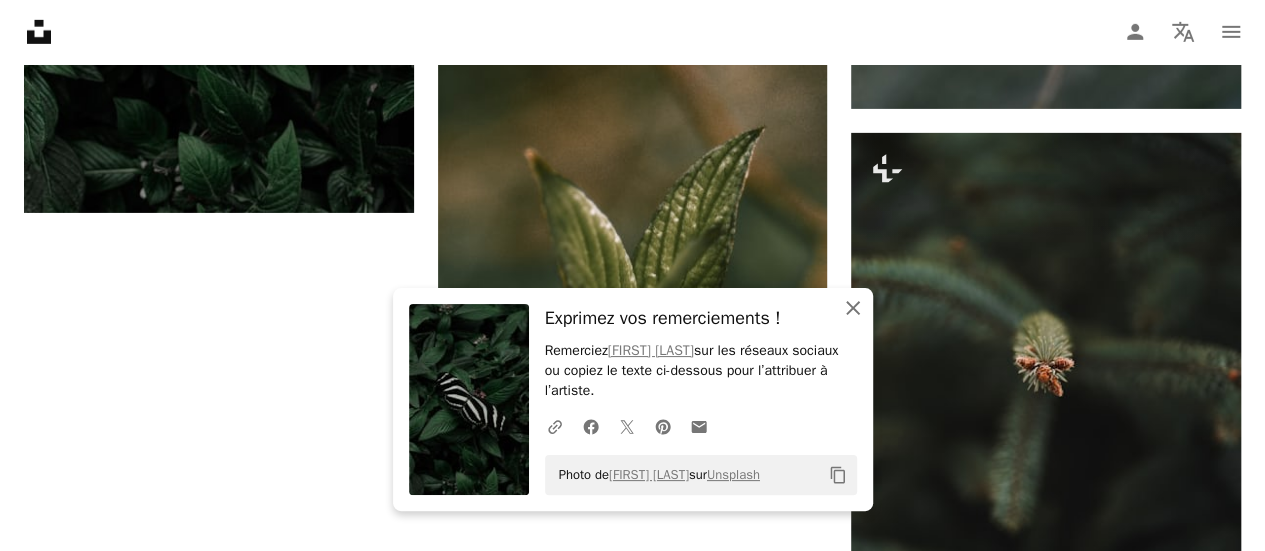 click on "An X shape" 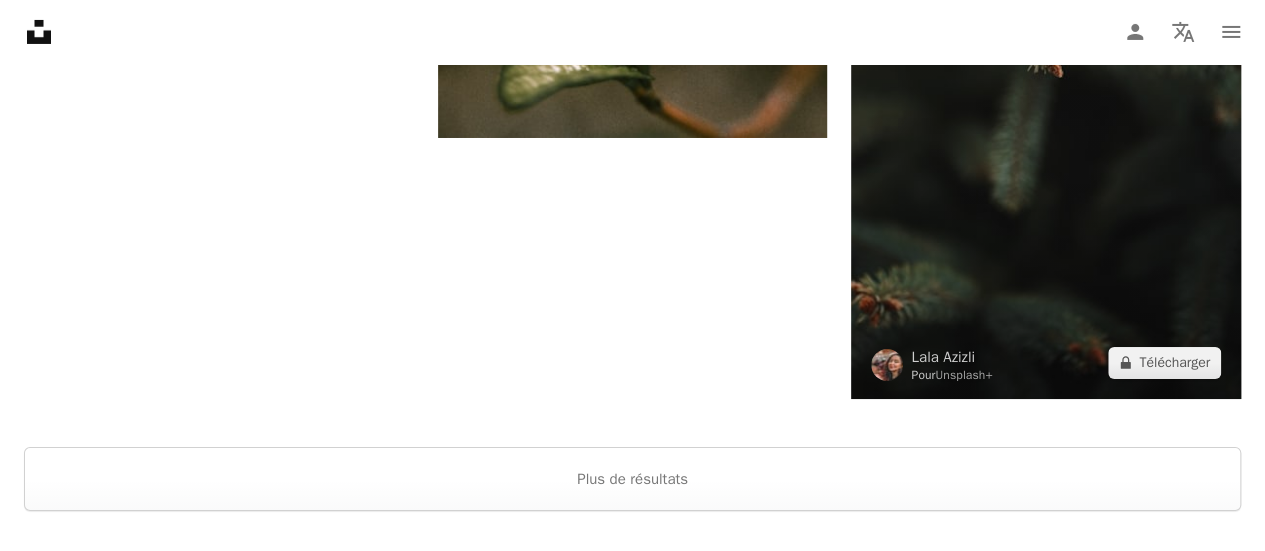 scroll, scrollTop: 3574, scrollLeft: 0, axis: vertical 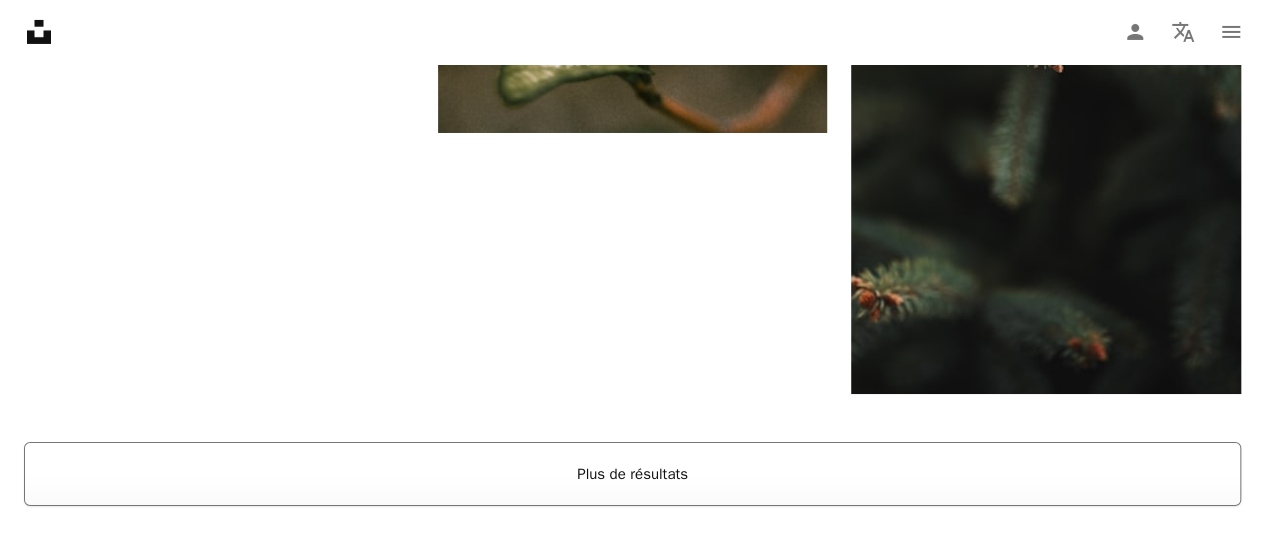 click on "Plus de résultats" at bounding box center (632, 474) 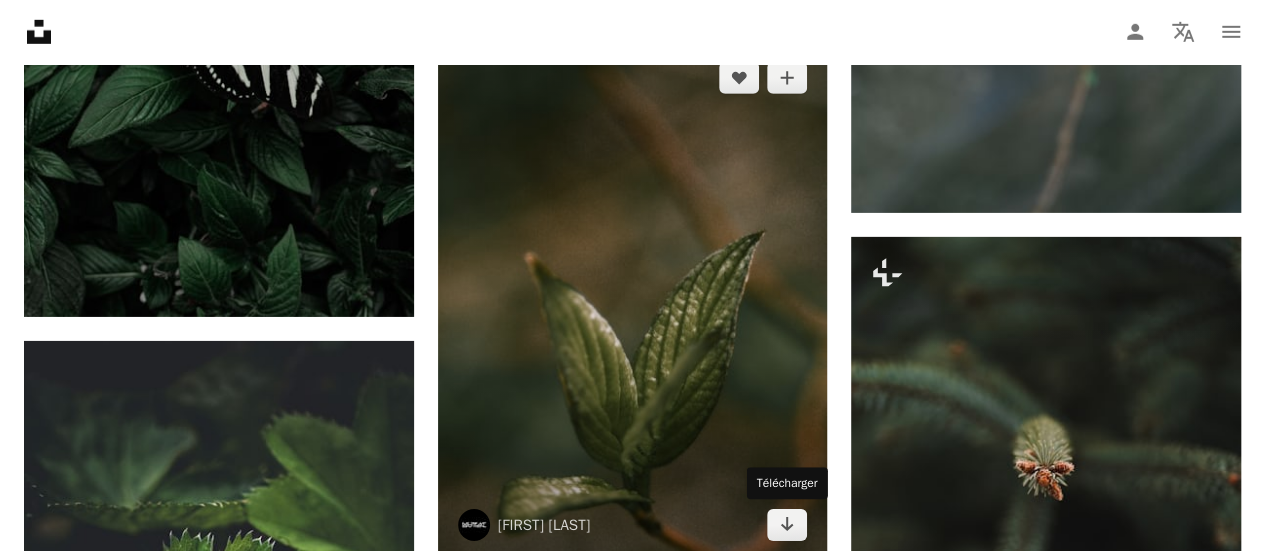 scroll, scrollTop: 3239, scrollLeft: 0, axis: vertical 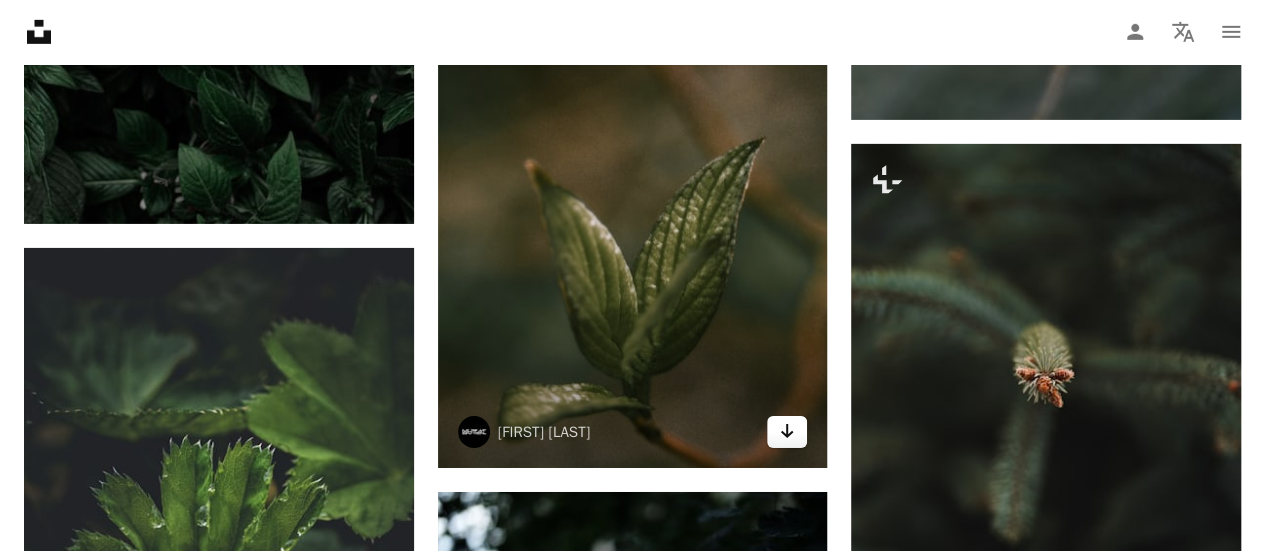 click on "Arrow pointing down" 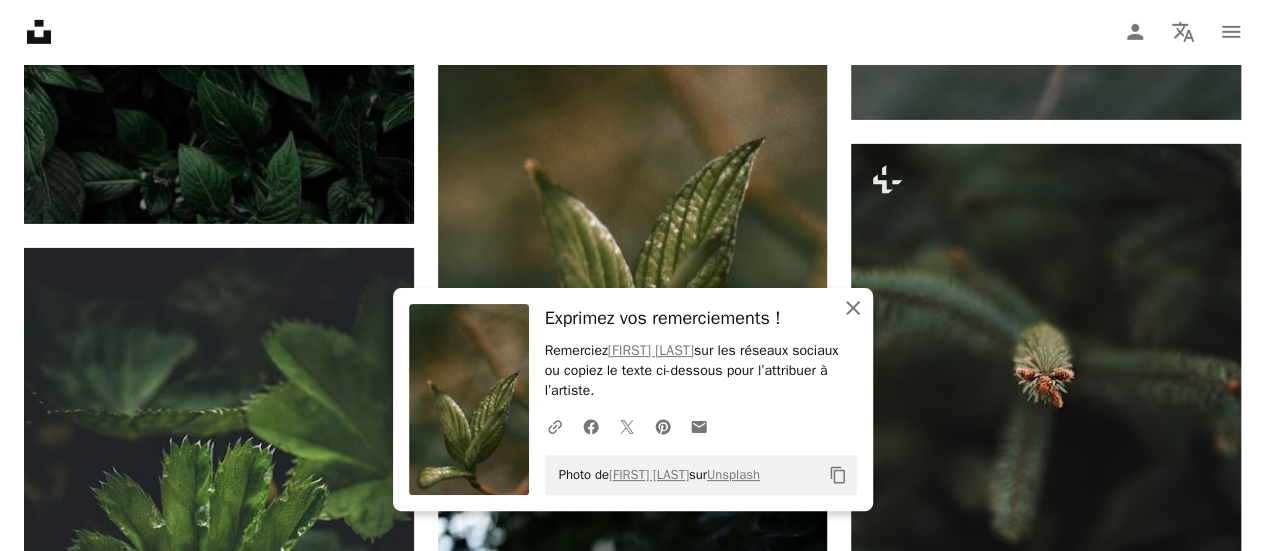 click 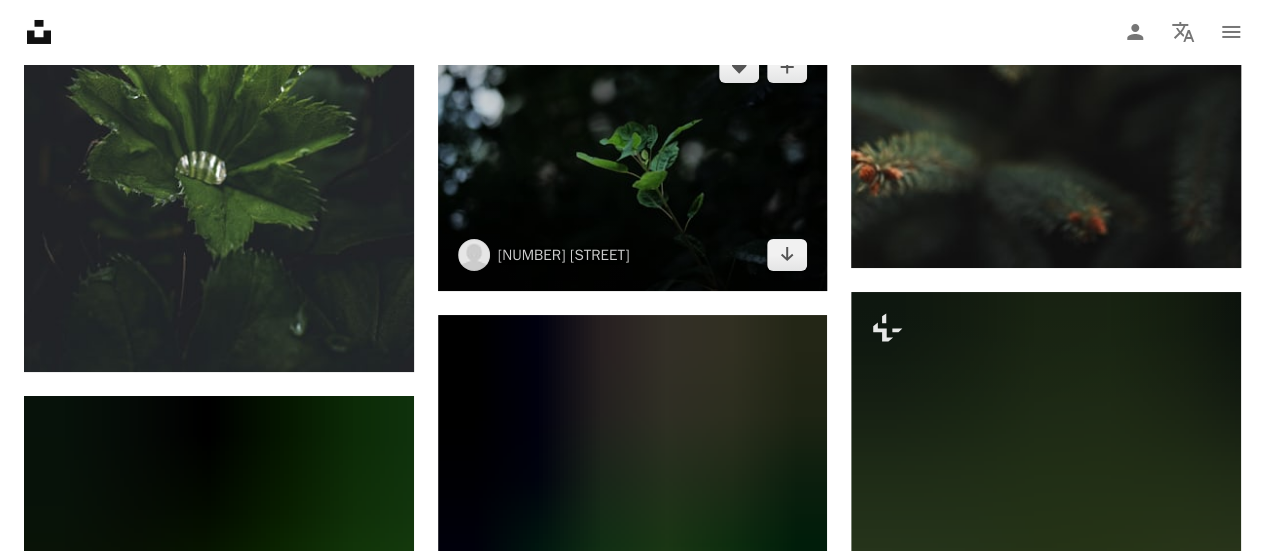 scroll, scrollTop: 3701, scrollLeft: 0, axis: vertical 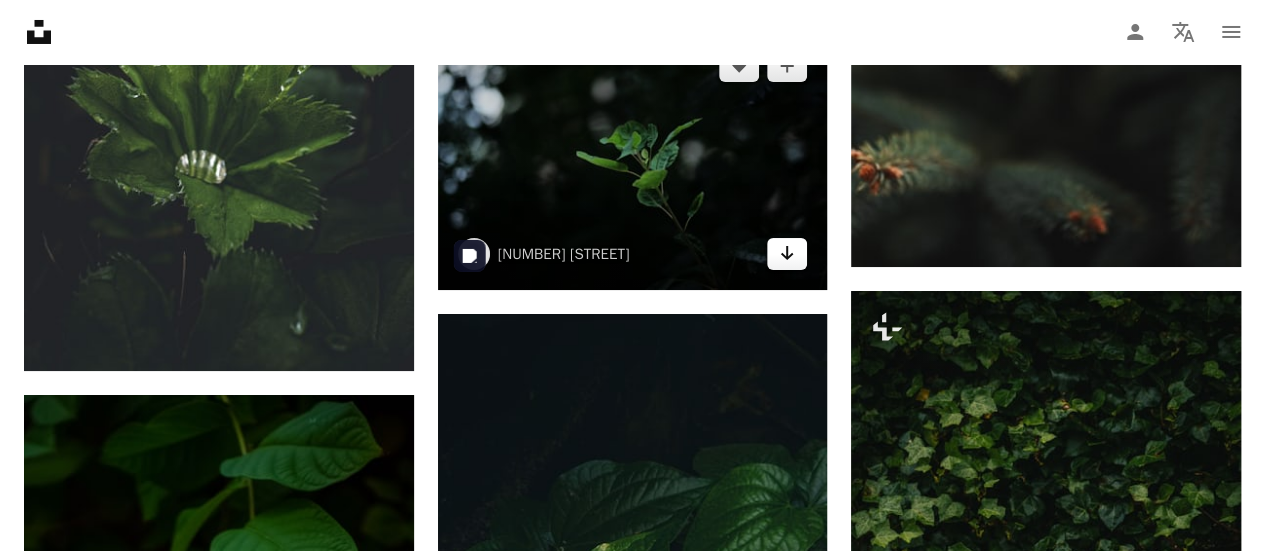 click on "Arrow pointing down" at bounding box center [787, 254] 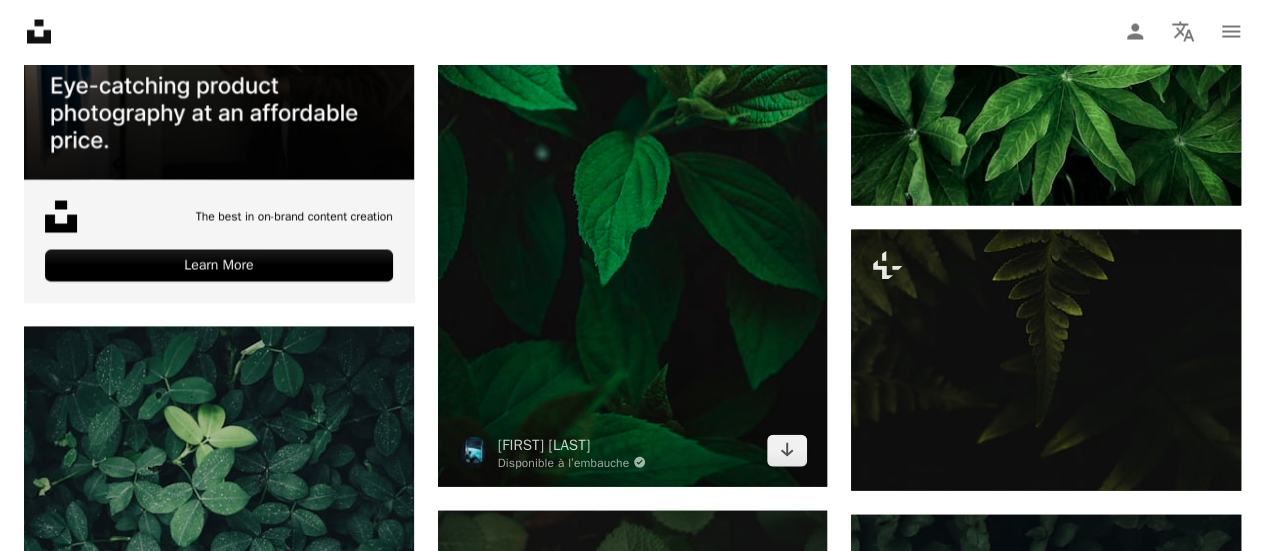 scroll, scrollTop: 5806, scrollLeft: 0, axis: vertical 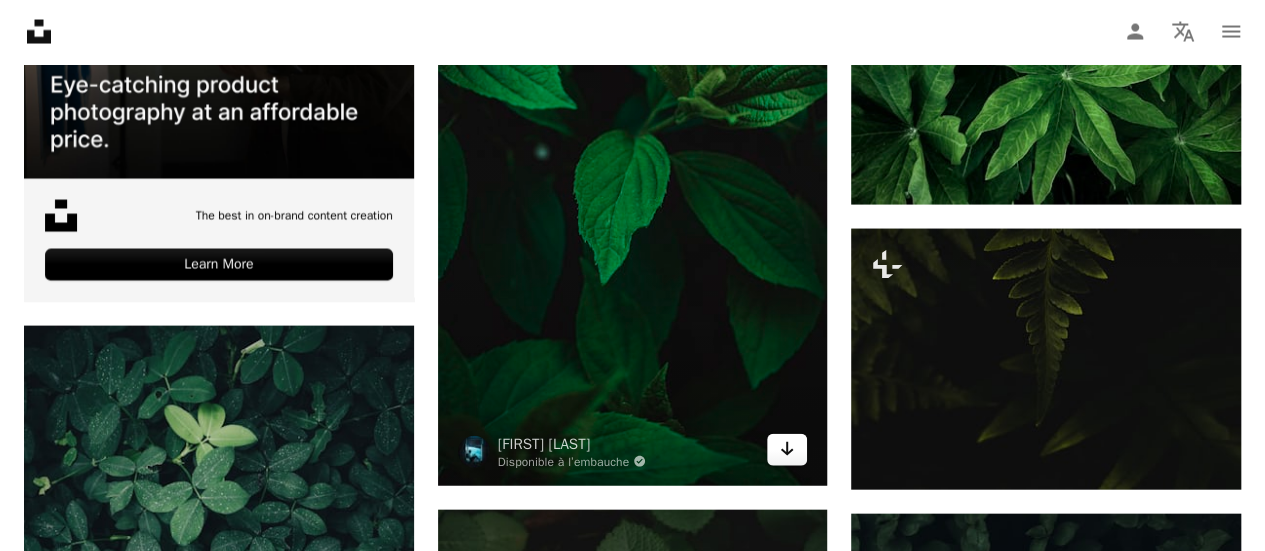 click 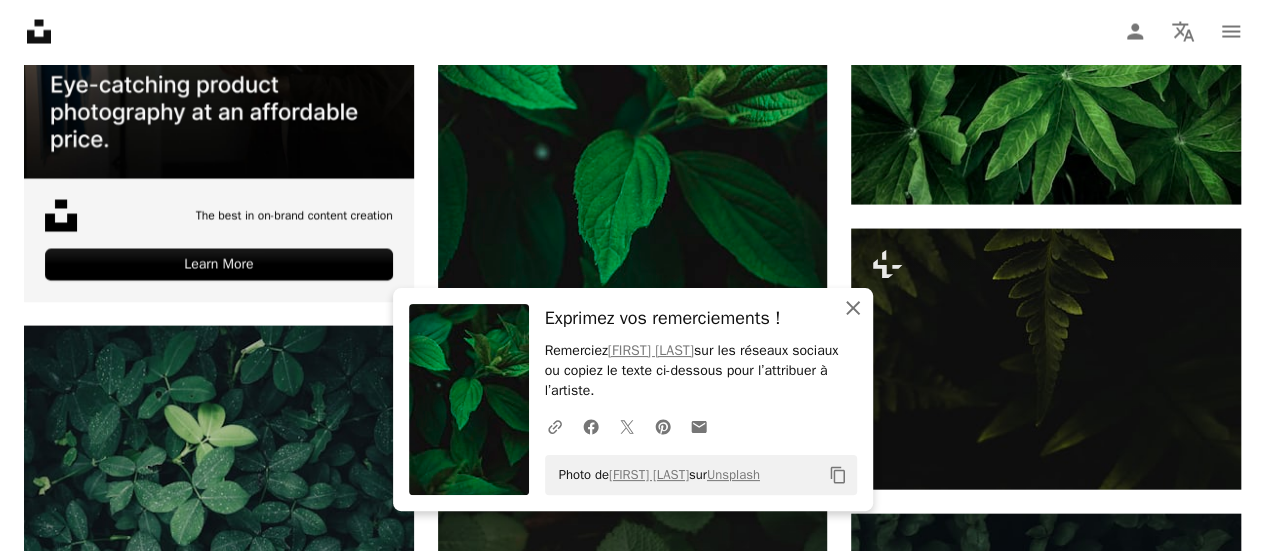 click on "An X shape" 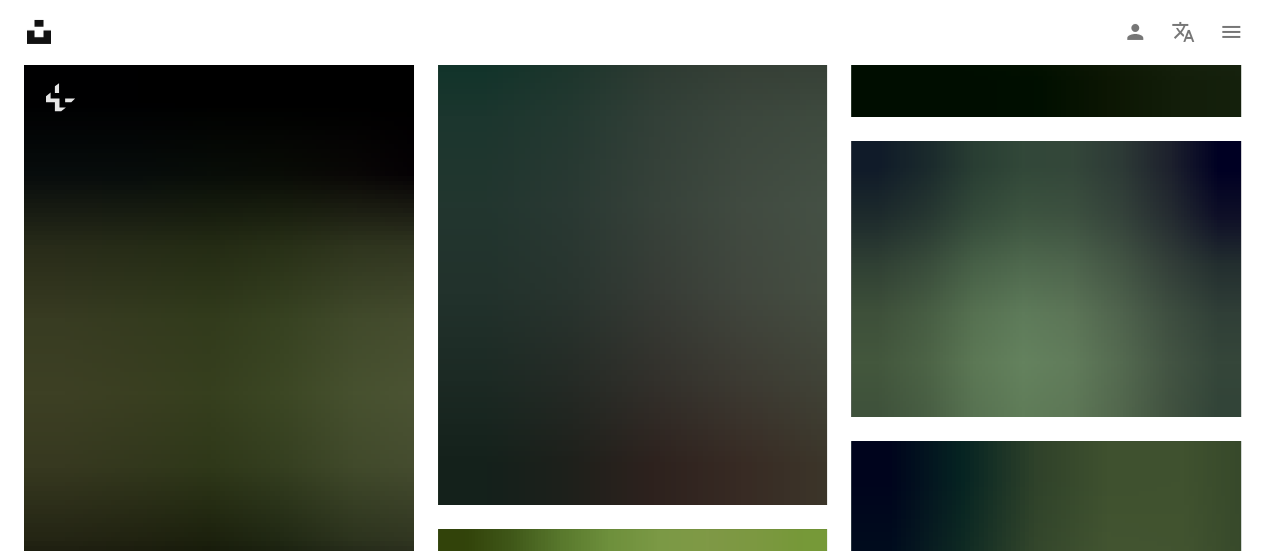 scroll, scrollTop: 7397, scrollLeft: 0, axis: vertical 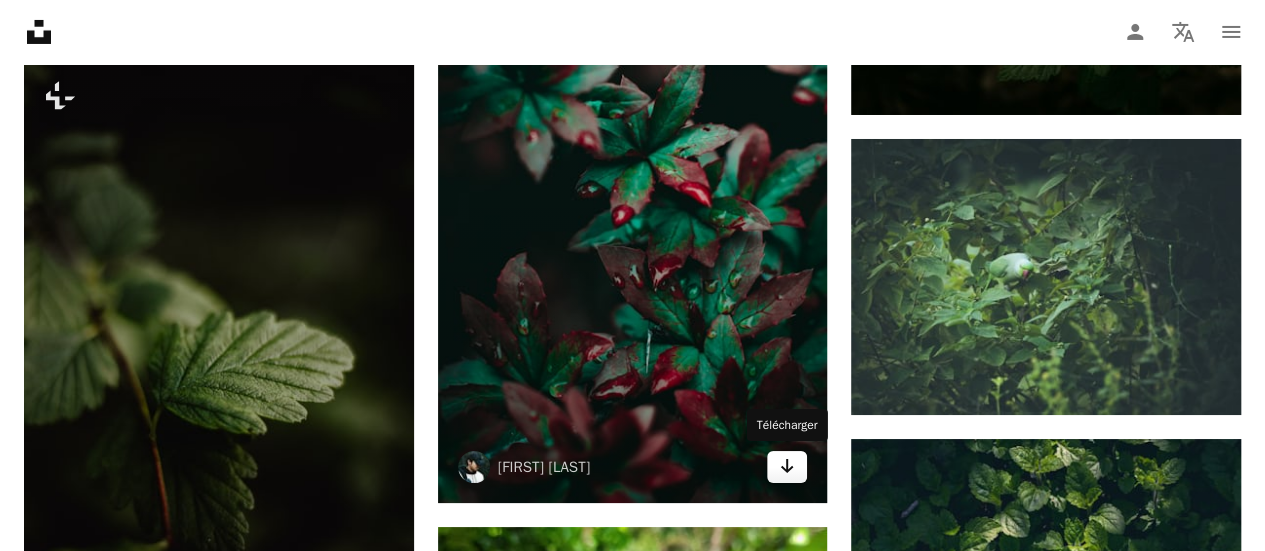 click on "Arrow pointing down" 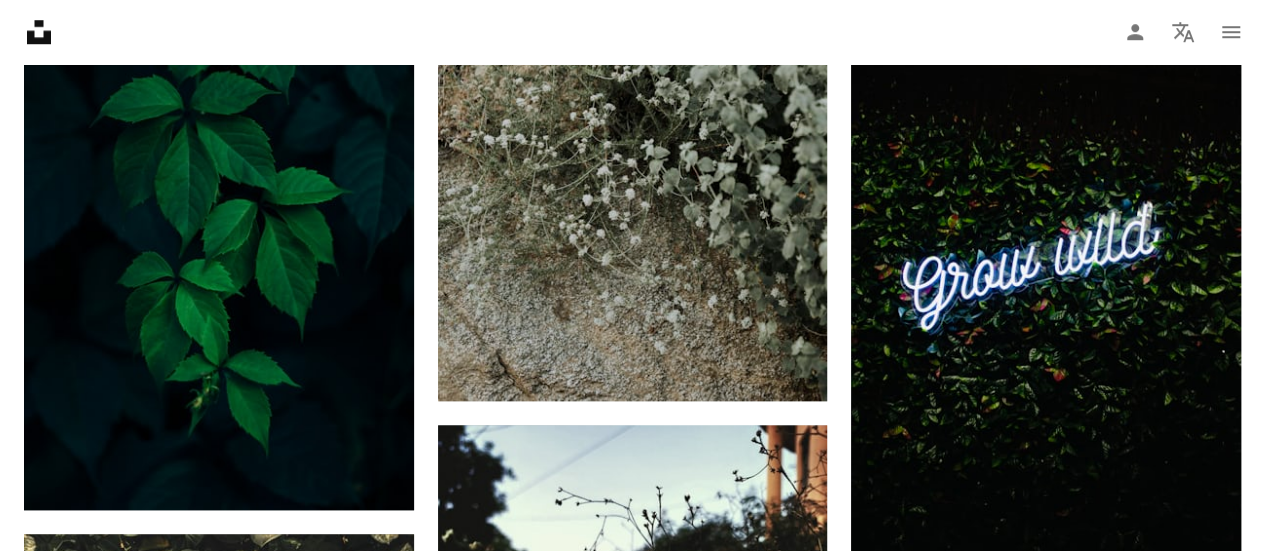 scroll, scrollTop: 8425, scrollLeft: 0, axis: vertical 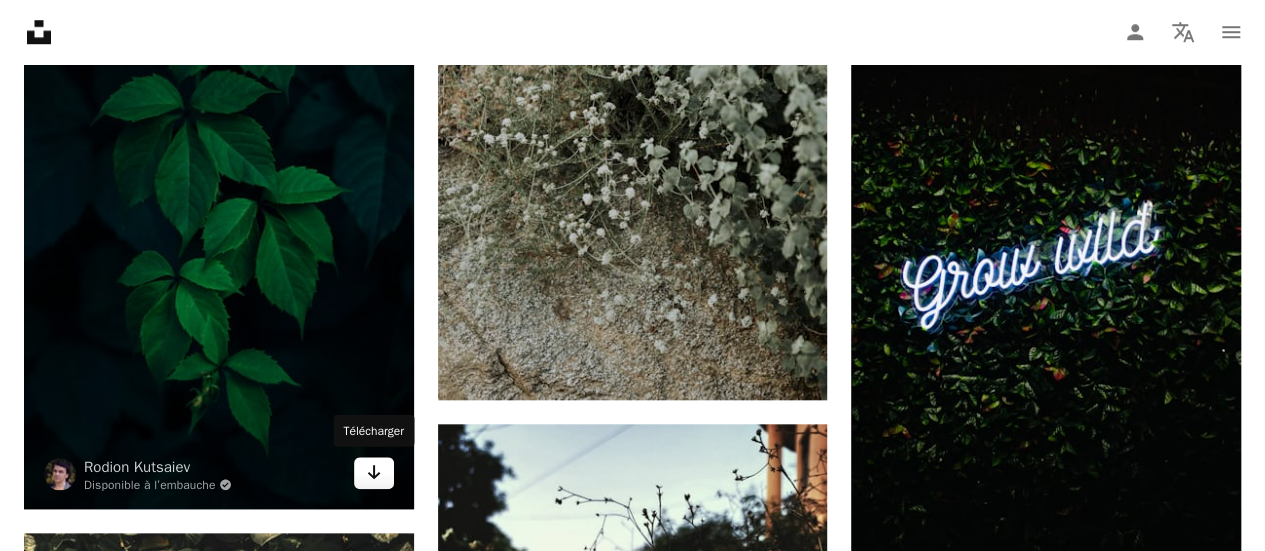 click on "Arrow pointing down" 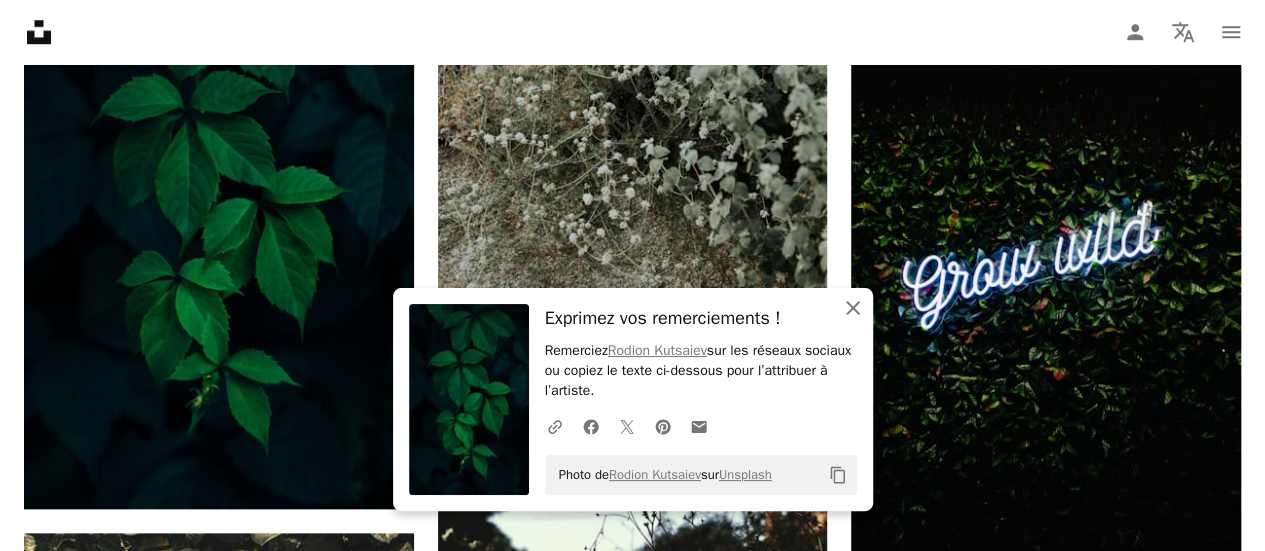 click 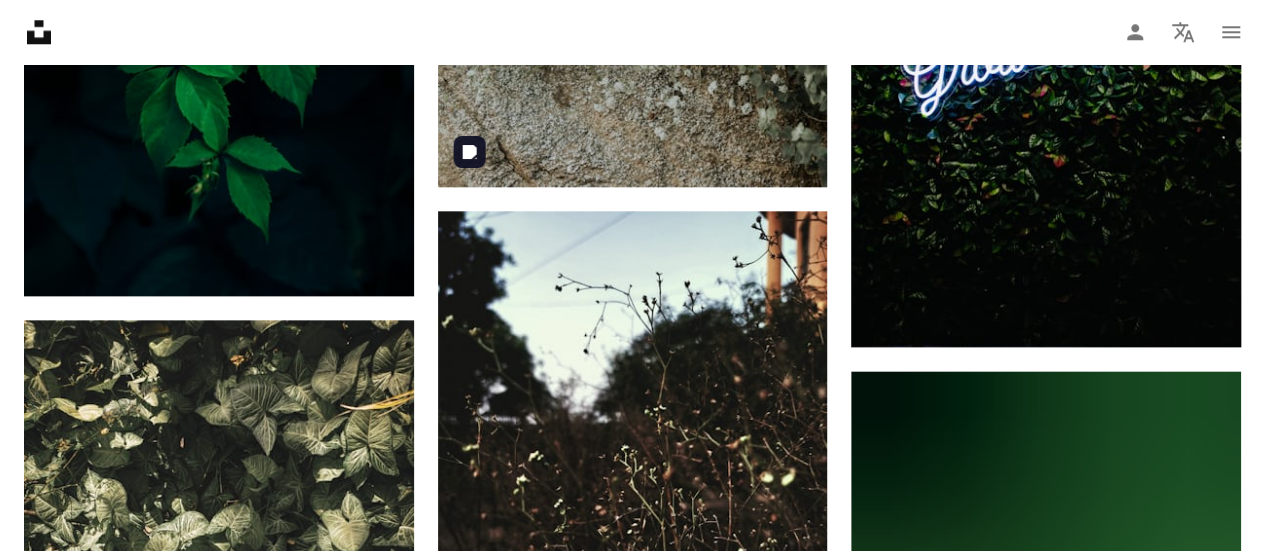 scroll, scrollTop: 8716, scrollLeft: 0, axis: vertical 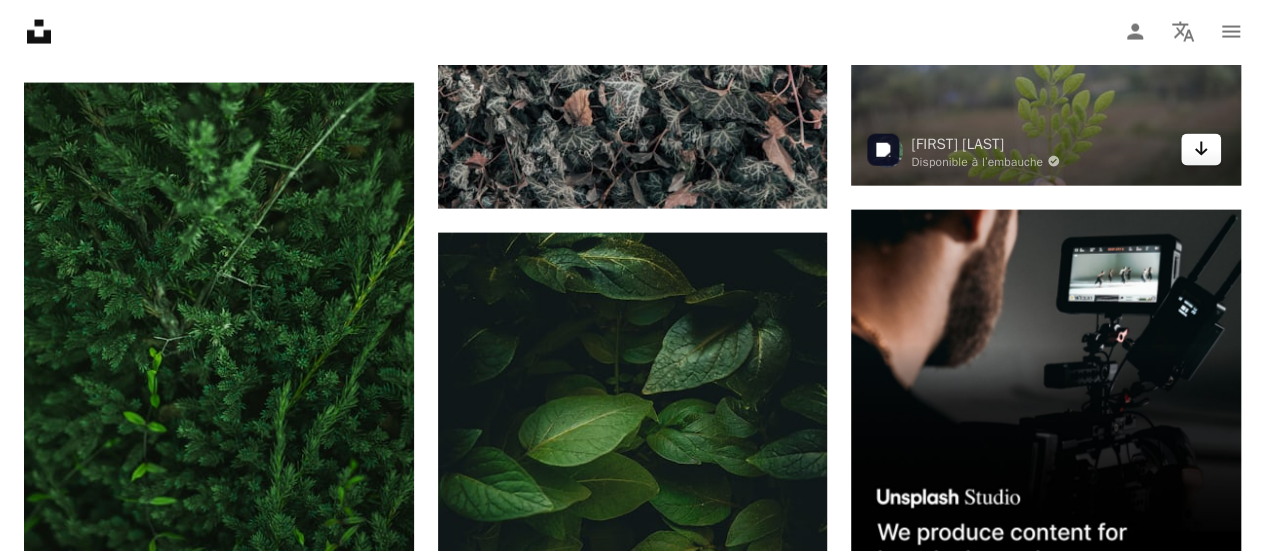 click on "Arrow pointing down" at bounding box center (1201, 150) 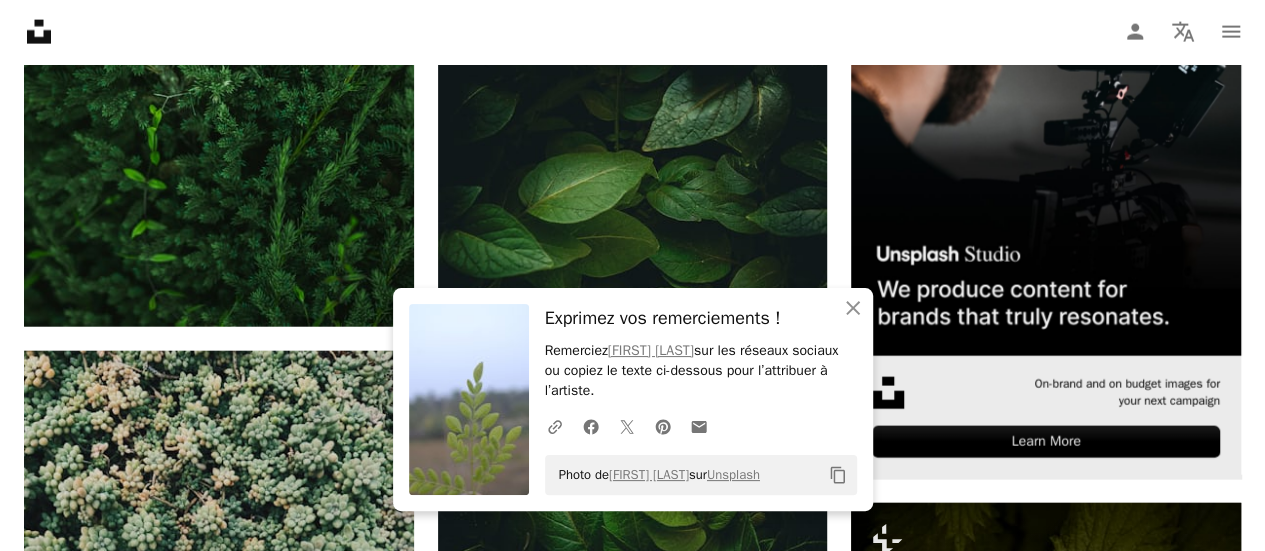 scroll, scrollTop: 9946, scrollLeft: 0, axis: vertical 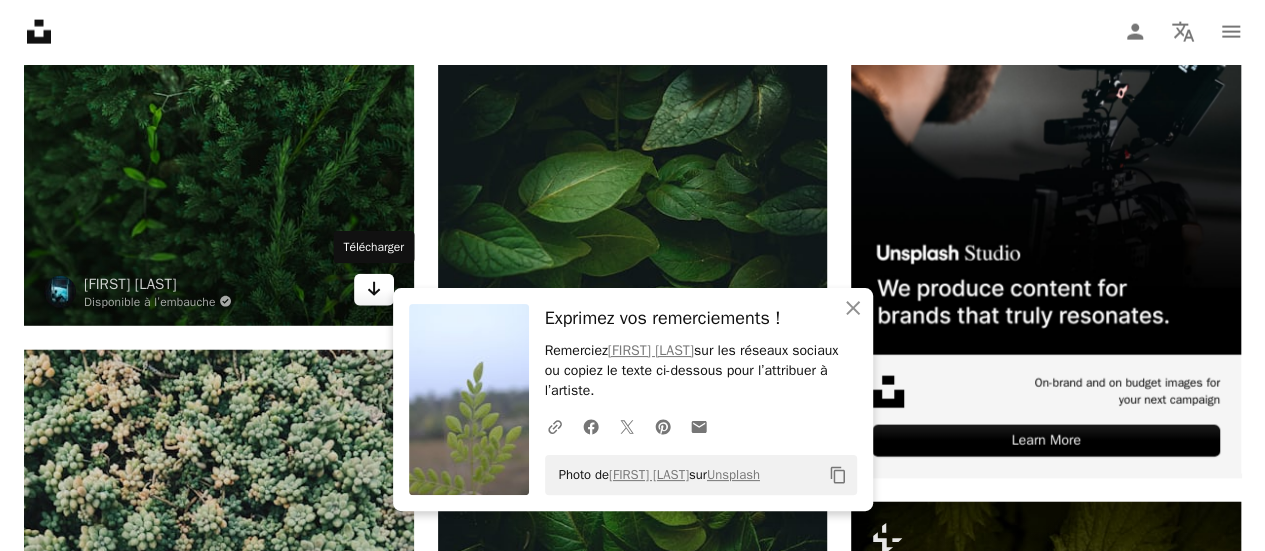 click on "Arrow pointing down" 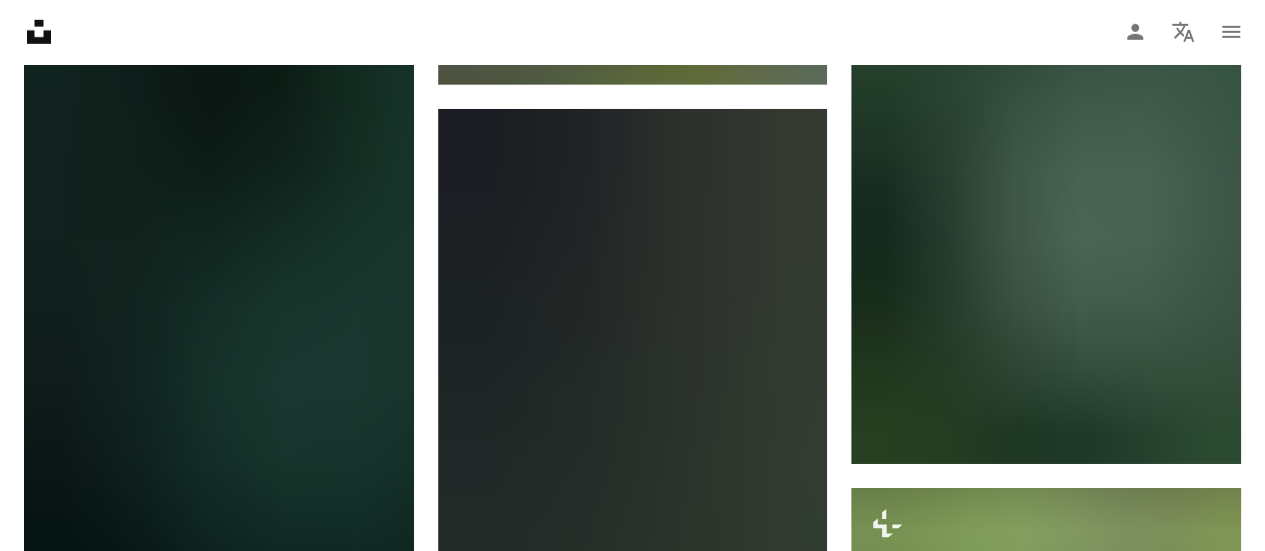 scroll, scrollTop: 10799, scrollLeft: 0, axis: vertical 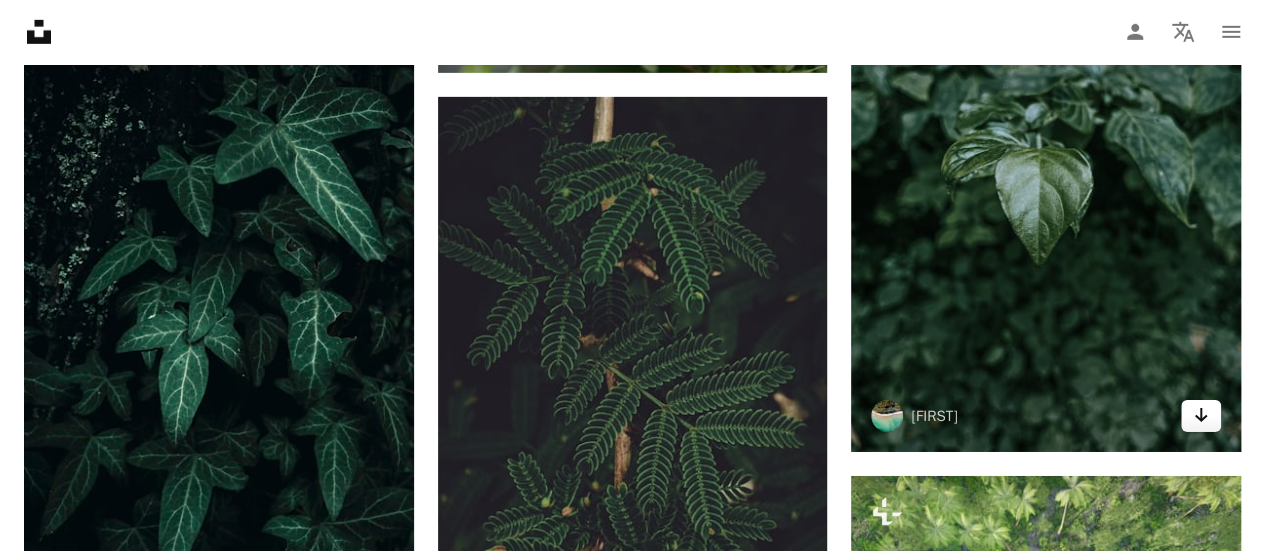 click on "Arrow pointing down" at bounding box center (1201, 416) 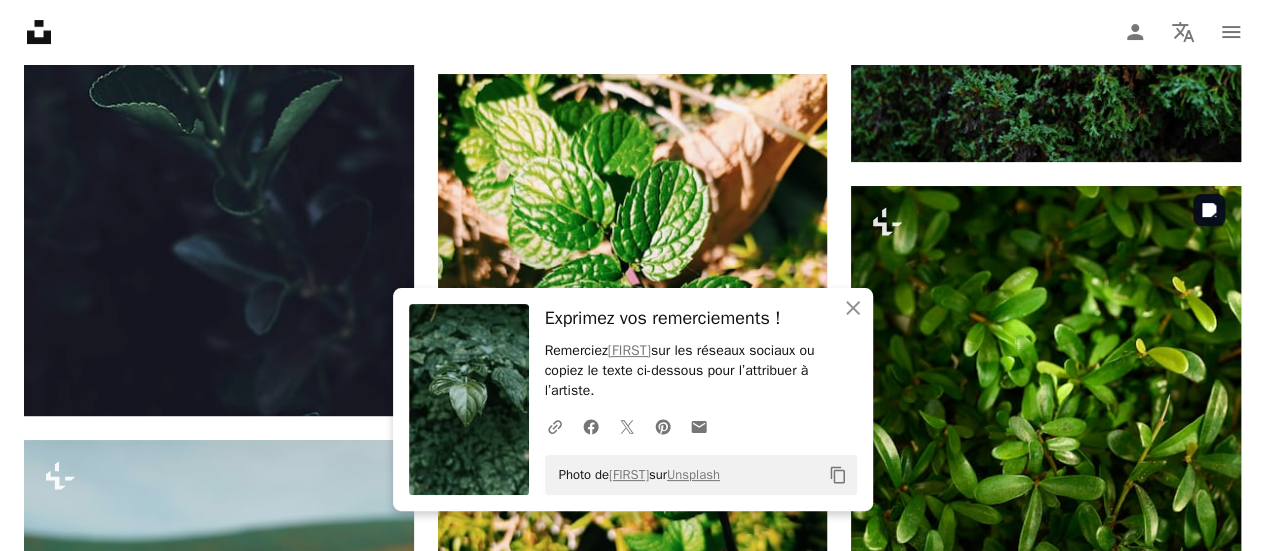 scroll, scrollTop: 11619, scrollLeft: 0, axis: vertical 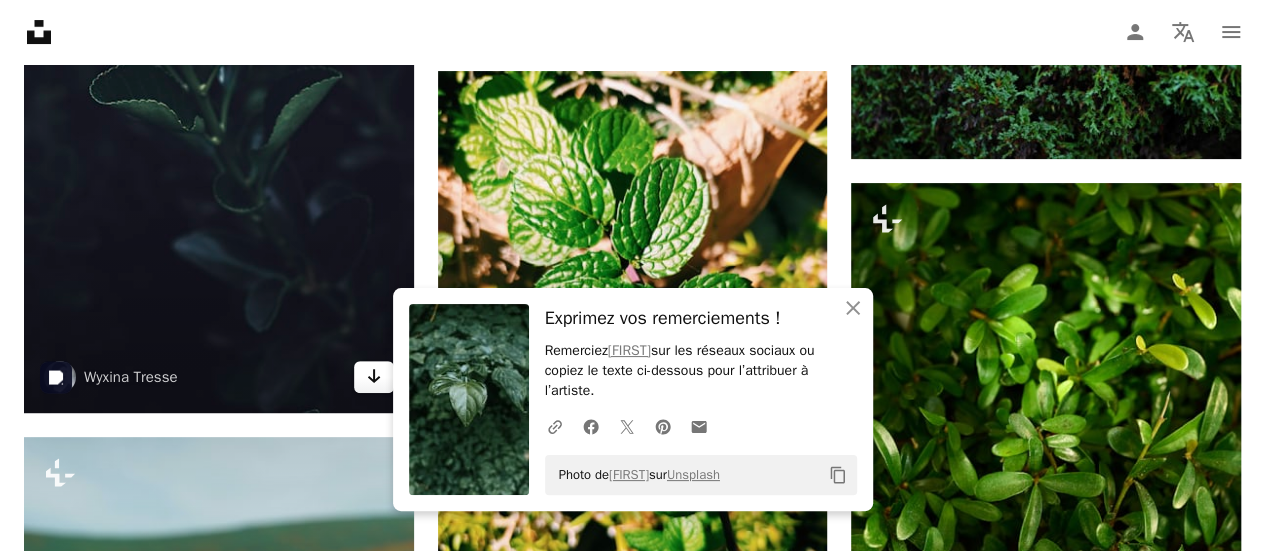 click on "Arrow pointing down" at bounding box center (374, 377) 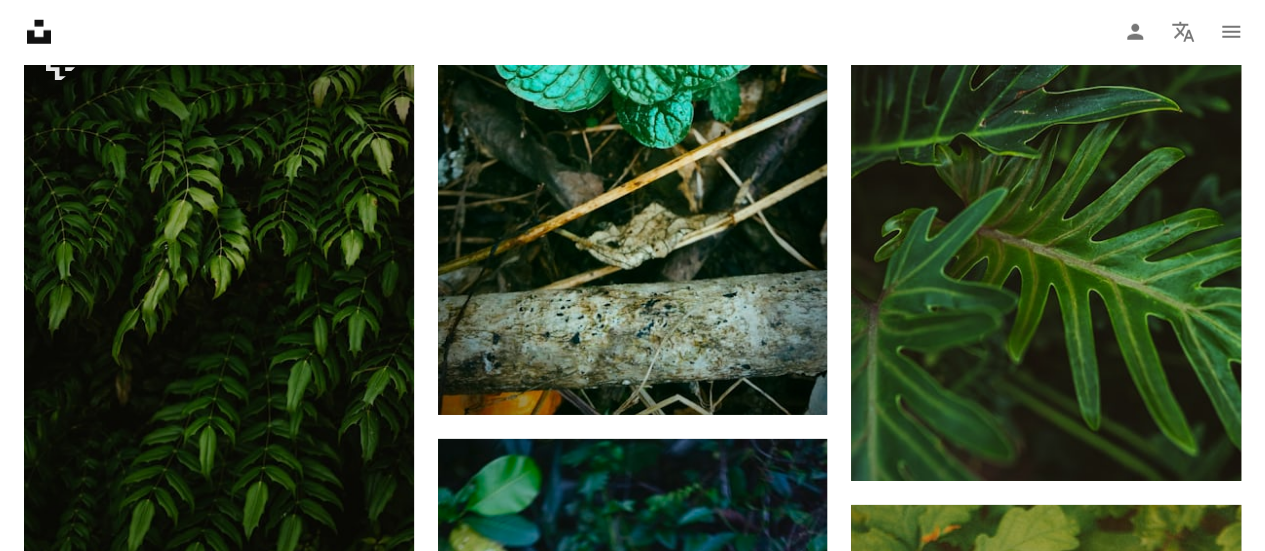 scroll, scrollTop: 14272, scrollLeft: 0, axis: vertical 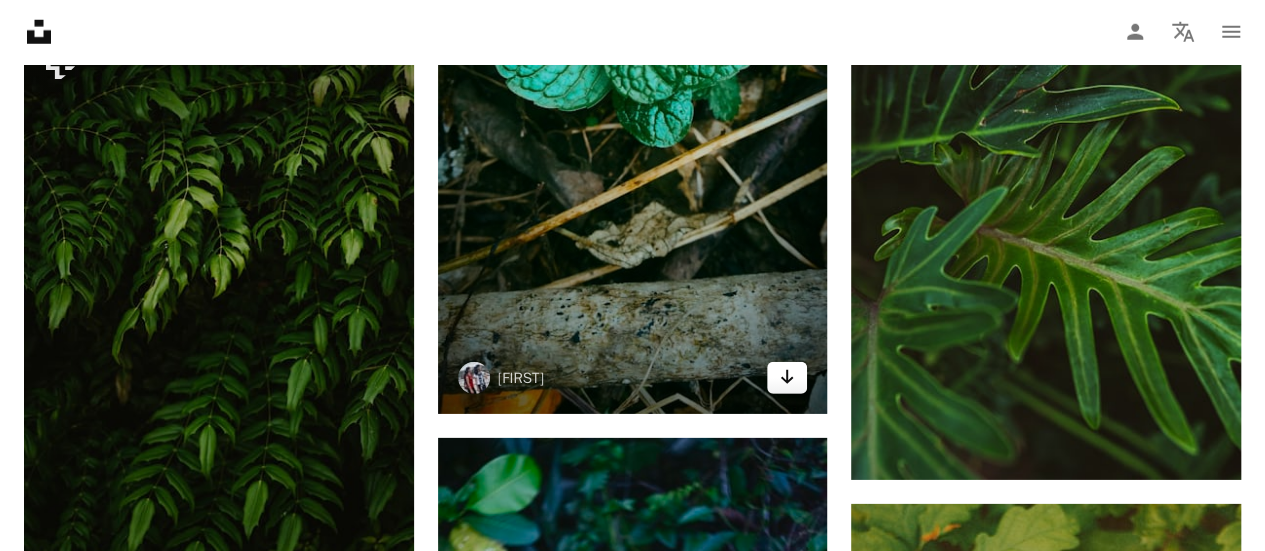 click on "Arrow pointing down" at bounding box center (787, 378) 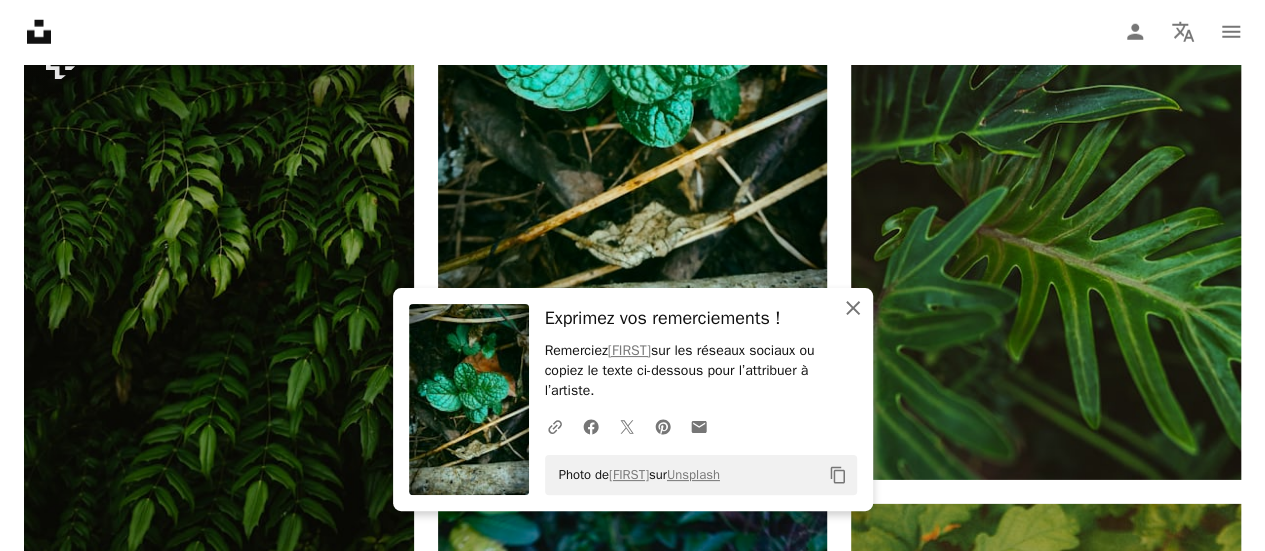 click on "An X shape" 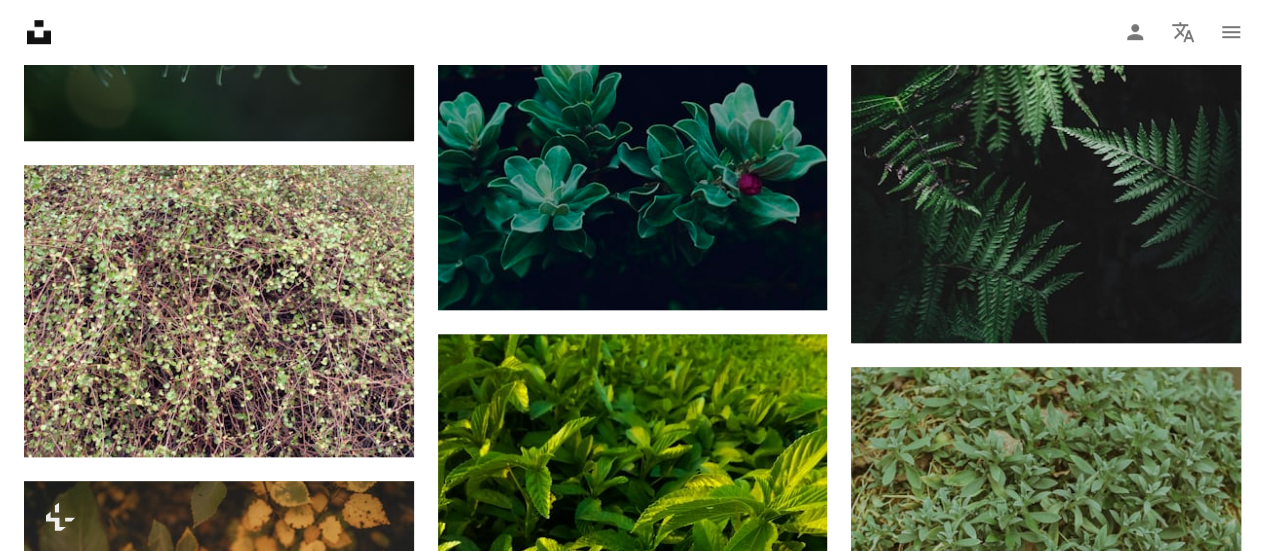 scroll, scrollTop: 15910, scrollLeft: 0, axis: vertical 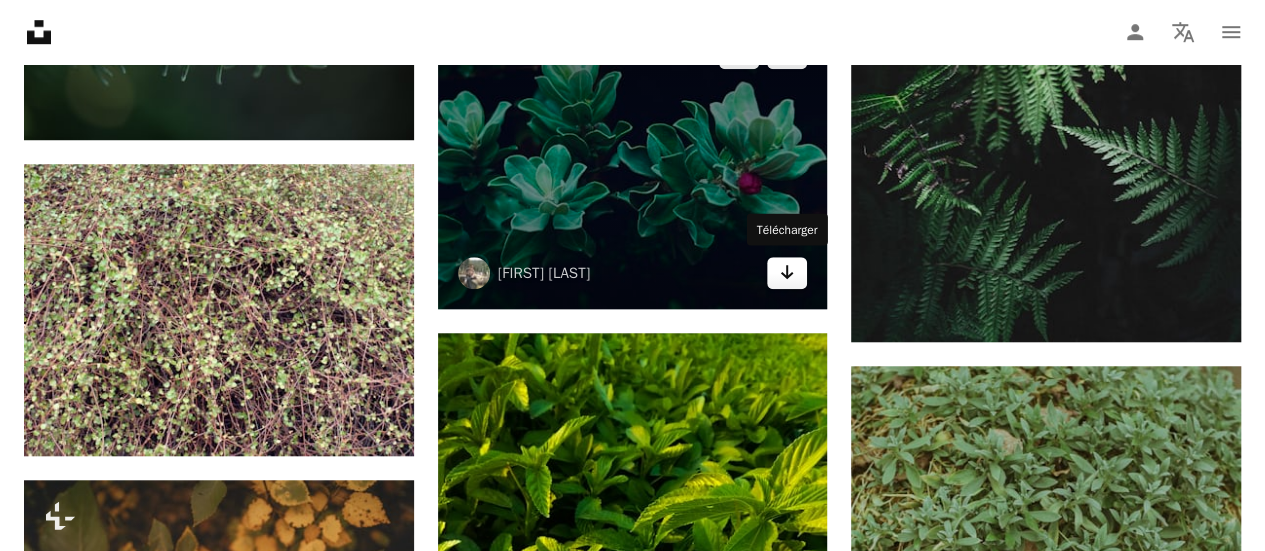 click on "Arrow pointing down" 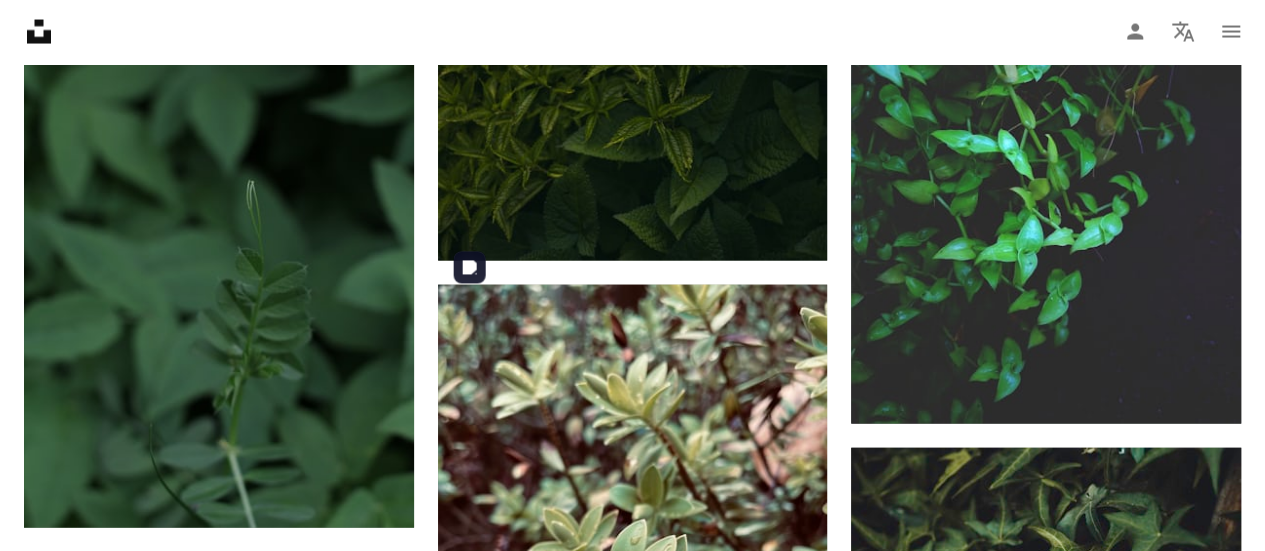 scroll, scrollTop: 0, scrollLeft: 0, axis: both 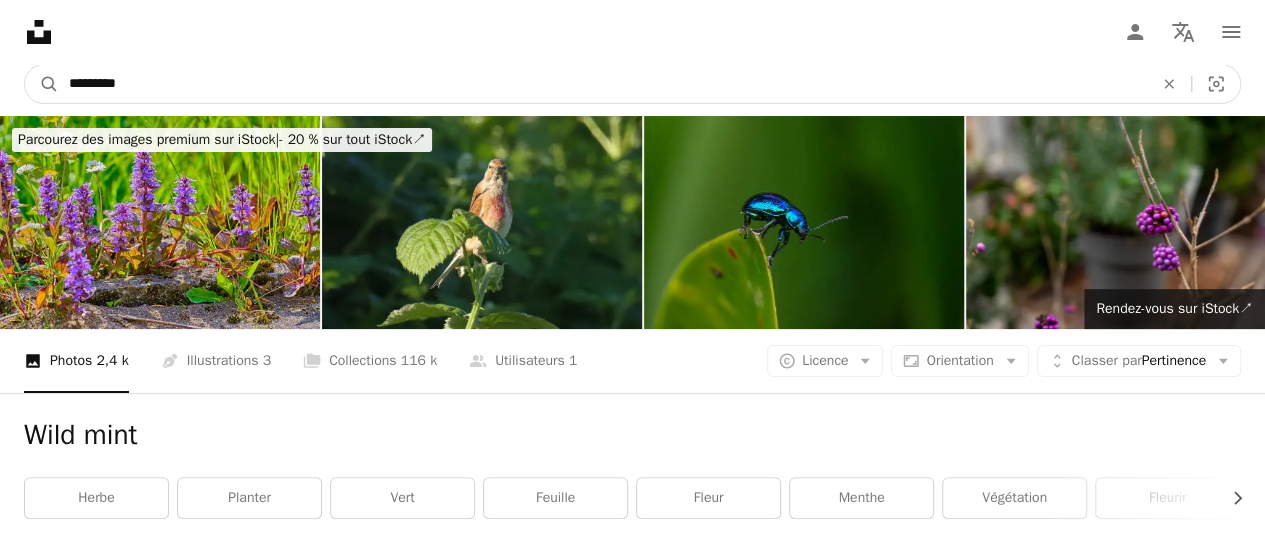 click on "*********" at bounding box center (603, 84) 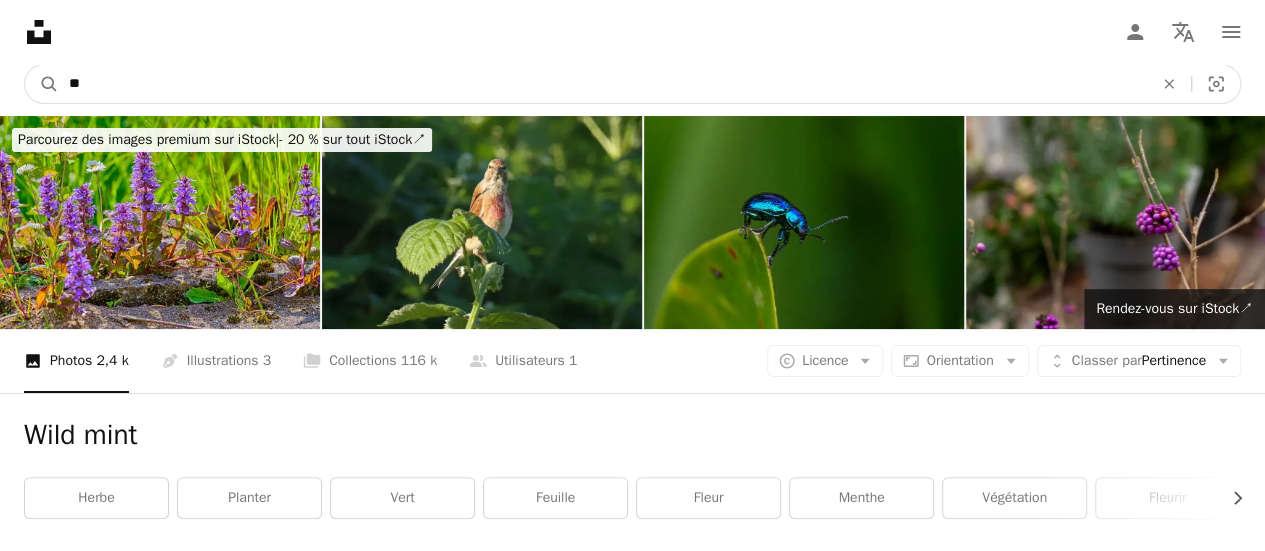 type on "*" 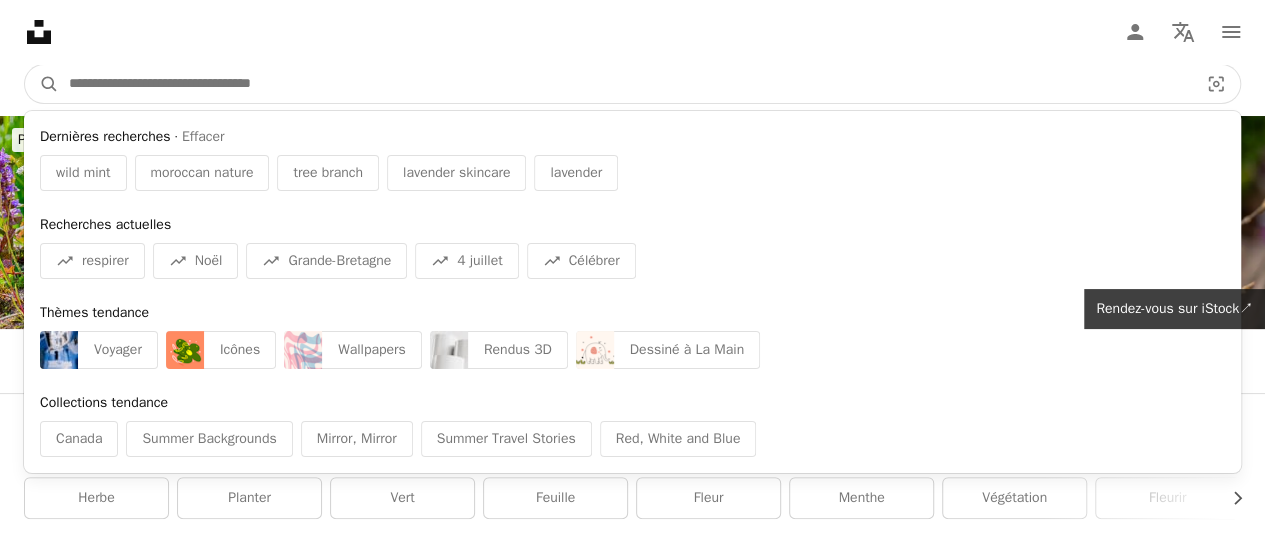 click at bounding box center [625, 84] 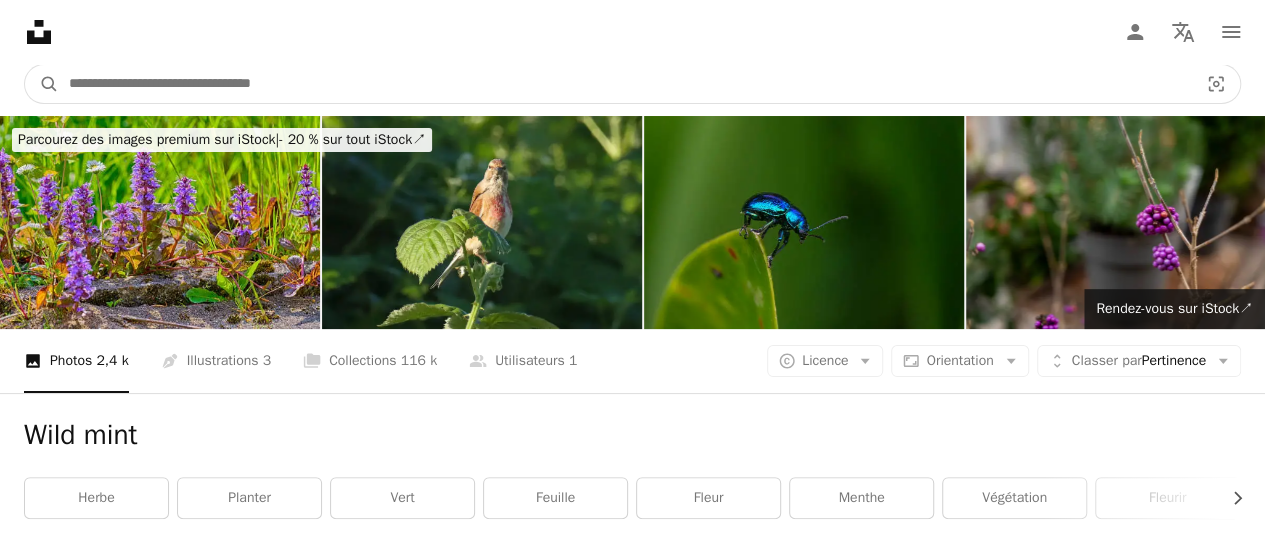 click at bounding box center [625, 84] 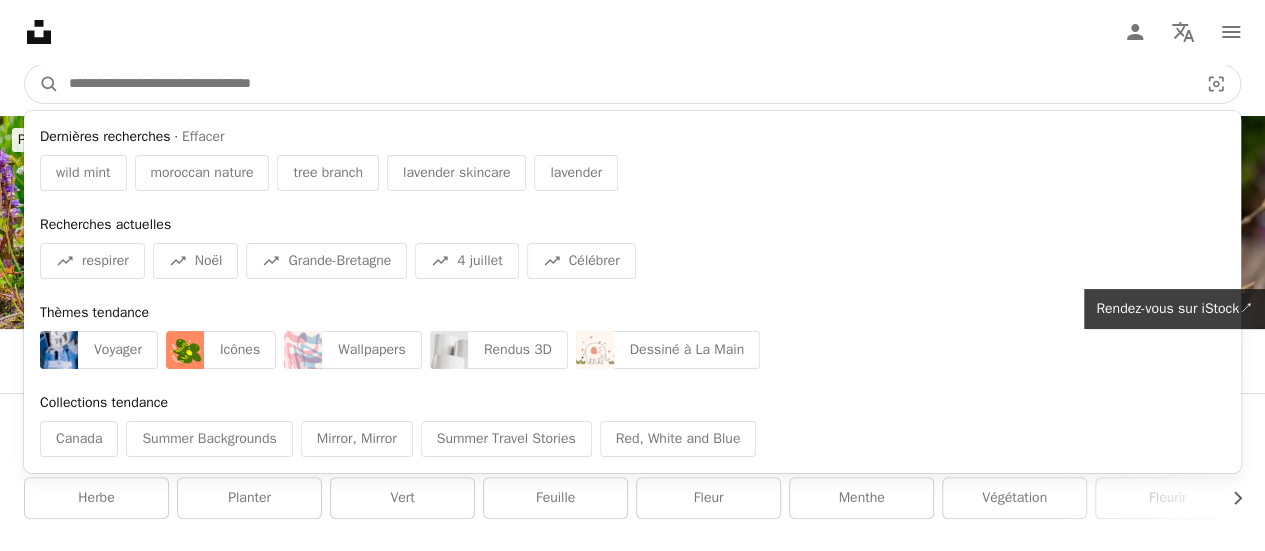 paste on "**********" 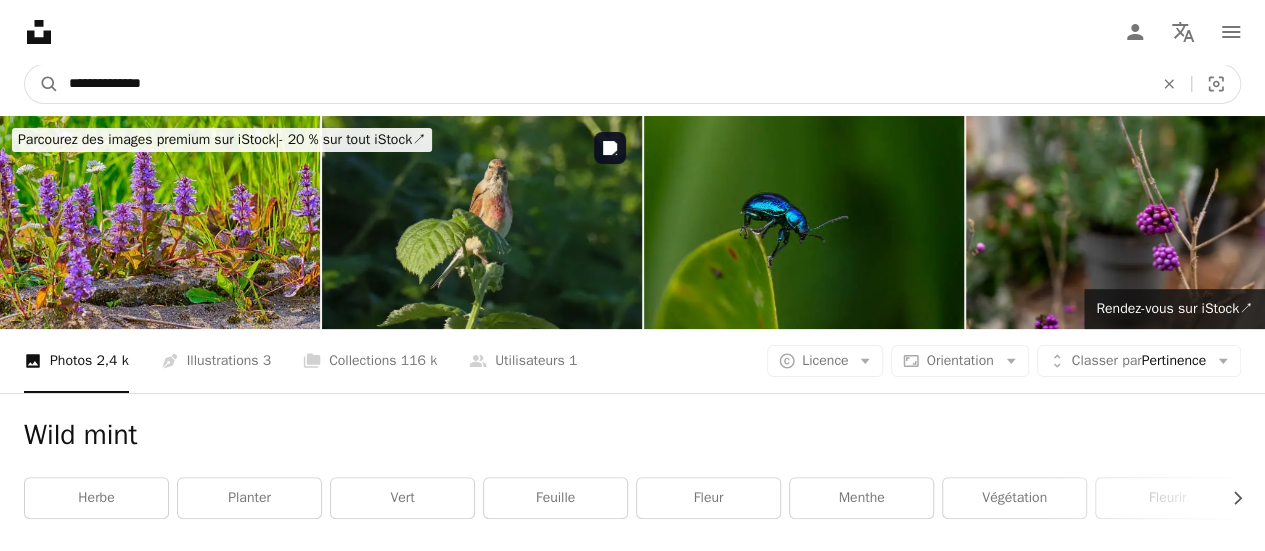 type on "**********" 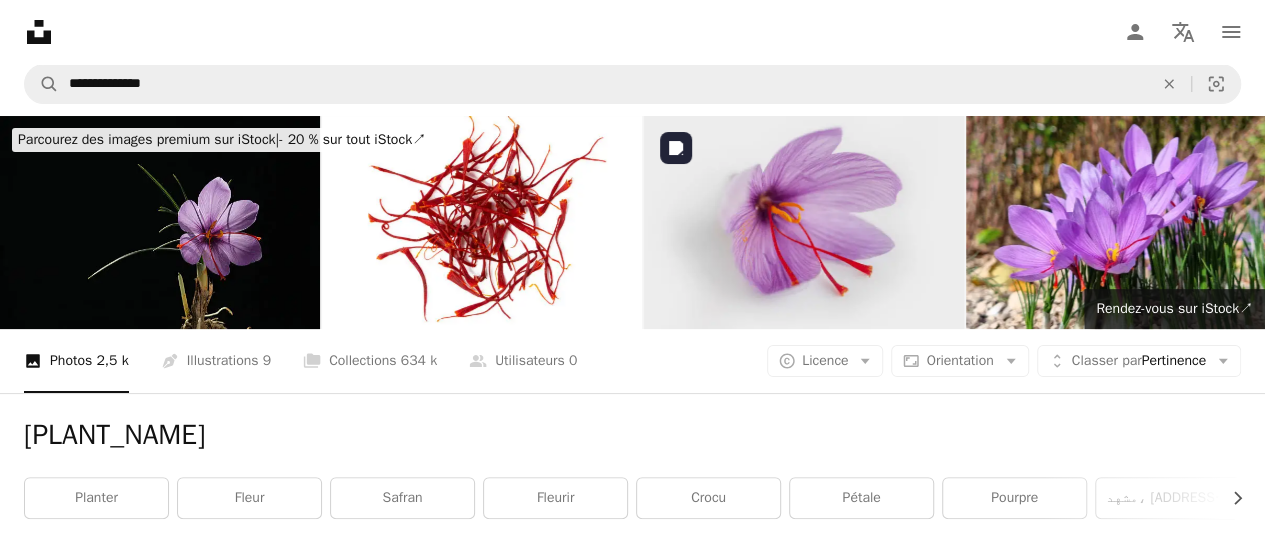 click at bounding box center [804, 222] 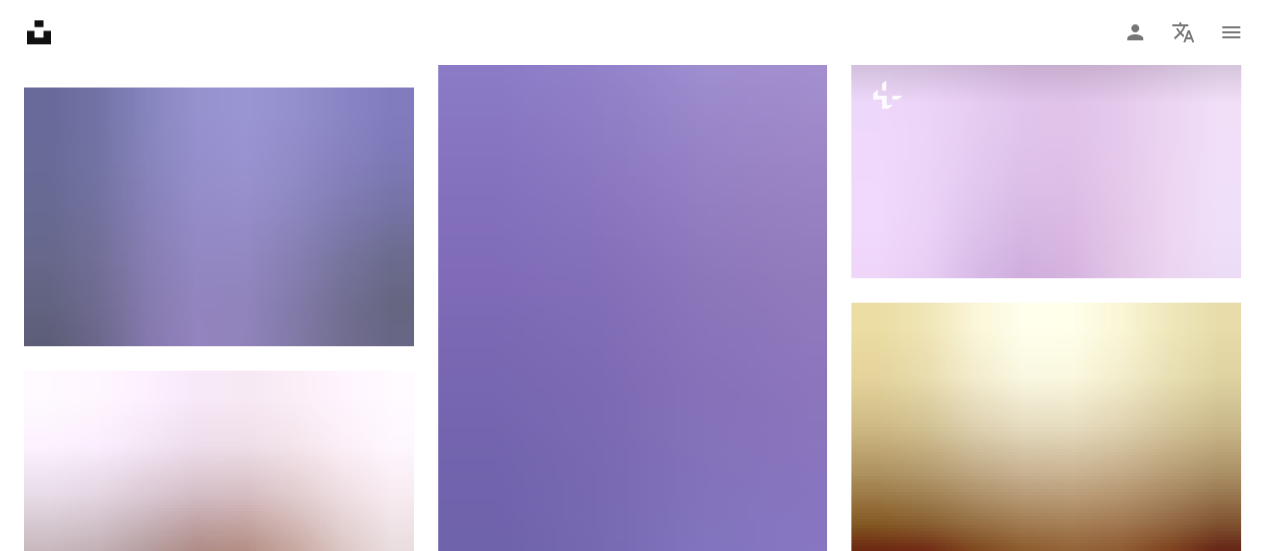 scroll, scrollTop: 1419, scrollLeft: 0, axis: vertical 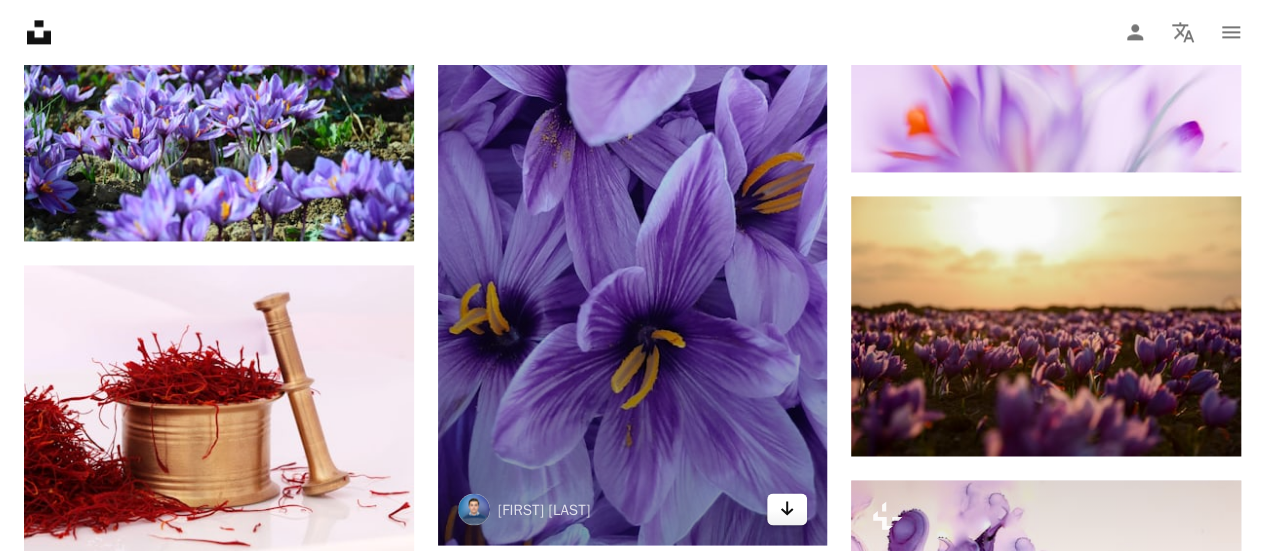 click on "Arrow pointing down" at bounding box center (787, 509) 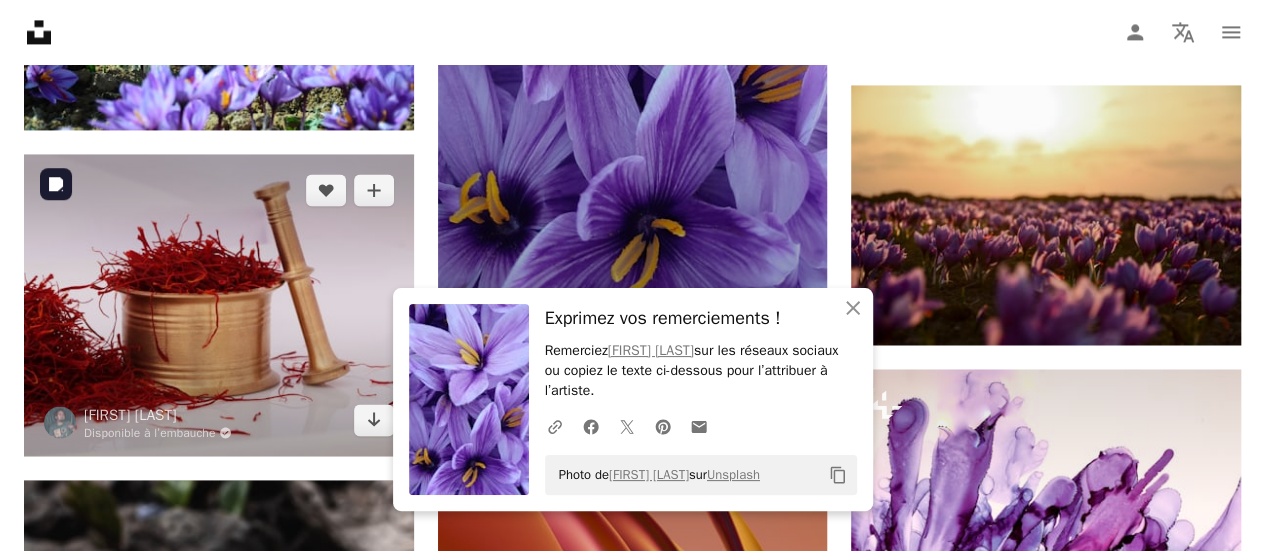 scroll, scrollTop: 1553, scrollLeft: 0, axis: vertical 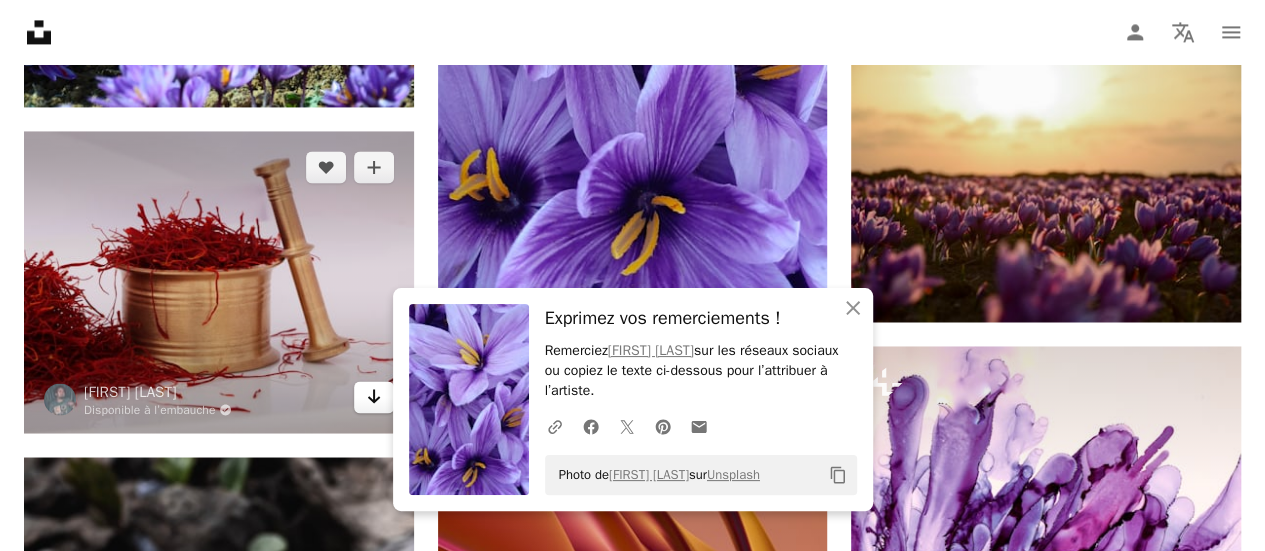 click on "Arrow pointing down" 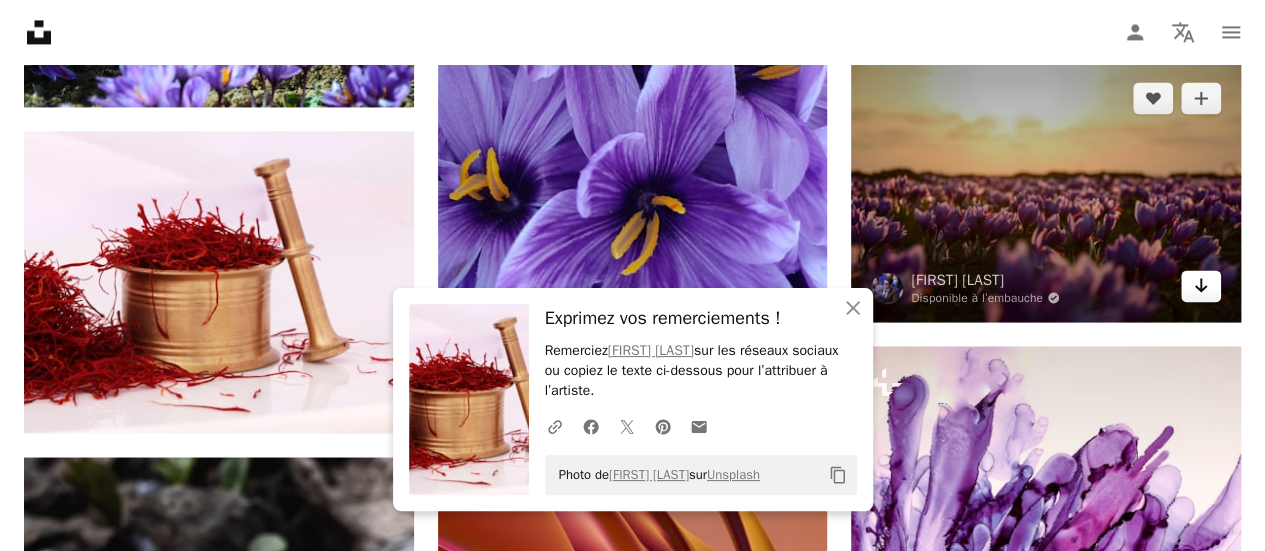 click on "Arrow pointing down" 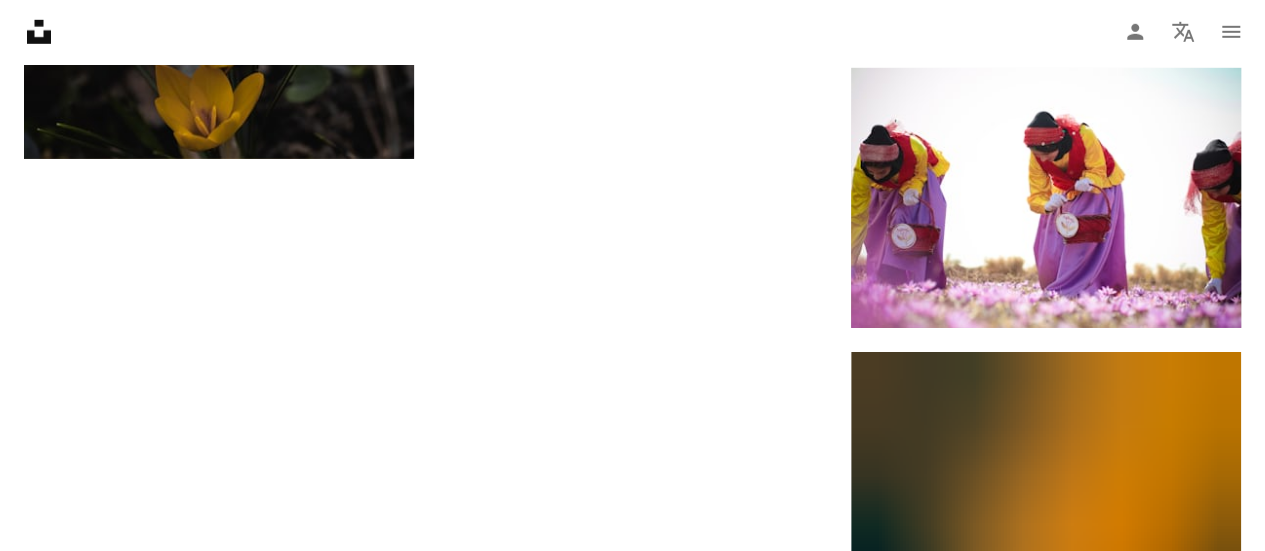 scroll, scrollTop: 3094, scrollLeft: 0, axis: vertical 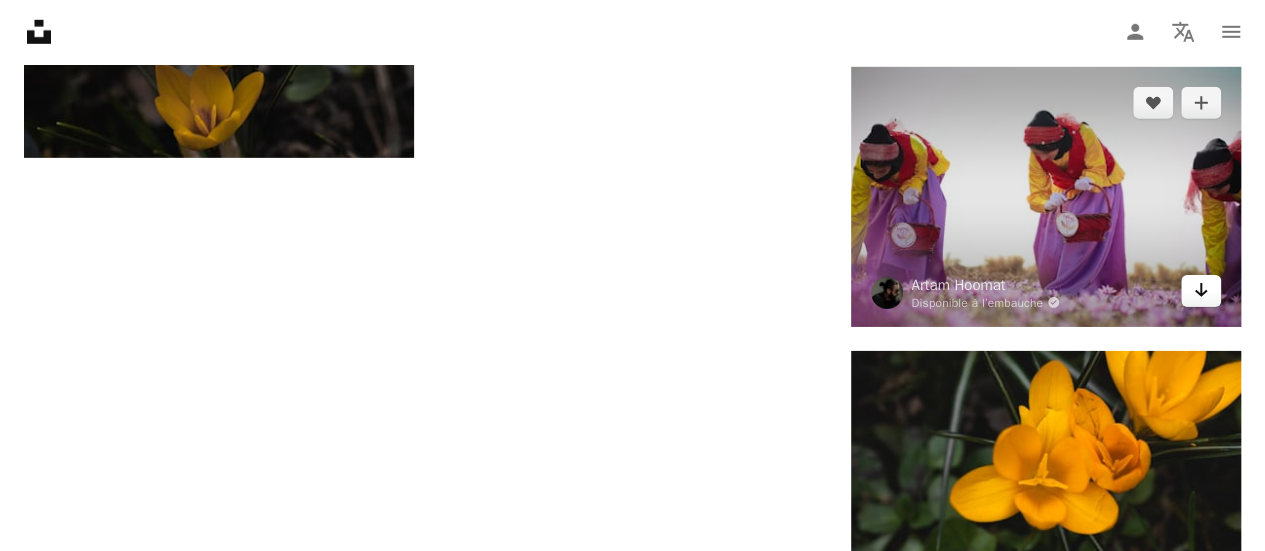 click on "Arrow pointing down" 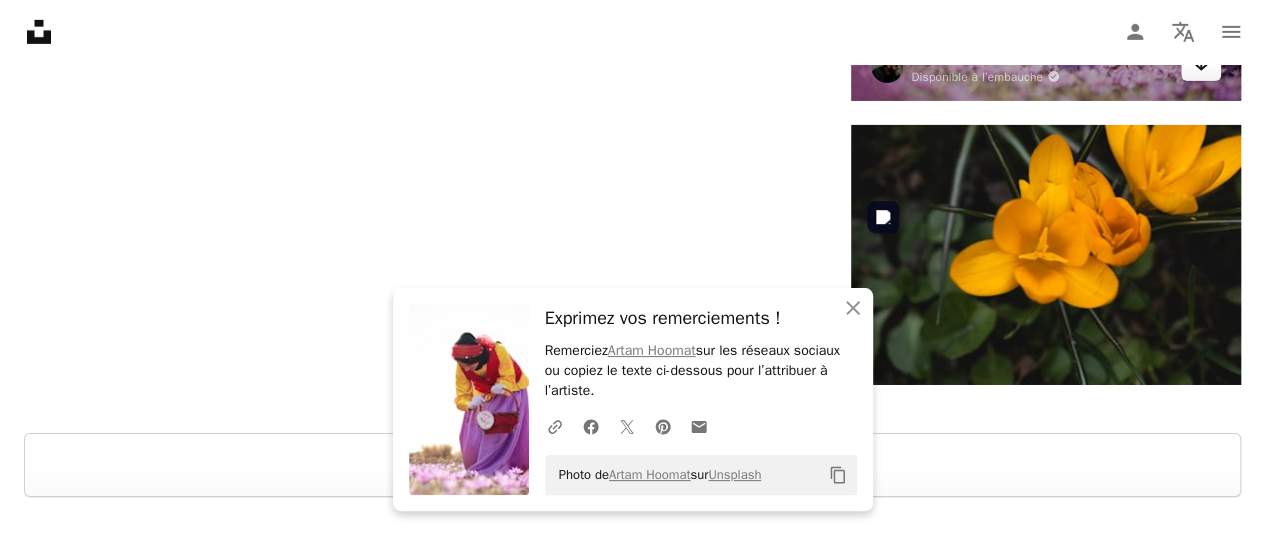 scroll, scrollTop: 3327, scrollLeft: 0, axis: vertical 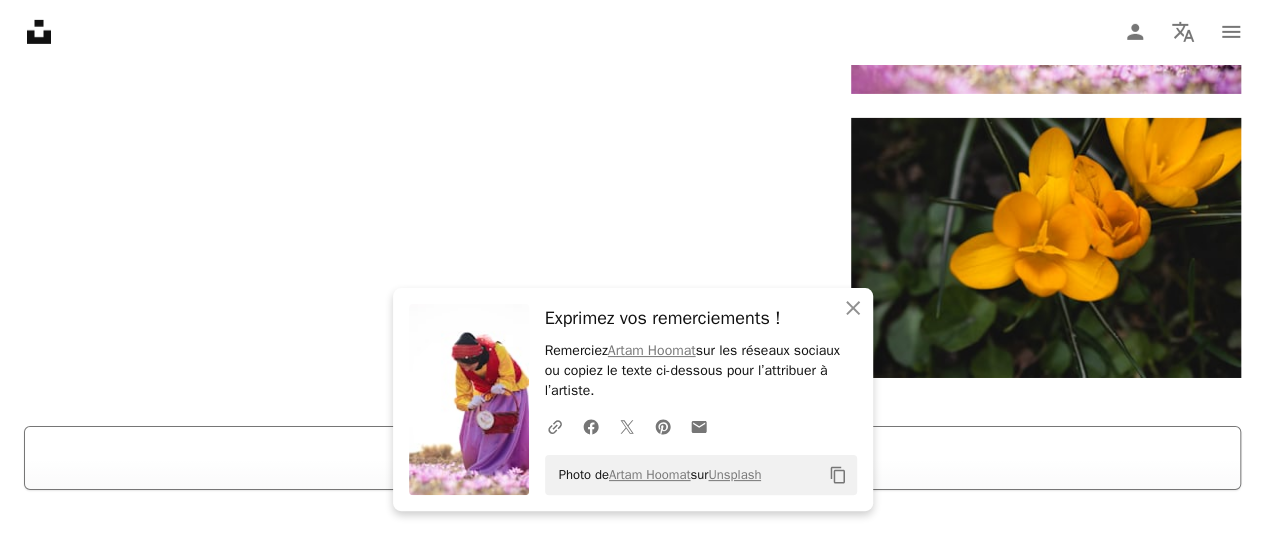 click on "Plus de résultats" at bounding box center (632, 458) 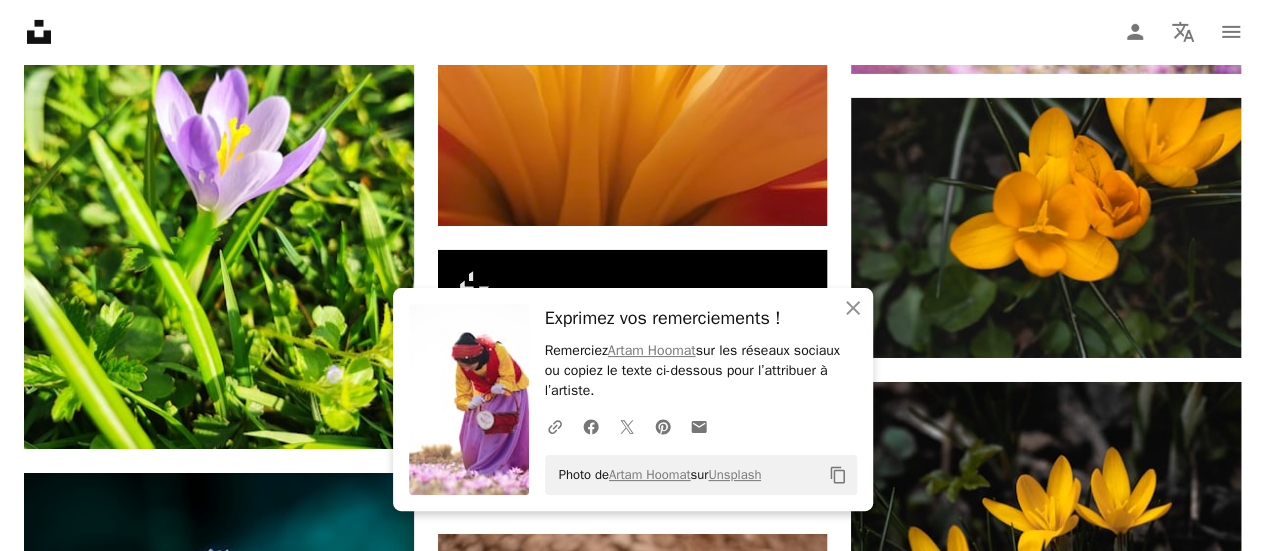 scroll, scrollTop: 3373, scrollLeft: 0, axis: vertical 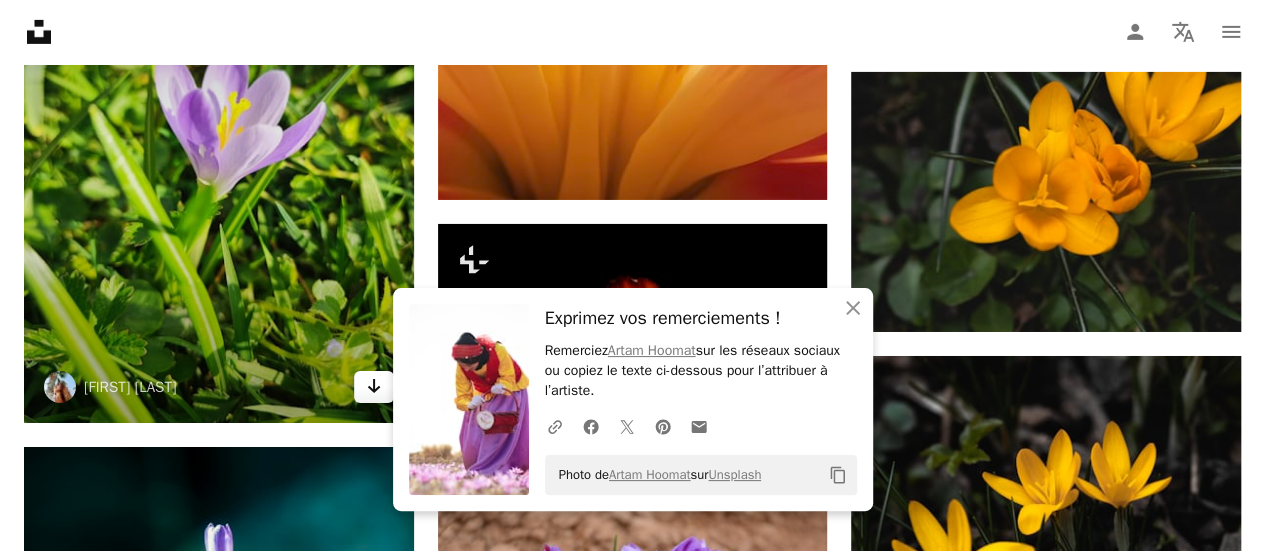 click on "Arrow pointing down" 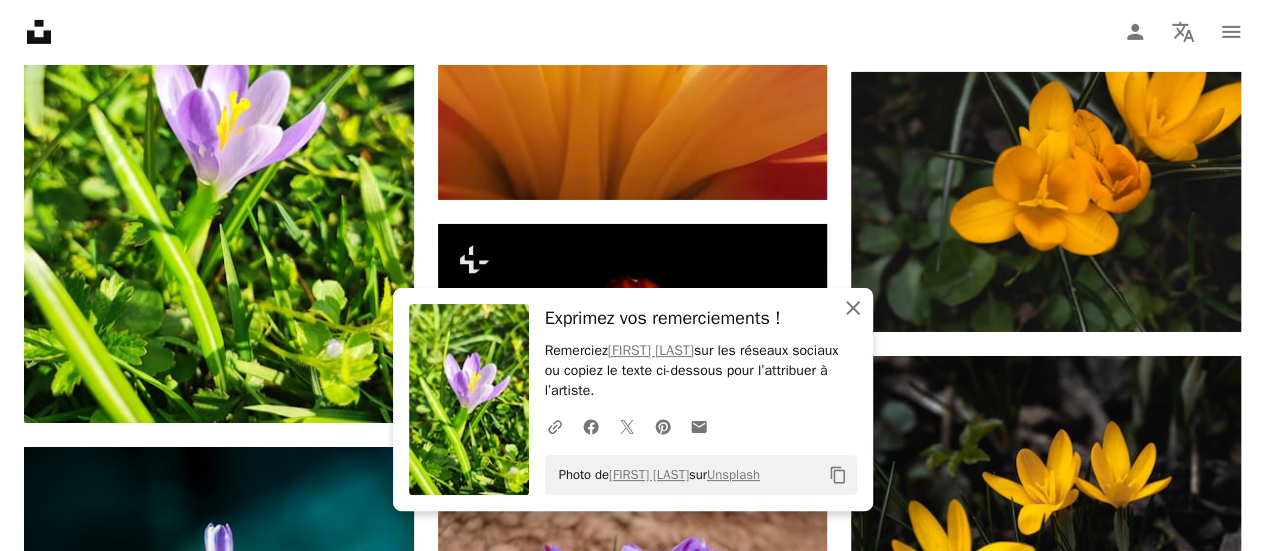 click on "An X shape" 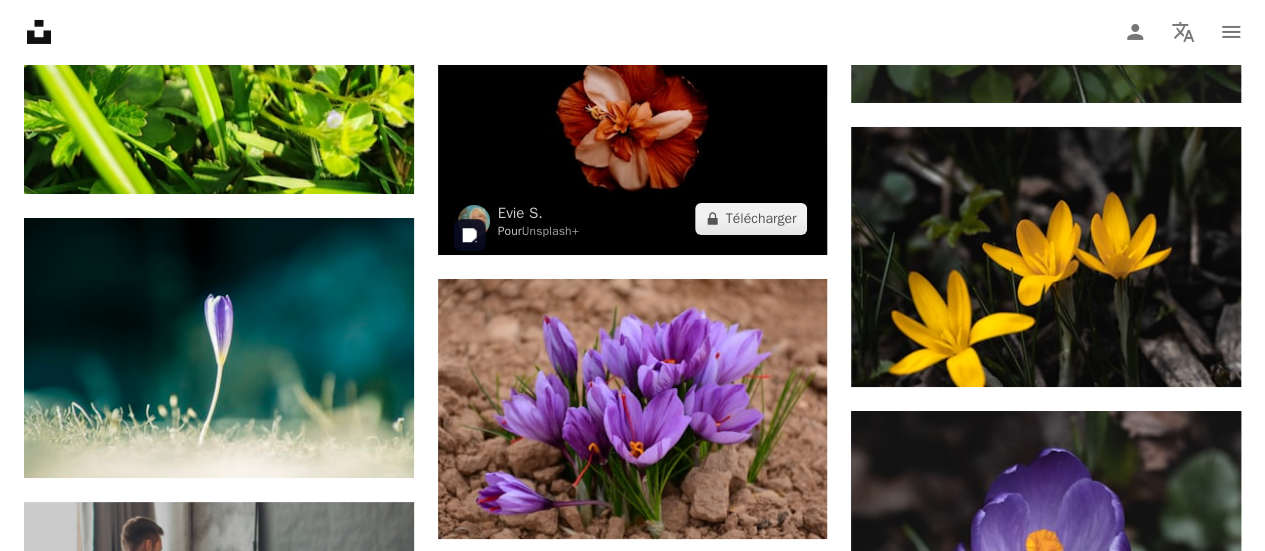 scroll, scrollTop: 3732, scrollLeft: 0, axis: vertical 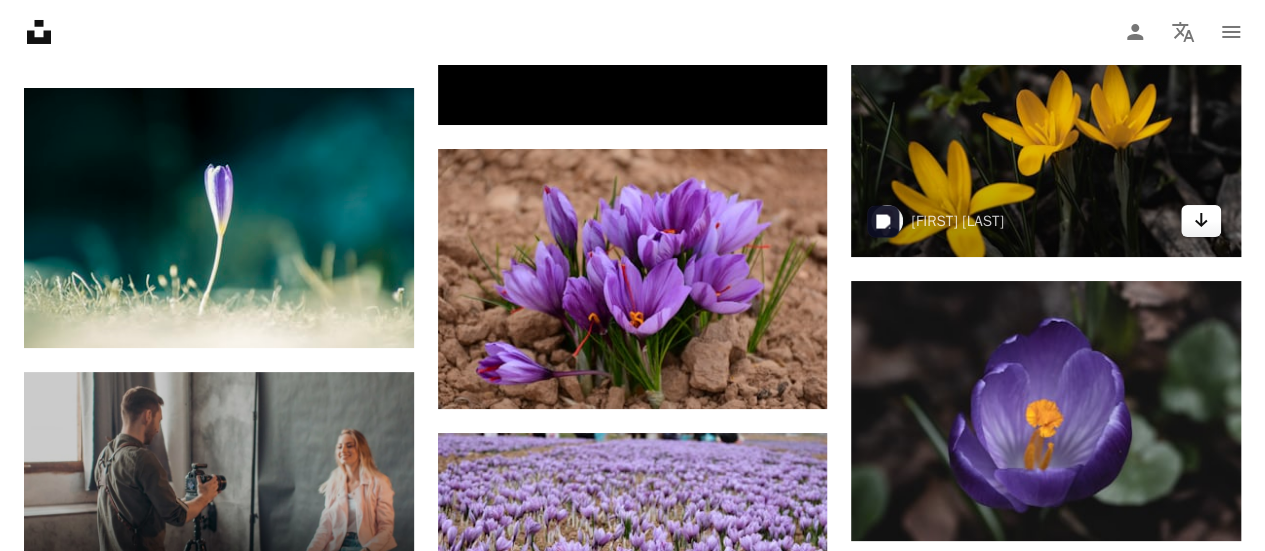 click on "Arrow pointing down" at bounding box center [1201, 221] 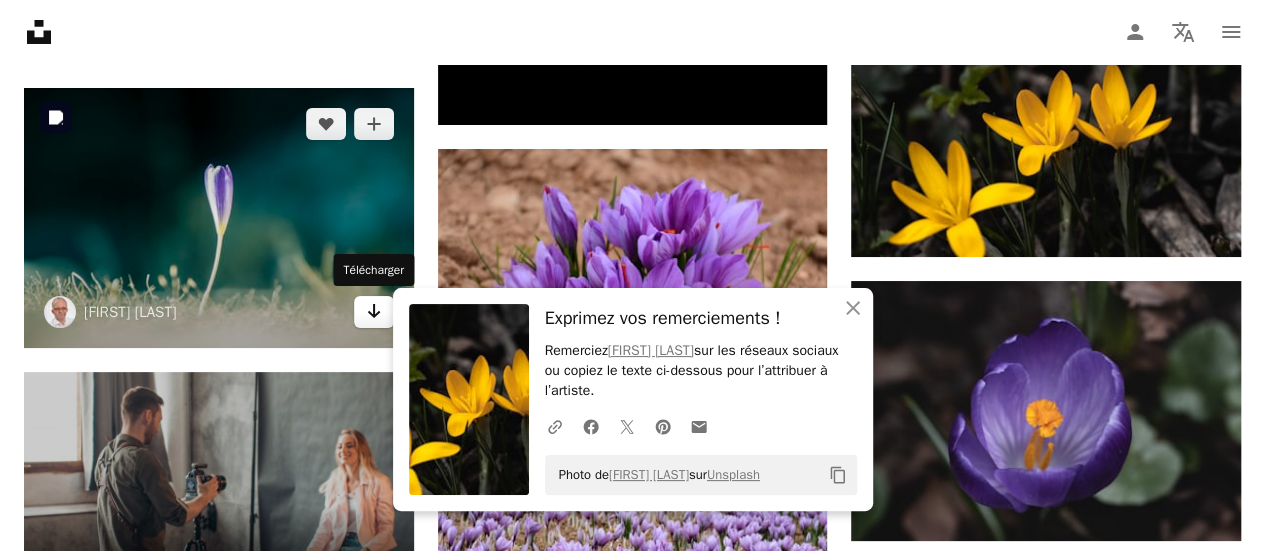 click on "Arrow pointing down" at bounding box center [374, 312] 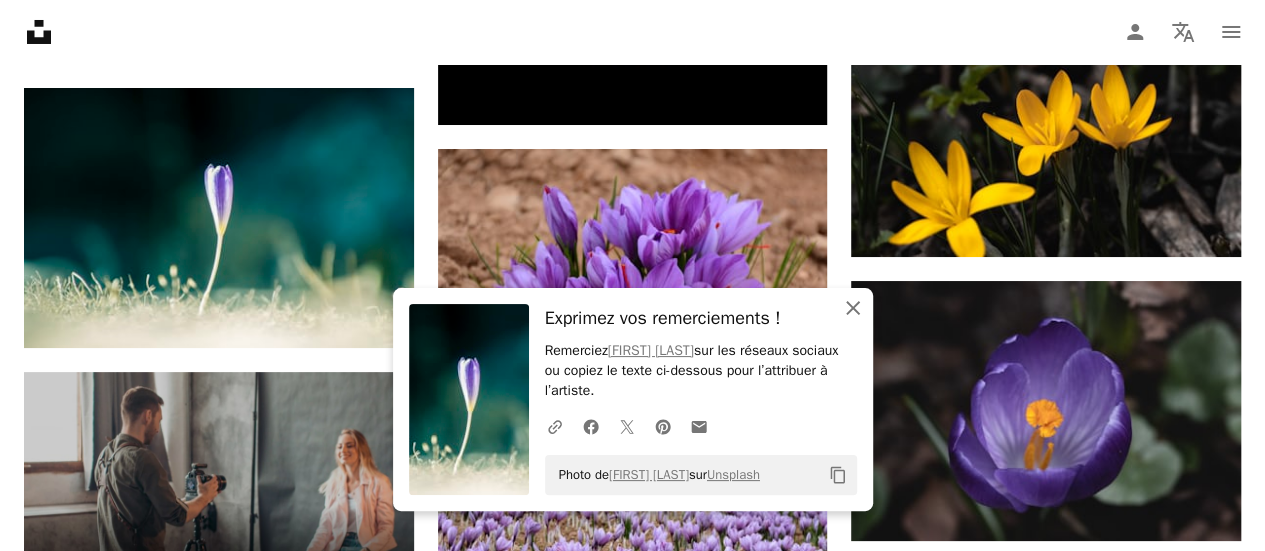 click on "An X shape" 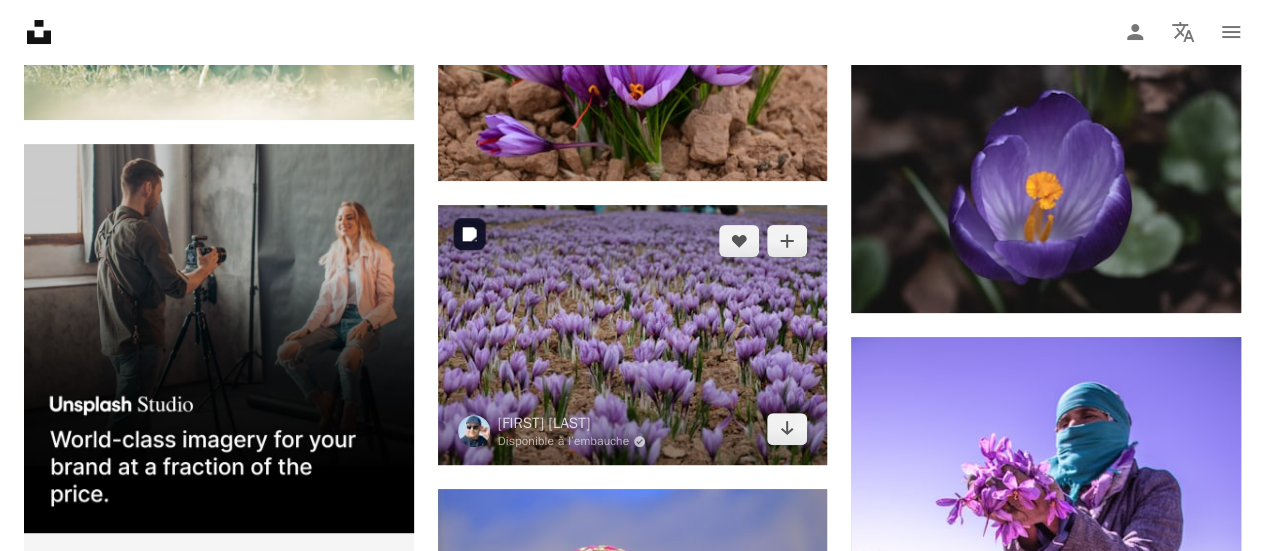 scroll, scrollTop: 3962, scrollLeft: 0, axis: vertical 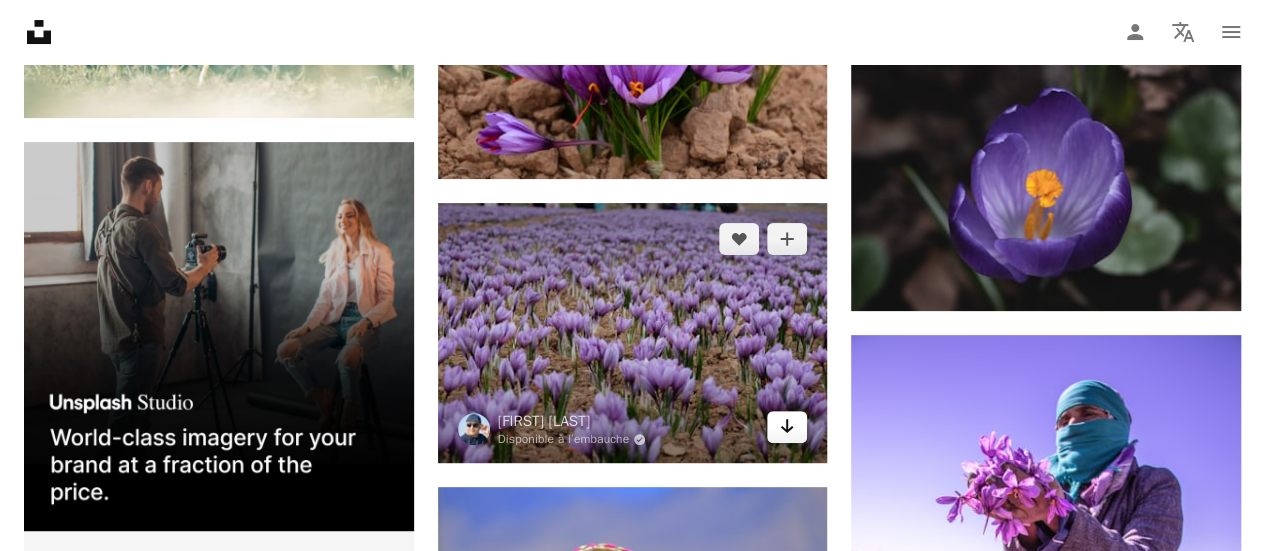 click on "Arrow pointing down" 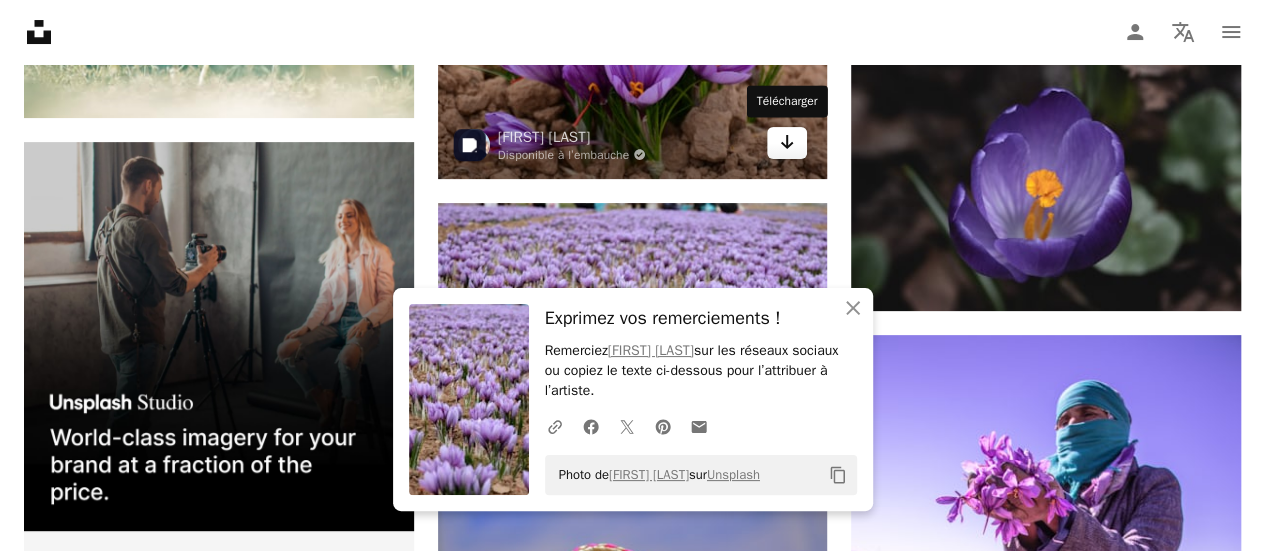 click on "Arrow pointing down" at bounding box center (787, 143) 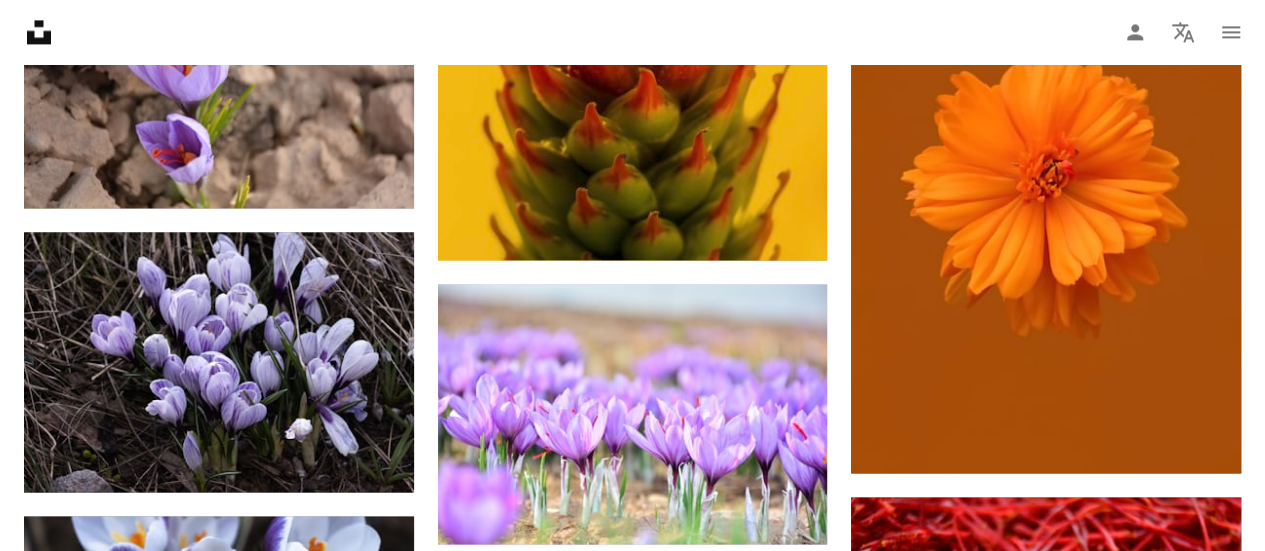 scroll, scrollTop: 5315, scrollLeft: 0, axis: vertical 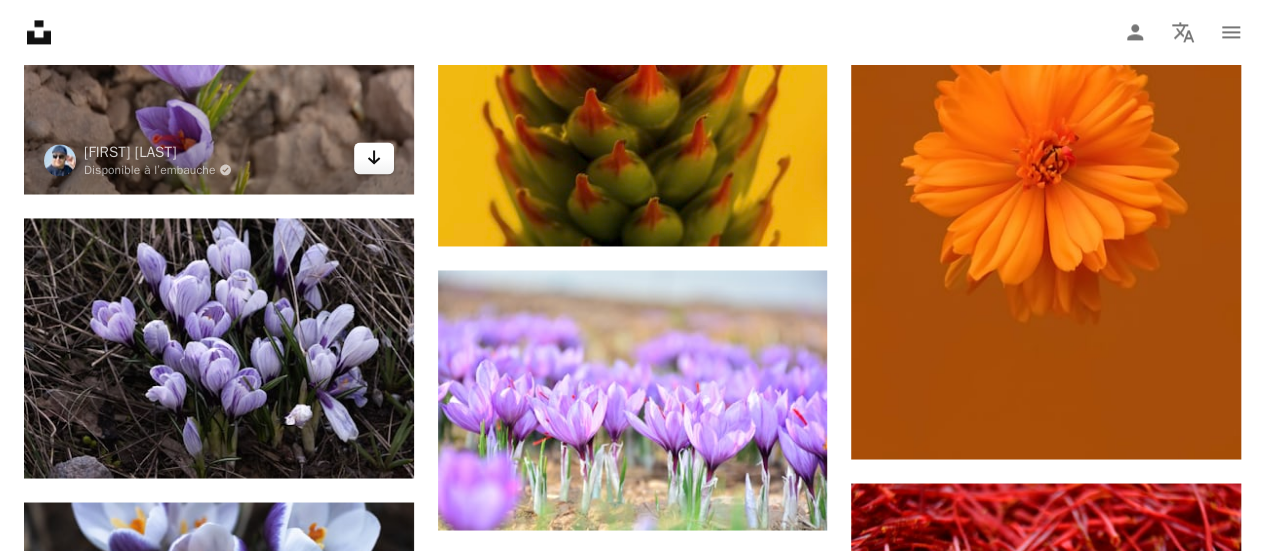 click on "Arrow pointing down" 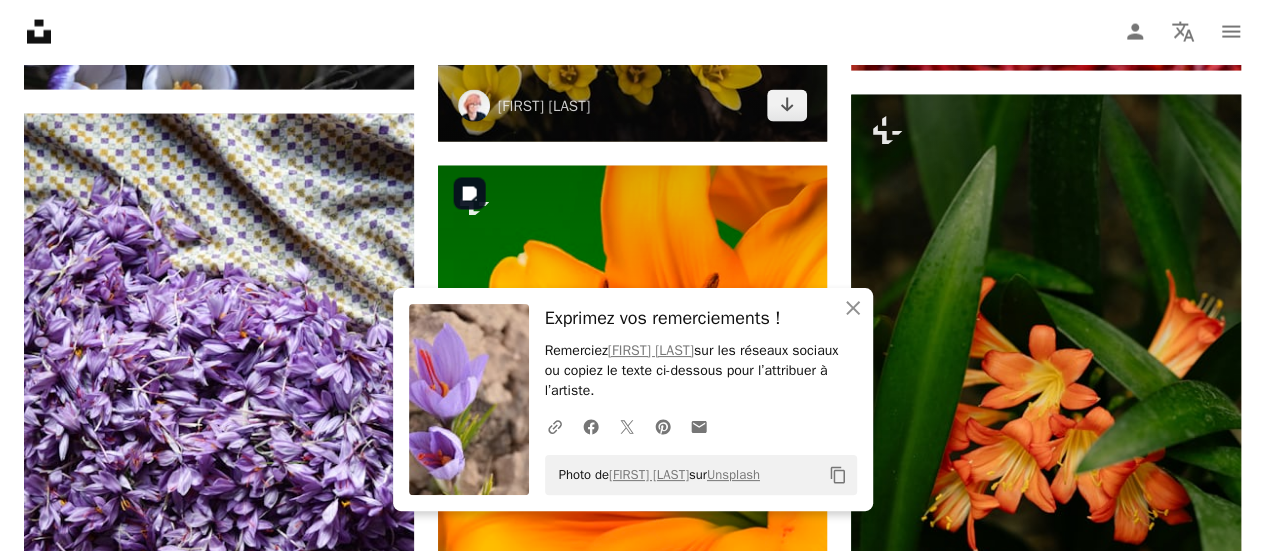 scroll, scrollTop: 5988, scrollLeft: 0, axis: vertical 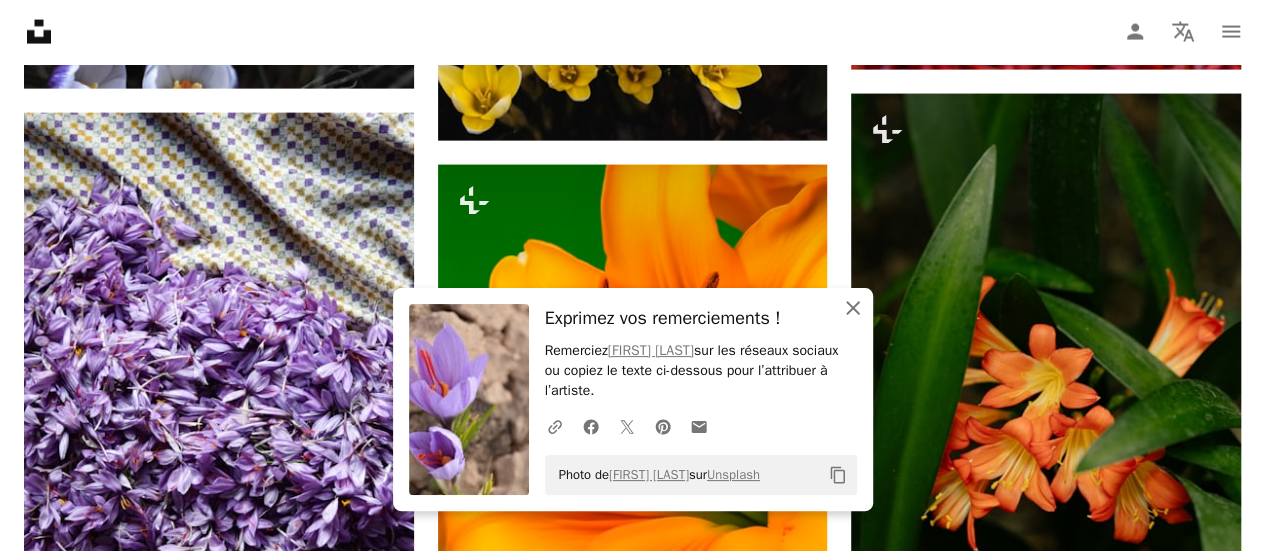 click on "An X shape" 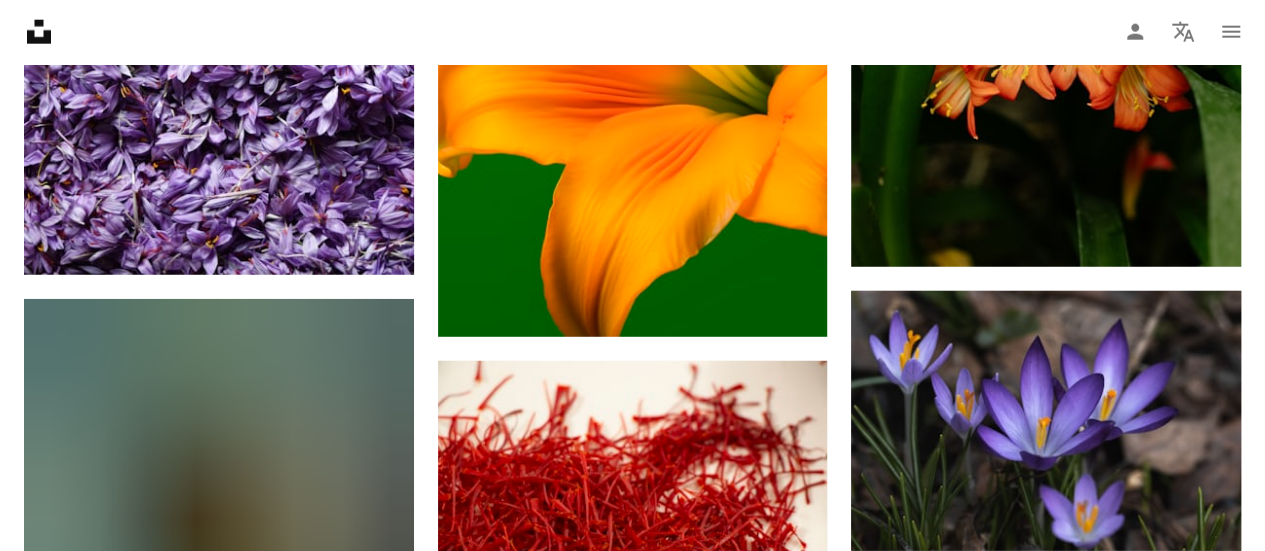 scroll, scrollTop: 6402, scrollLeft: 0, axis: vertical 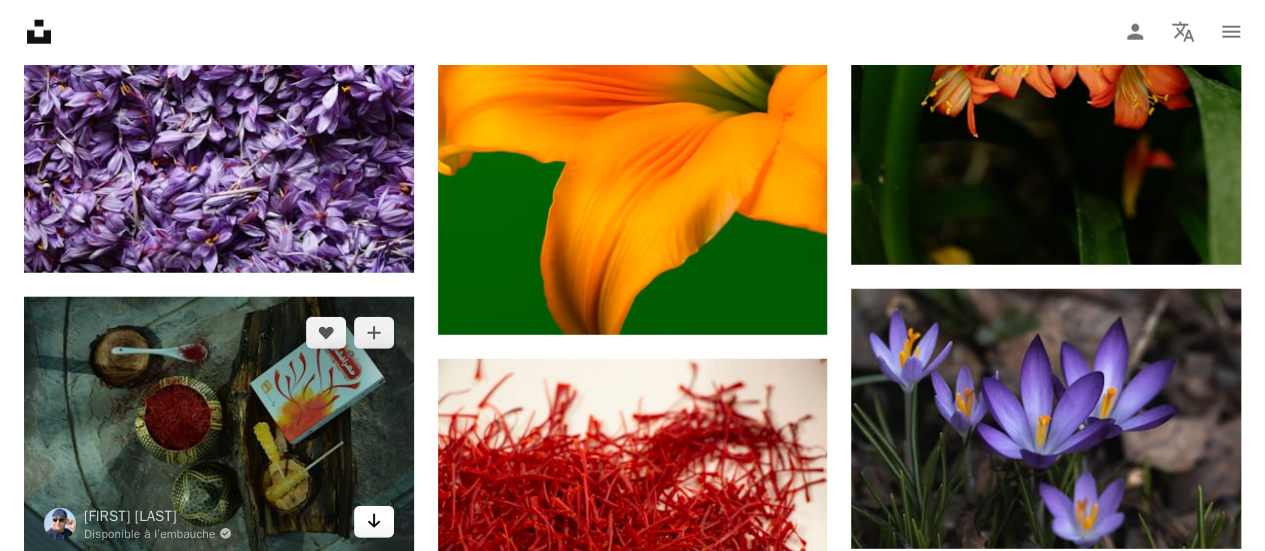 click 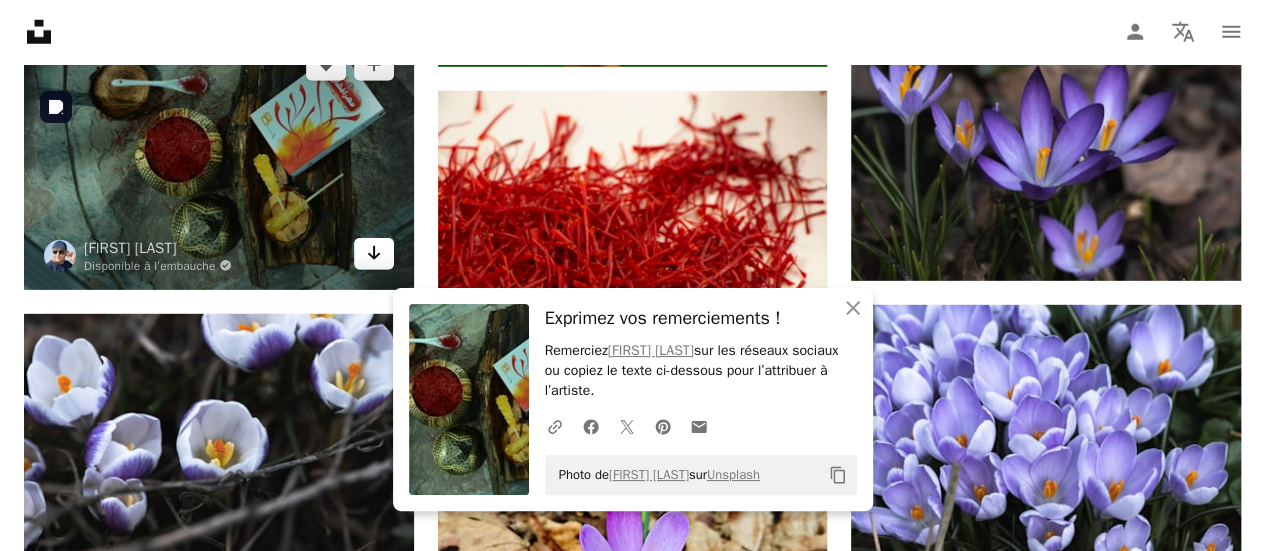 scroll, scrollTop: 6671, scrollLeft: 0, axis: vertical 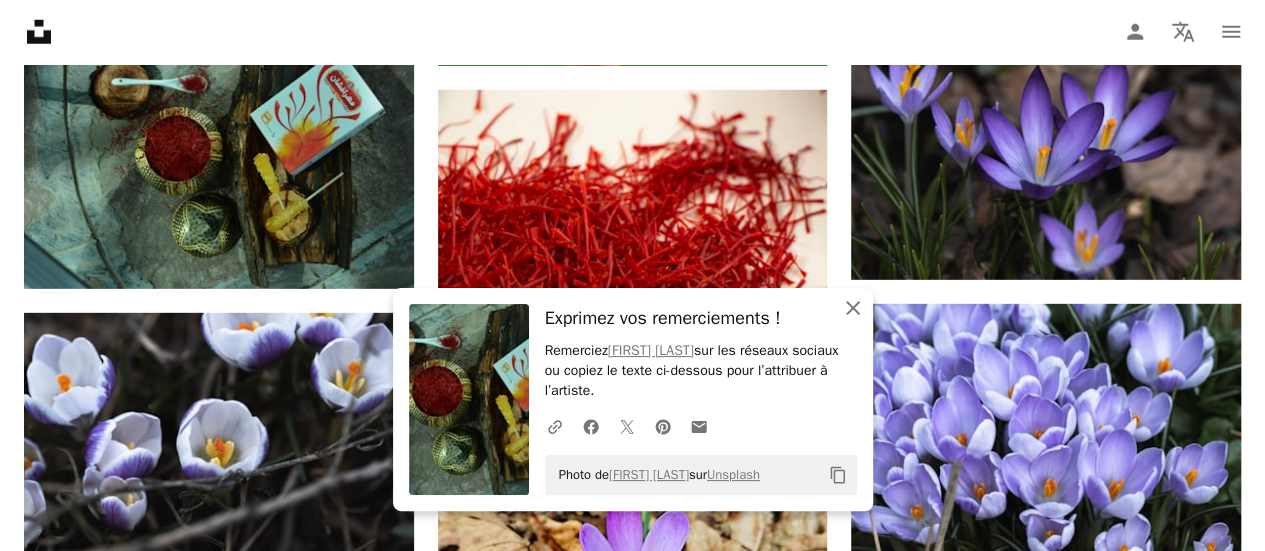click on "An X shape" 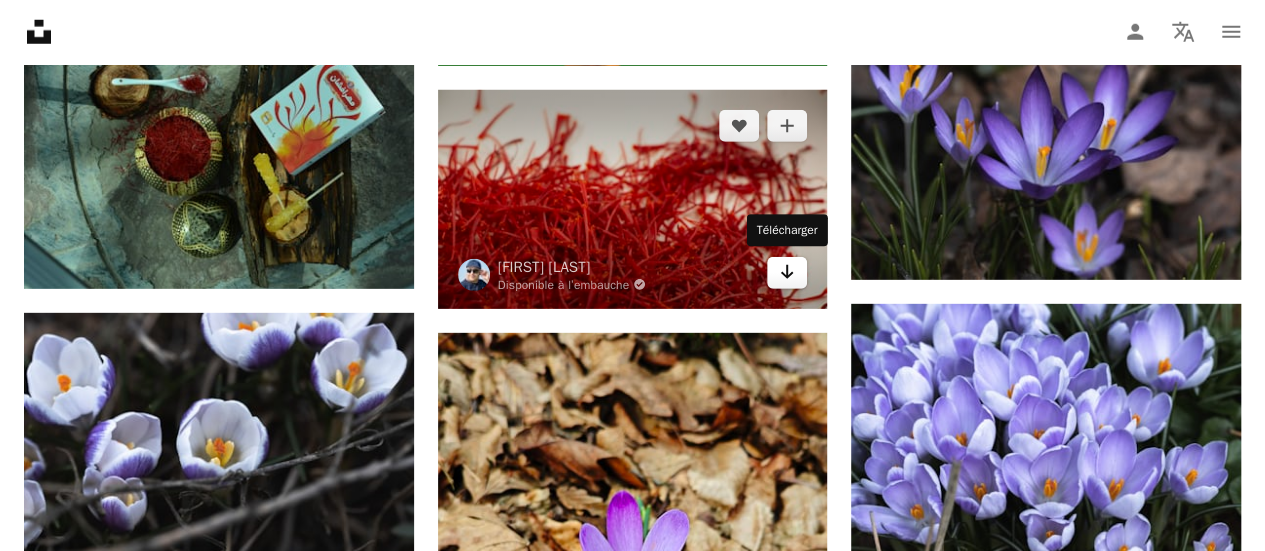 click 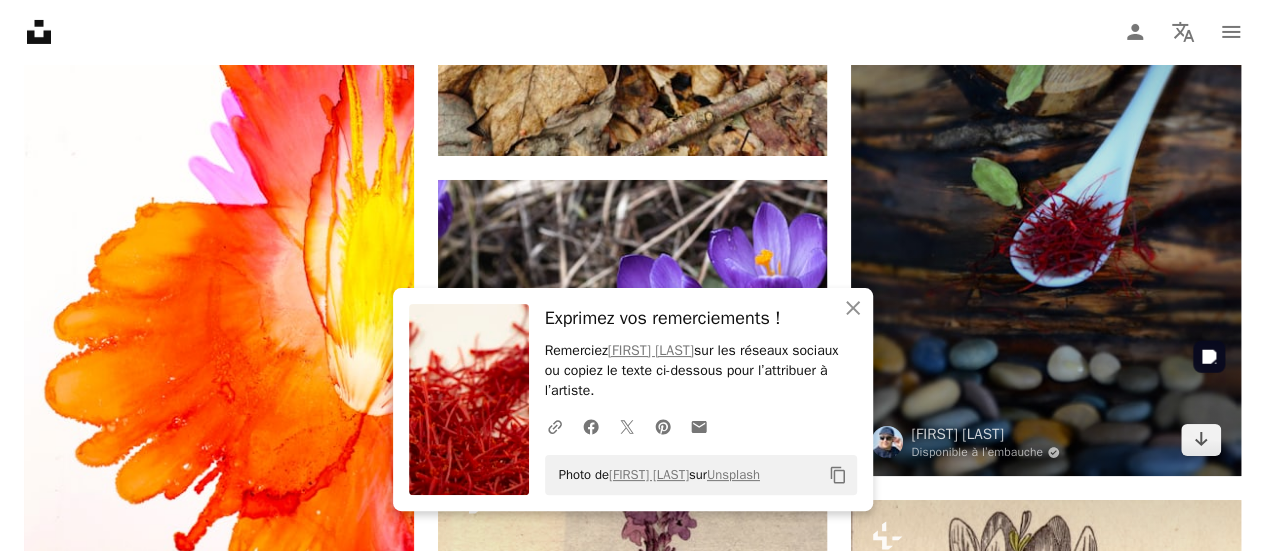 scroll, scrollTop: 7452, scrollLeft: 0, axis: vertical 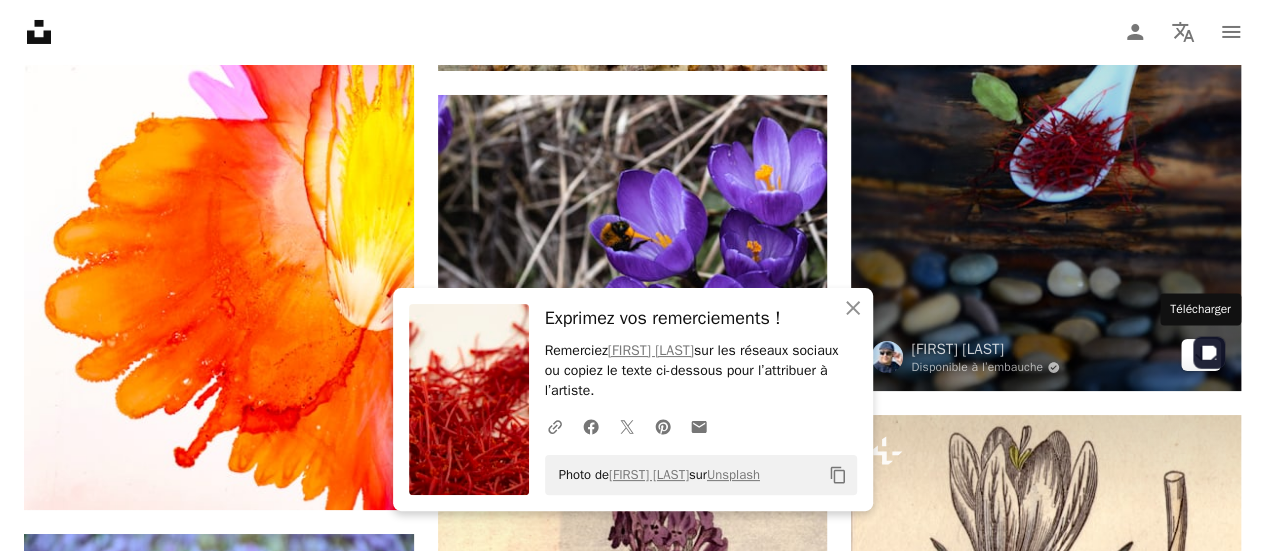 click on "Arrow pointing down" at bounding box center (1201, 355) 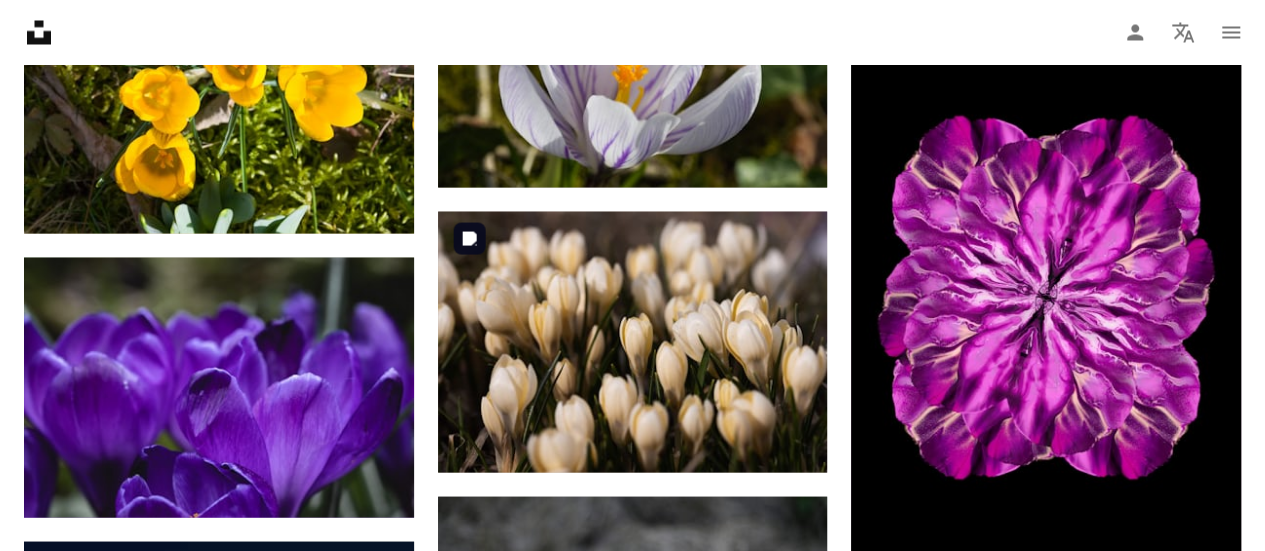 scroll, scrollTop: 9473, scrollLeft: 0, axis: vertical 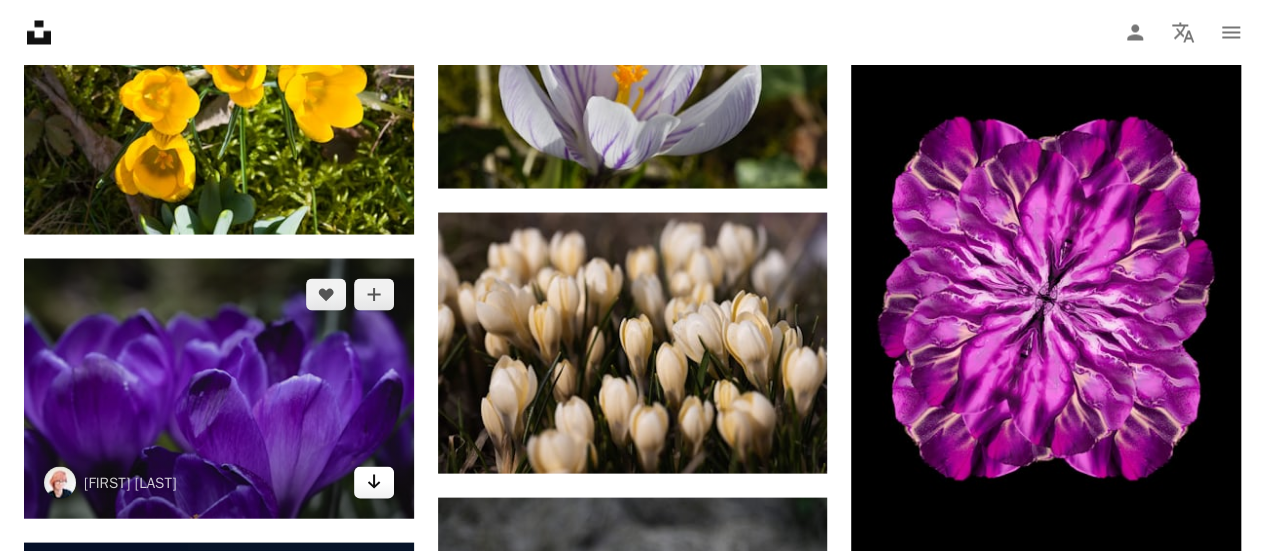 click on "Arrow pointing down" 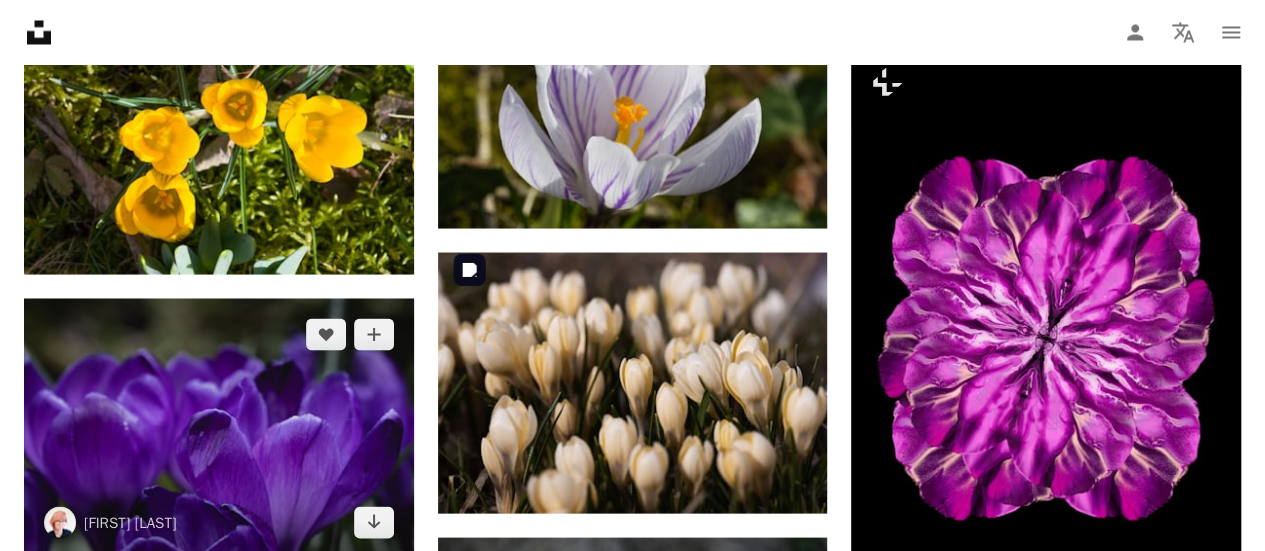 scroll, scrollTop: 9445, scrollLeft: 0, axis: vertical 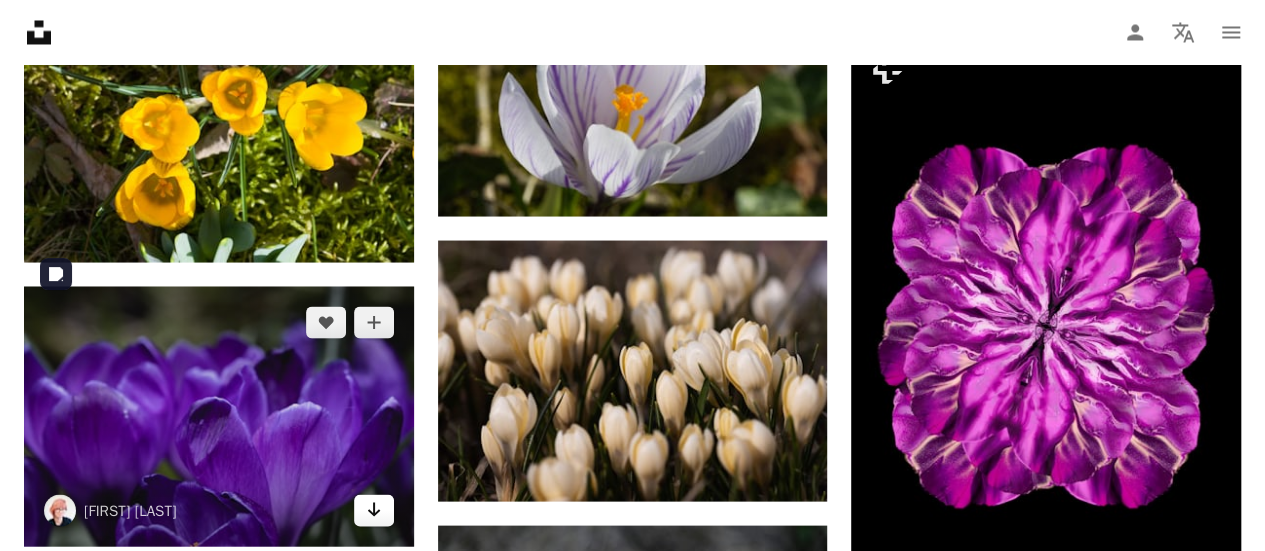 click on "Arrow pointing down" at bounding box center [374, 510] 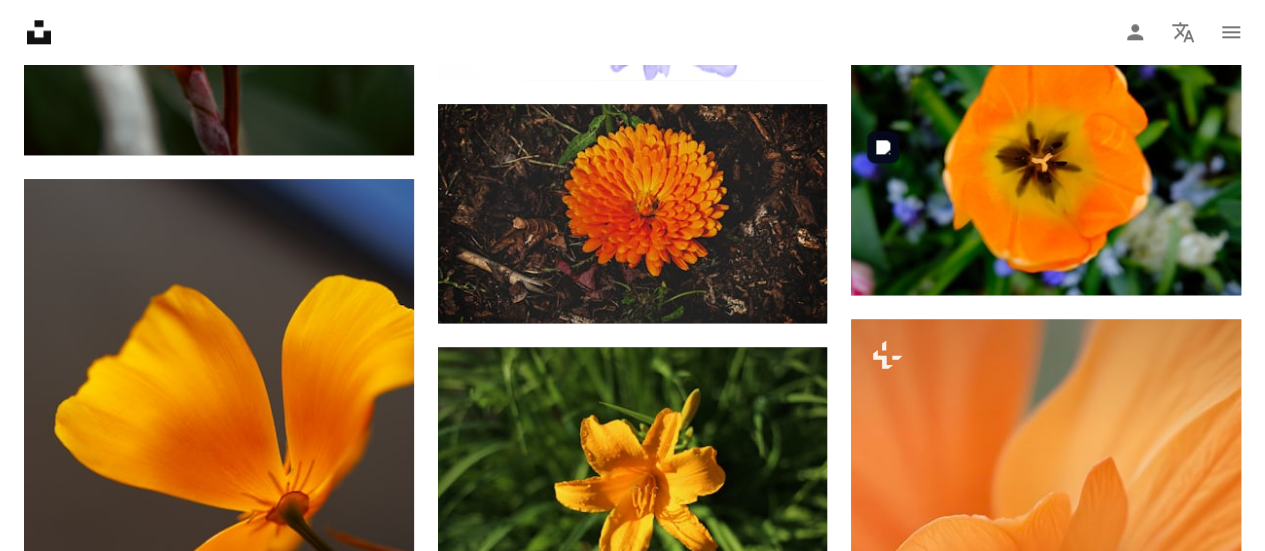 scroll, scrollTop: 16342, scrollLeft: 0, axis: vertical 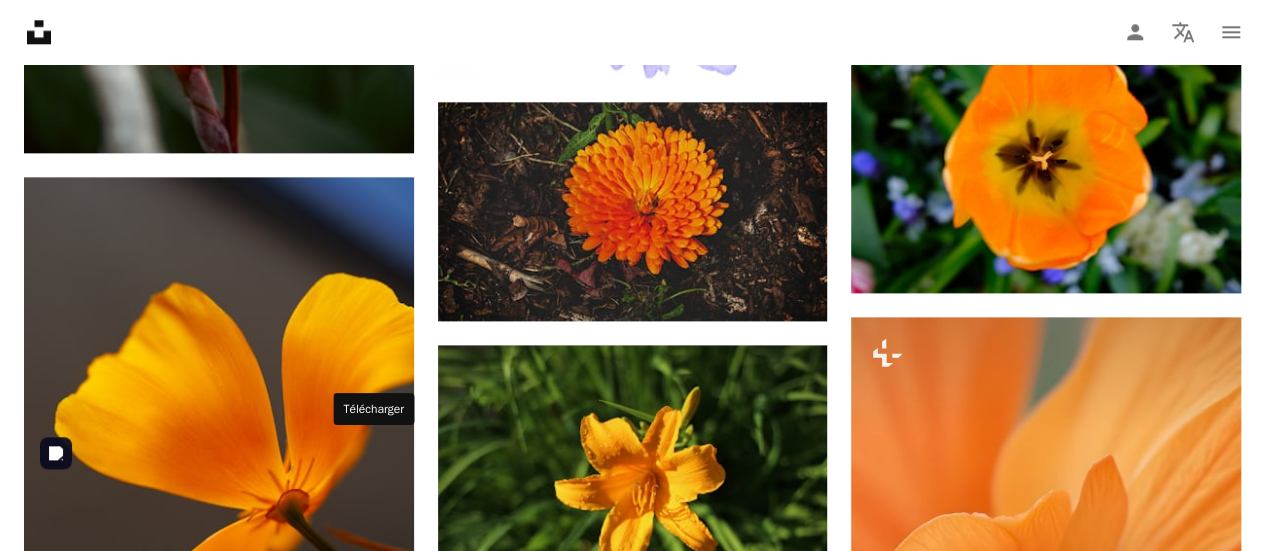 click on "Arrow pointing down" at bounding box center [374, 3225] 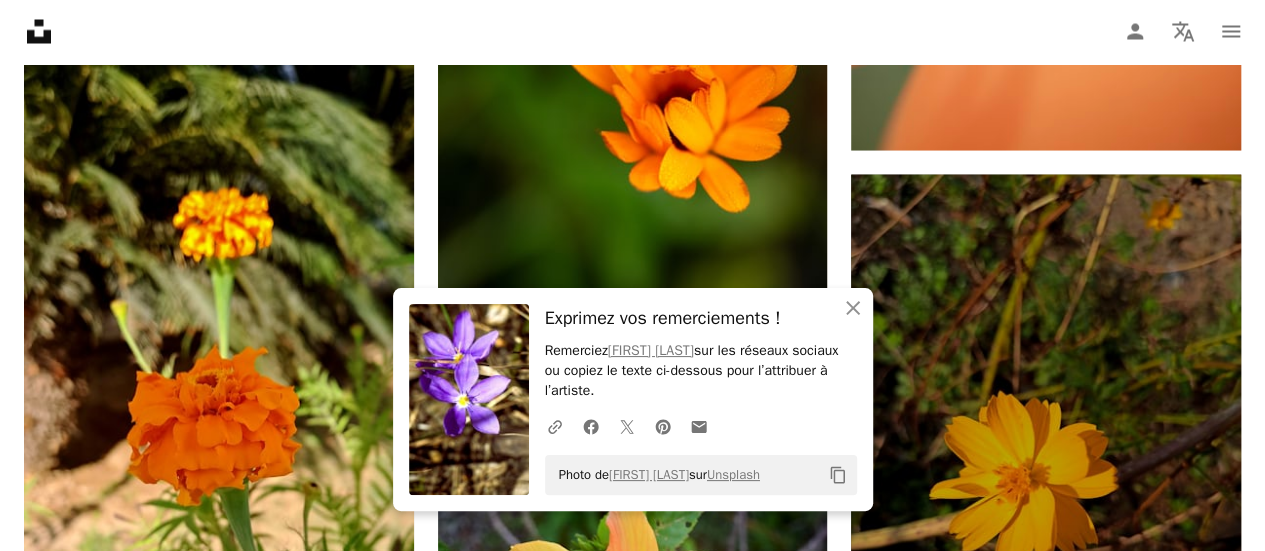 scroll, scrollTop: 17094, scrollLeft: 0, axis: vertical 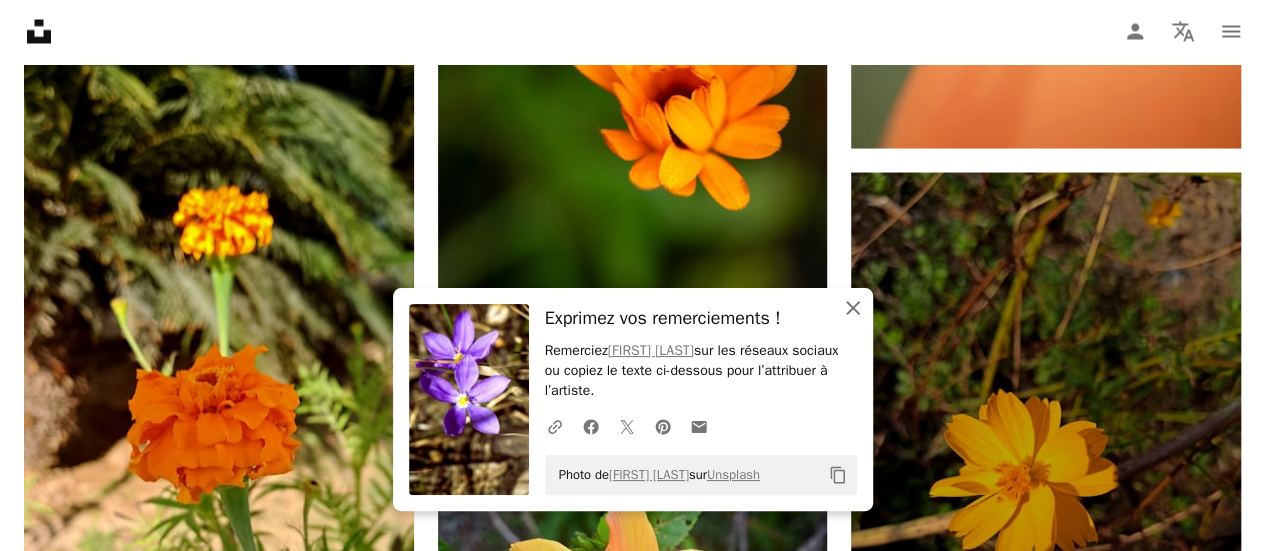 click on "An X shape" 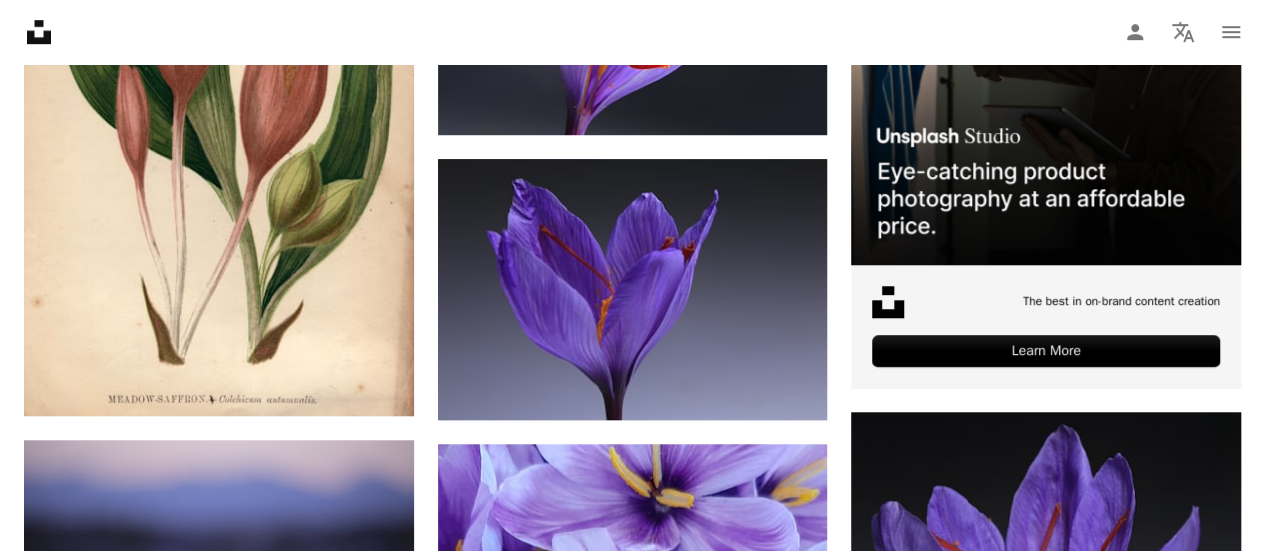 scroll, scrollTop: 0, scrollLeft: 0, axis: both 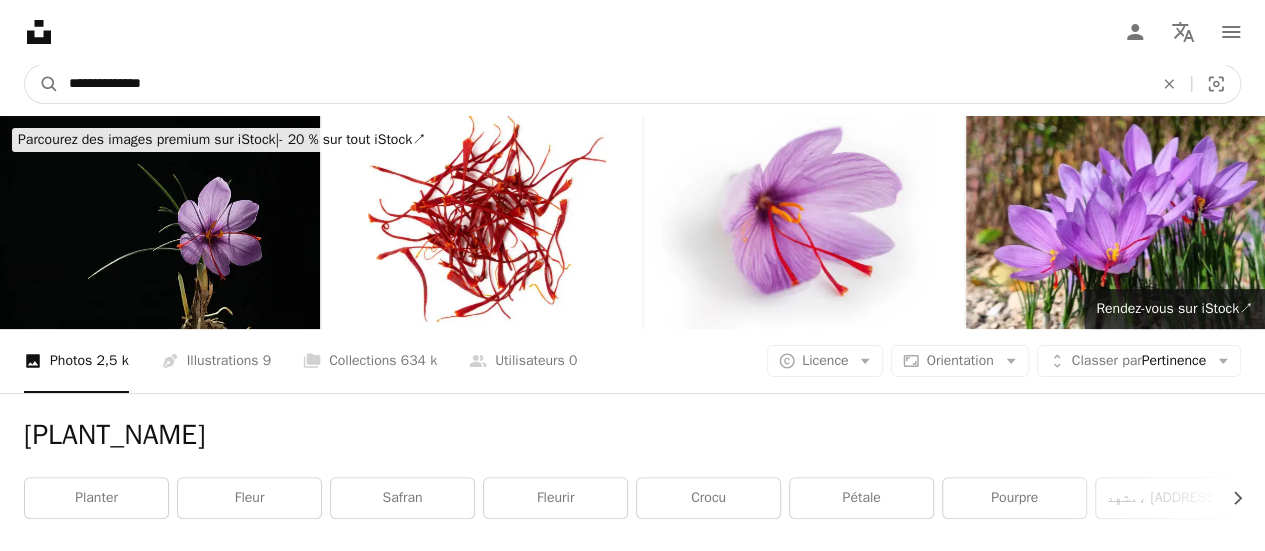 click on "**********" at bounding box center [603, 84] 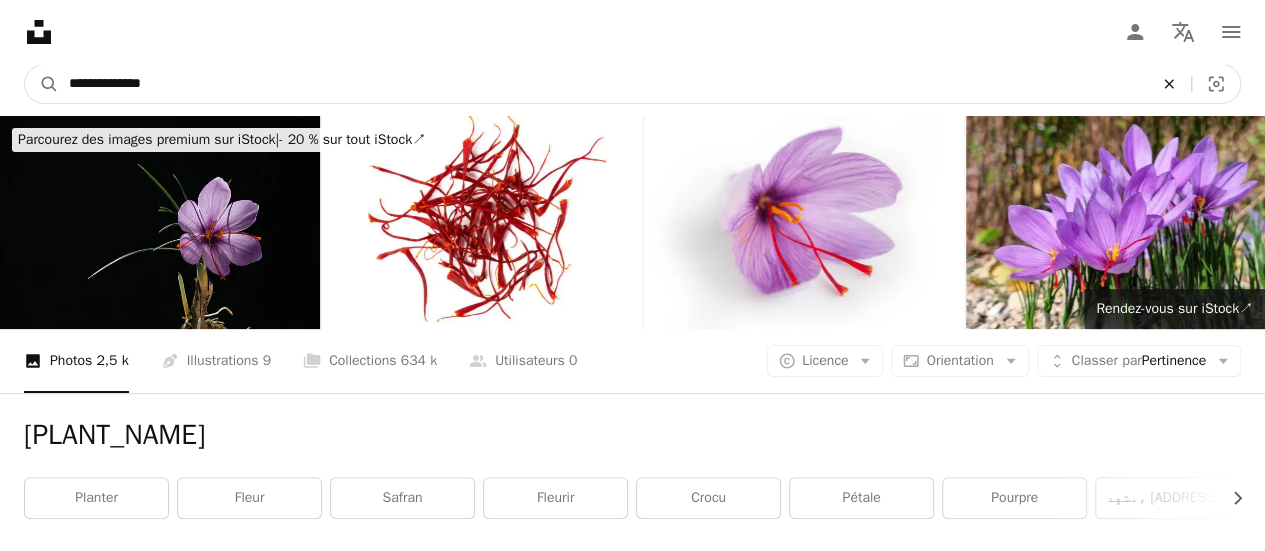 click on "An X shape" 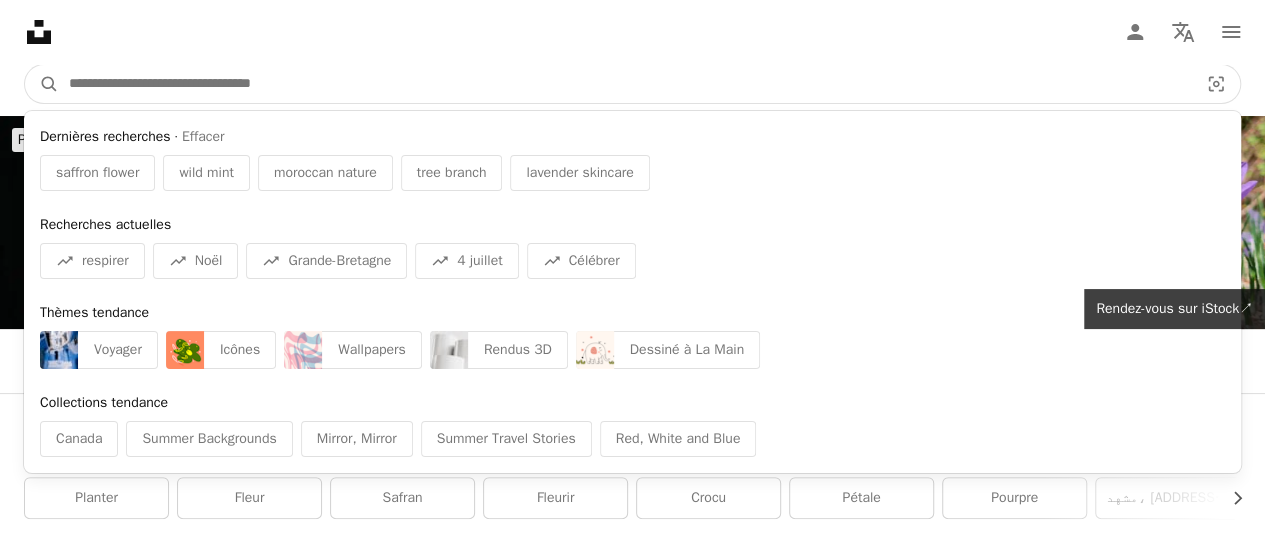 click at bounding box center [625, 84] 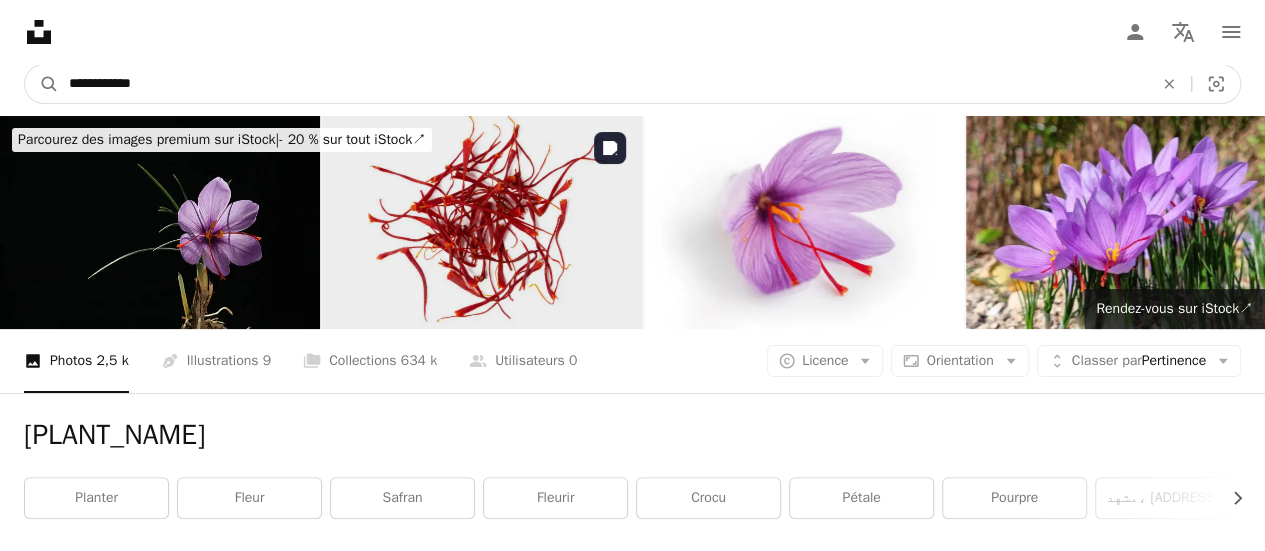 type on "**********" 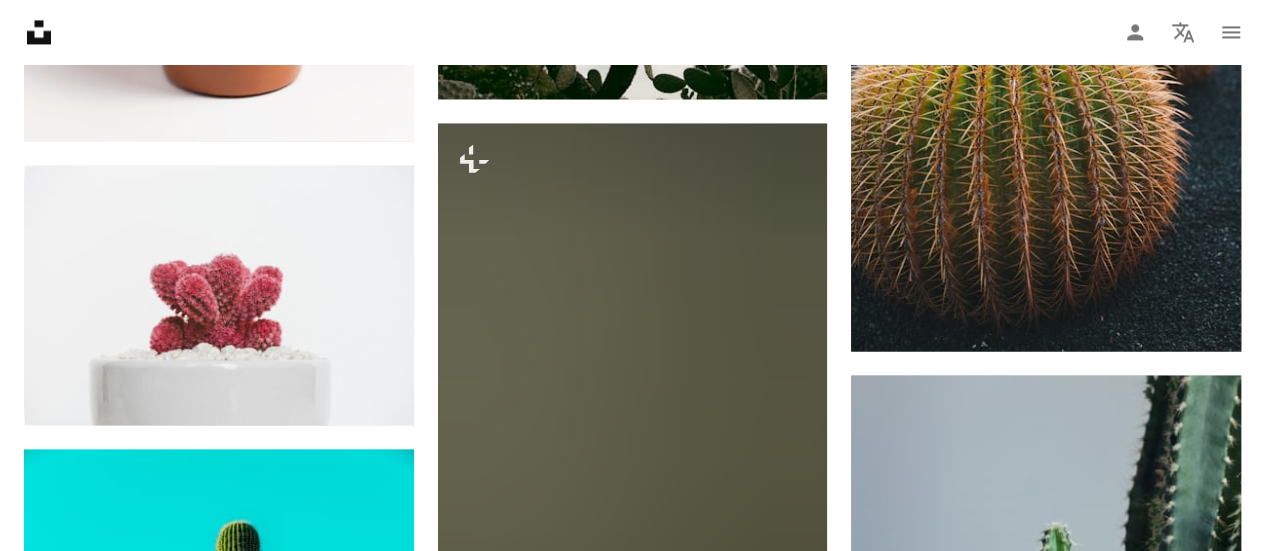 scroll, scrollTop: 1607, scrollLeft: 0, axis: vertical 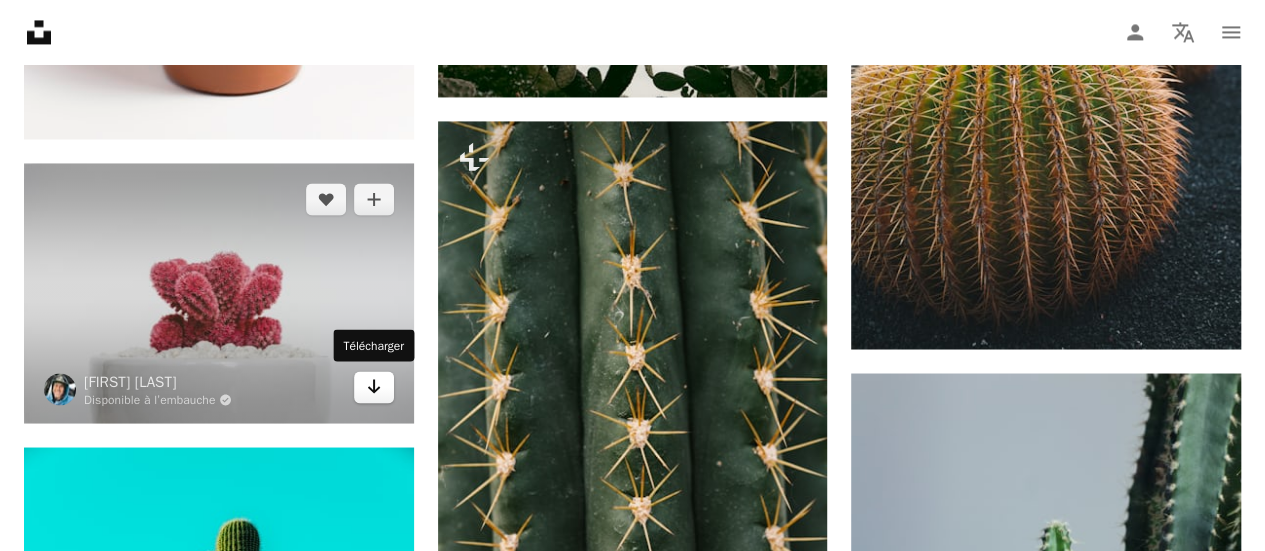 click on "Arrow pointing down" 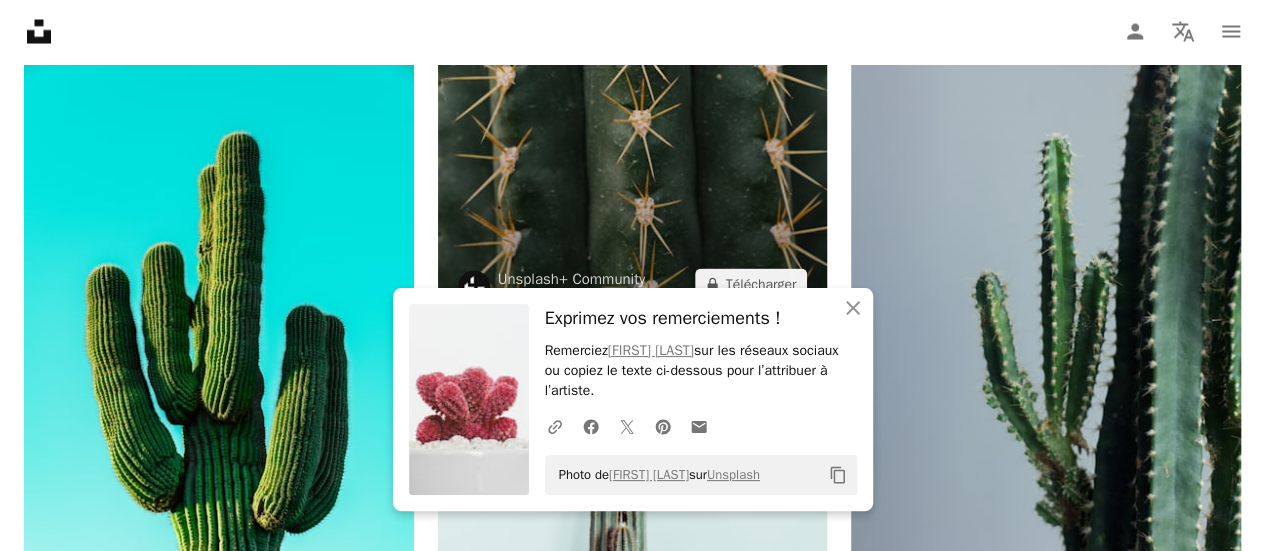 scroll, scrollTop: 1995, scrollLeft: 0, axis: vertical 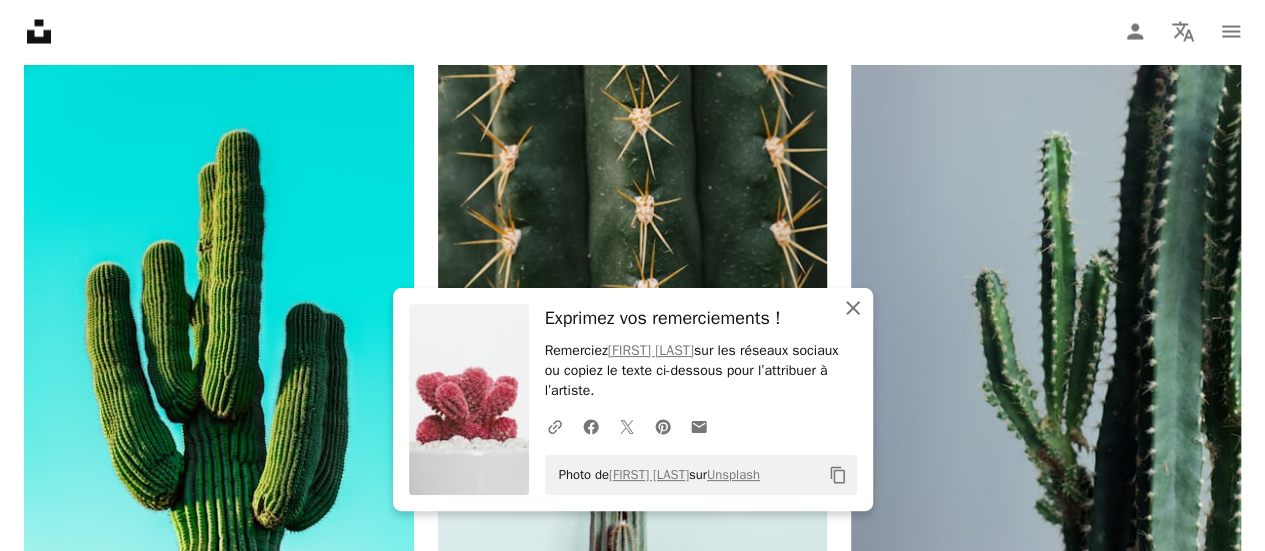 click on "An X shape Fermer" at bounding box center [853, 308] 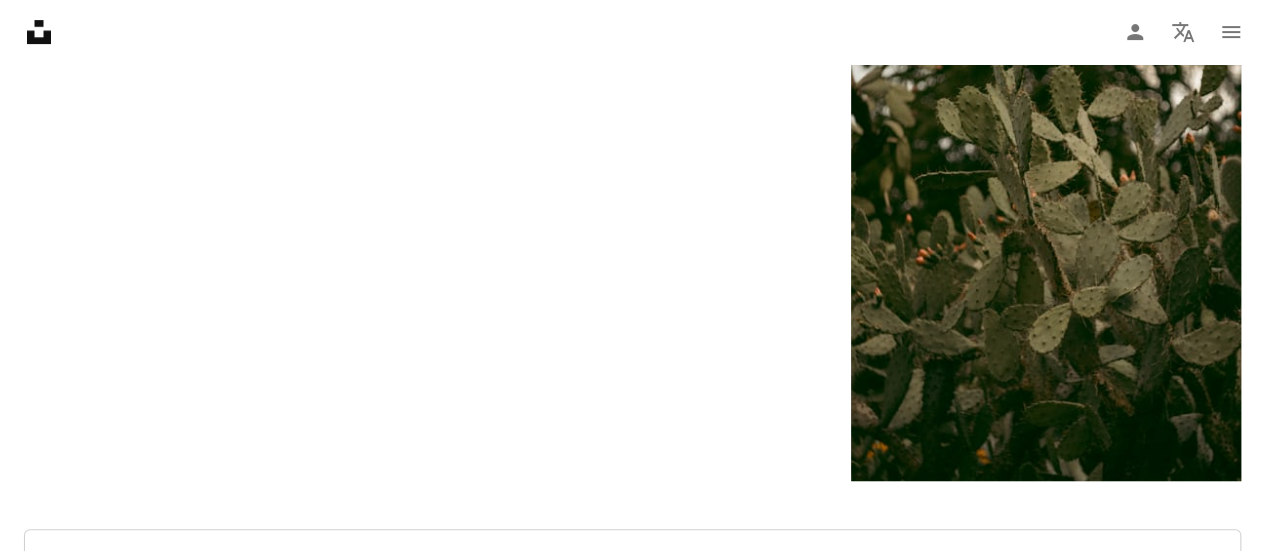 scroll, scrollTop: 4194, scrollLeft: 0, axis: vertical 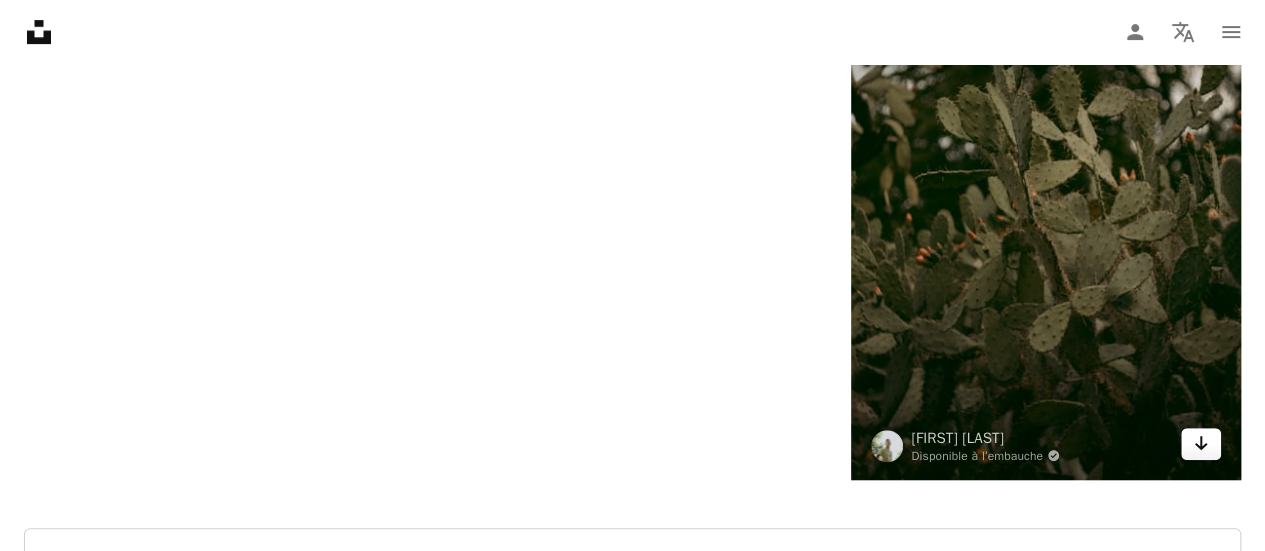 click on "Arrow pointing down" at bounding box center (1201, 444) 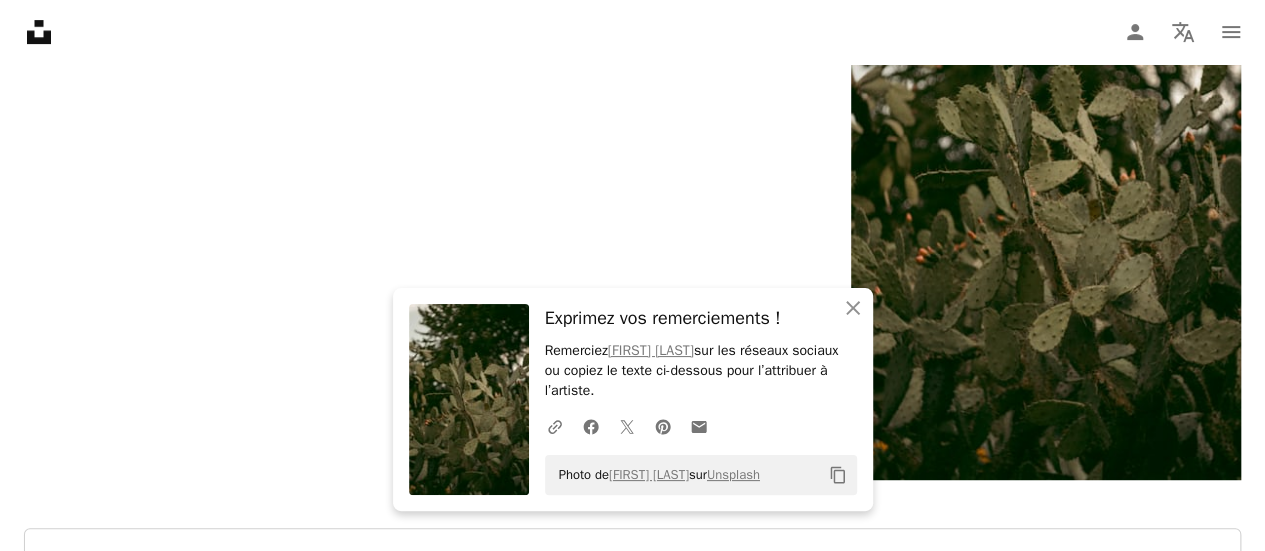 click on "Plus sign for Unsplash+ A heart A plus sign [FIRST] [LAST] Pour  Unsplash+ A lock Télécharger A heart A plus sign Polina Silivanova Disponible à l’embauche A checkmark inside of a circle Arrow pointing down A heart A plus sign Scott Webb Disponible à l’embauche A checkmark inside of a circle Arrow pointing down A heart A plus sign Meritt Thomas Disponible à l’embauche A checkmark inside of a circle Arrow pointing down A heart A plus sign Nagy Arnold Disponible à l’embauche A checkmark inside of a circle Arrow pointing down Plus sign for Unsplash+ A heart A plus sign Jonathan Borba Pour  Unsplash+ A lock Télécharger A heart A plus sign Francois Olwage Disponible à l’embauche A checkmark inside of a circle Arrow pointing down A heart A plus sign Alex Furgiuele Arrow pointing down Plus sign for Unsplash+ A heart A plus sign Josh Hild Pour  Unsplash+ A lock Télécharger A heart A plus sign Nagy Arnold Disponible à l’embauche A checkmark inside of a circle Arrow pointing down A heart A plus sign" at bounding box center [632, -1582] 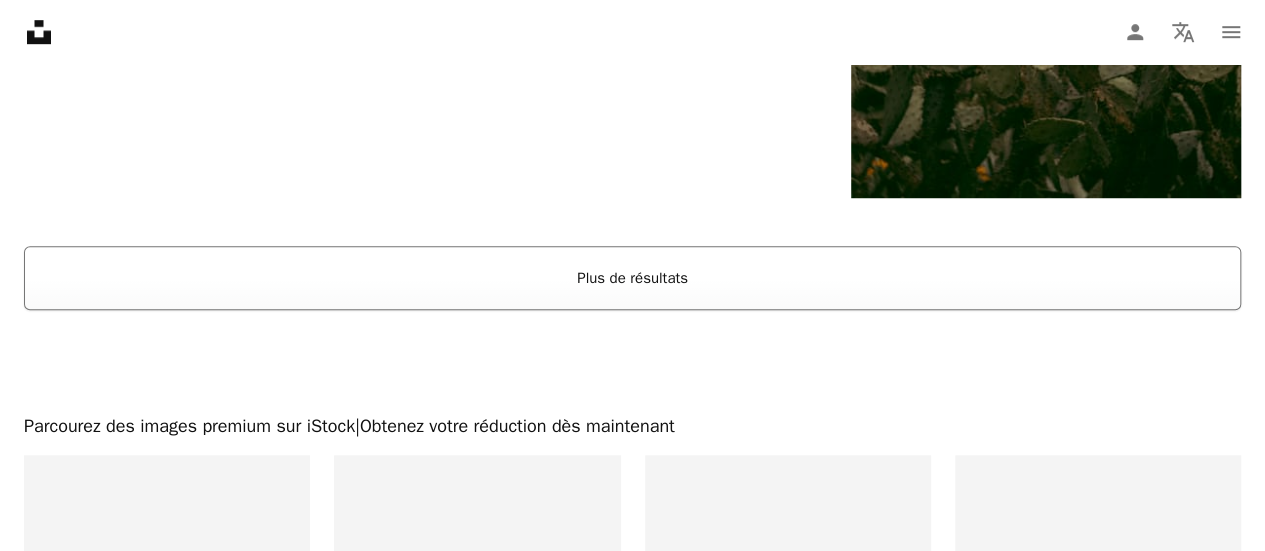 scroll, scrollTop: 4474, scrollLeft: 0, axis: vertical 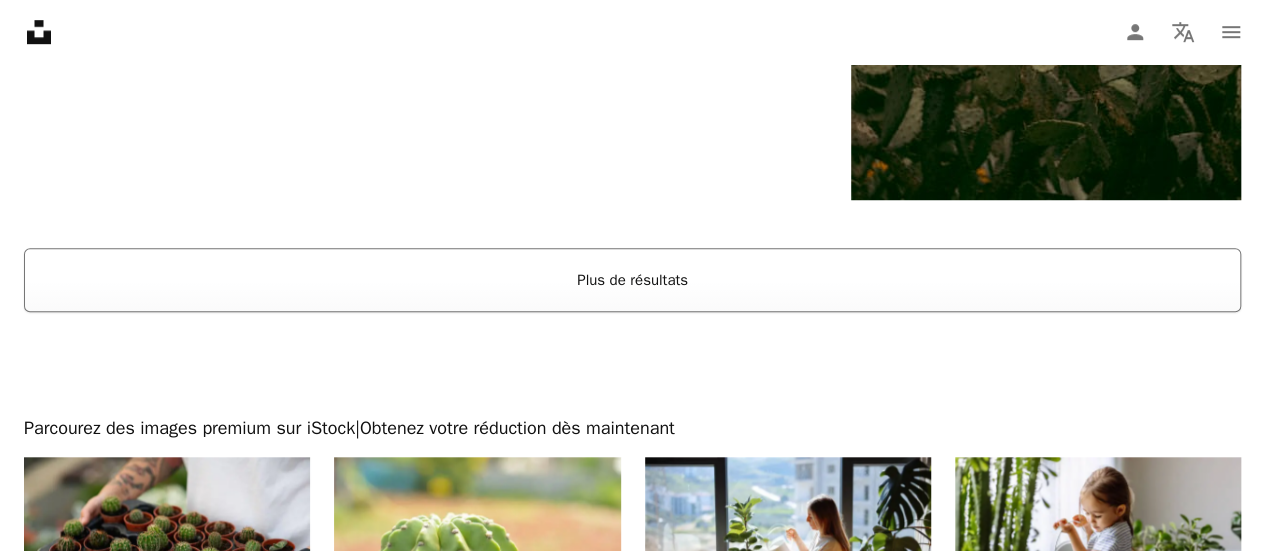 click on "Plus de résultats" at bounding box center [632, 280] 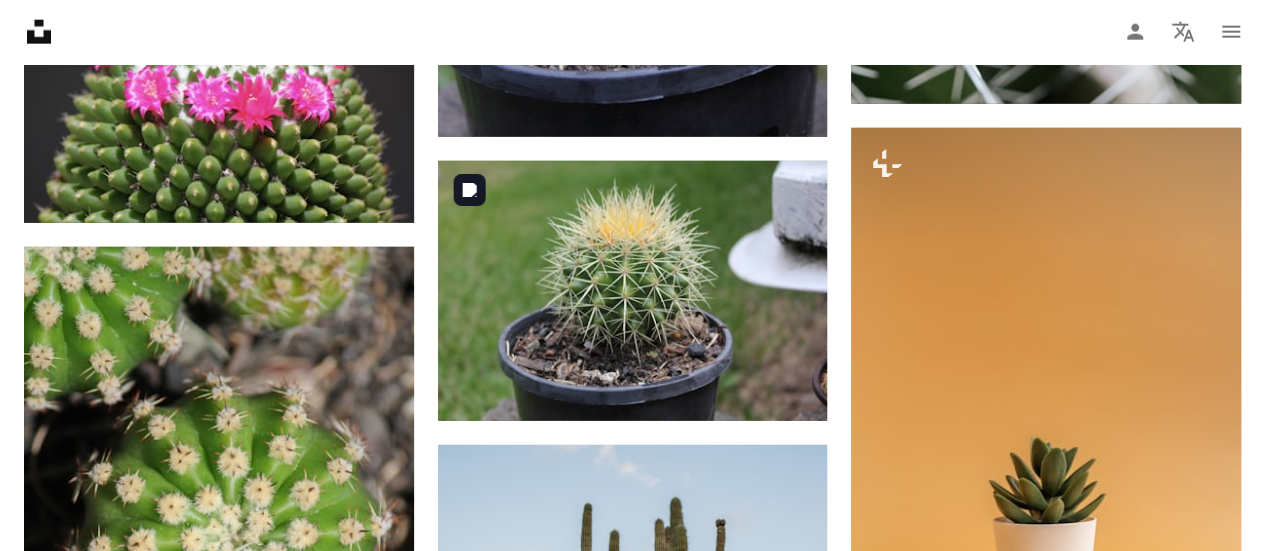 scroll, scrollTop: 6348, scrollLeft: 0, axis: vertical 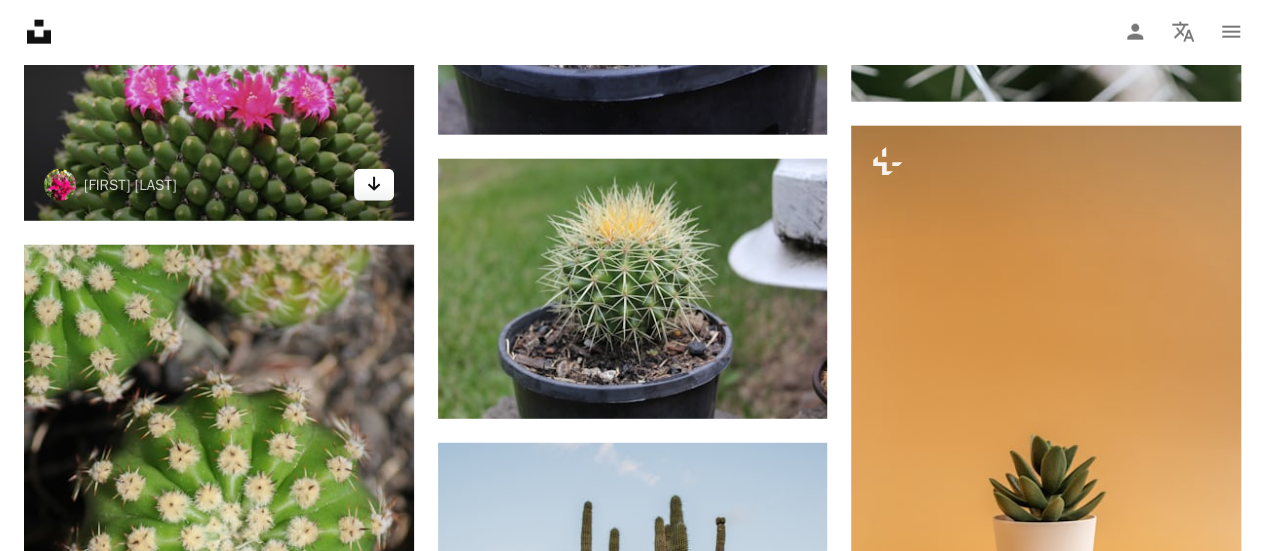 click on "Arrow pointing down" 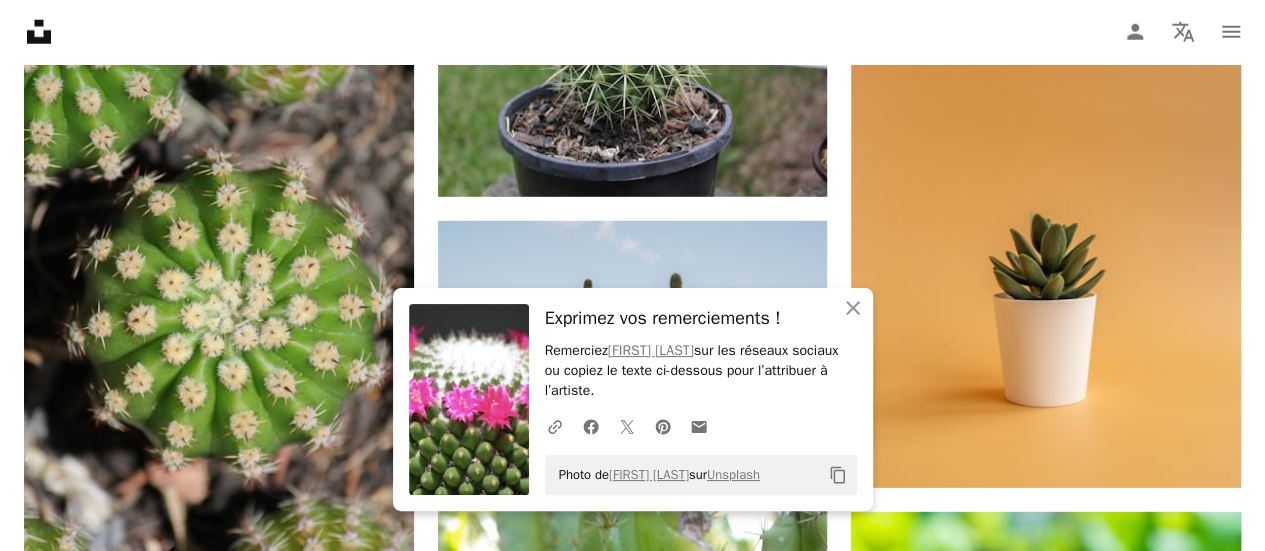 scroll, scrollTop: 6586, scrollLeft: 0, axis: vertical 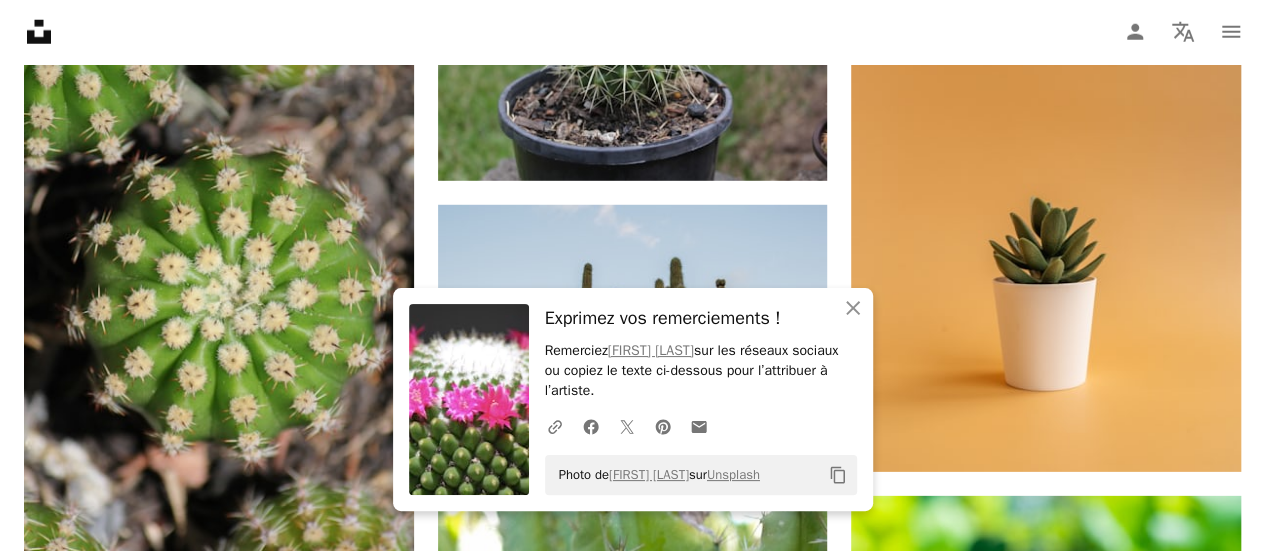 click on "[FIRST] [LAST]" at bounding box center [633, -1152] 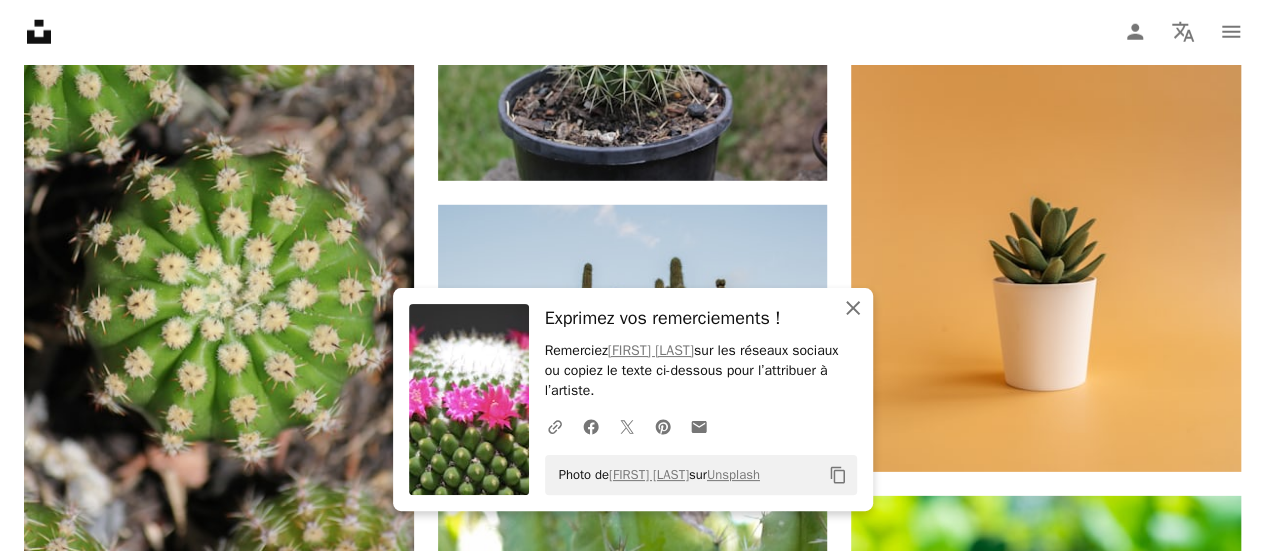 click on "An X shape" 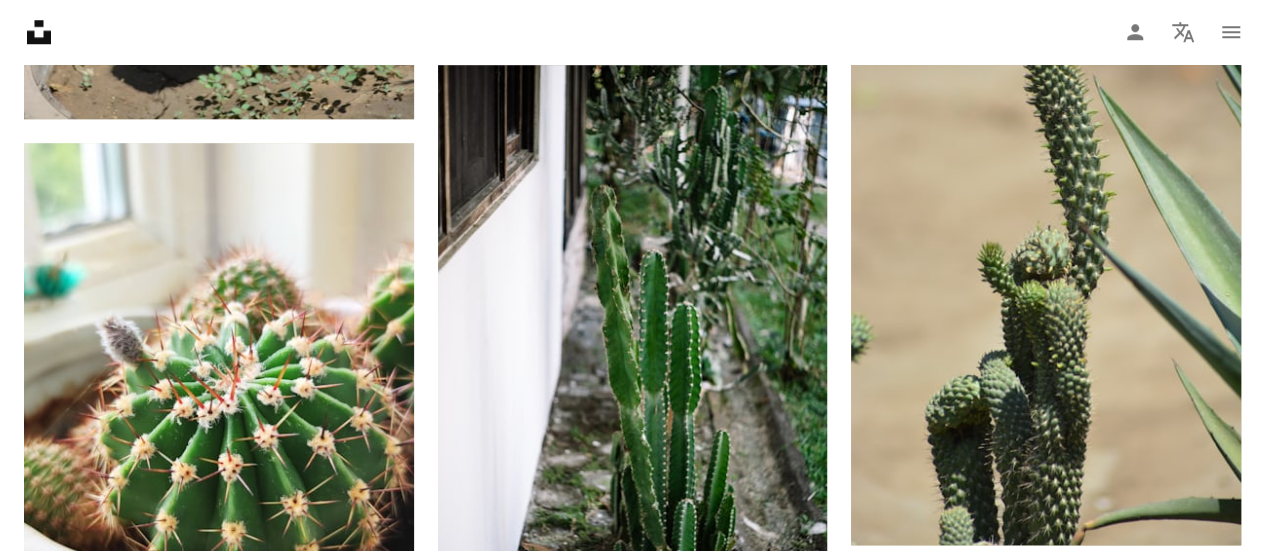 scroll, scrollTop: 8562, scrollLeft: 0, axis: vertical 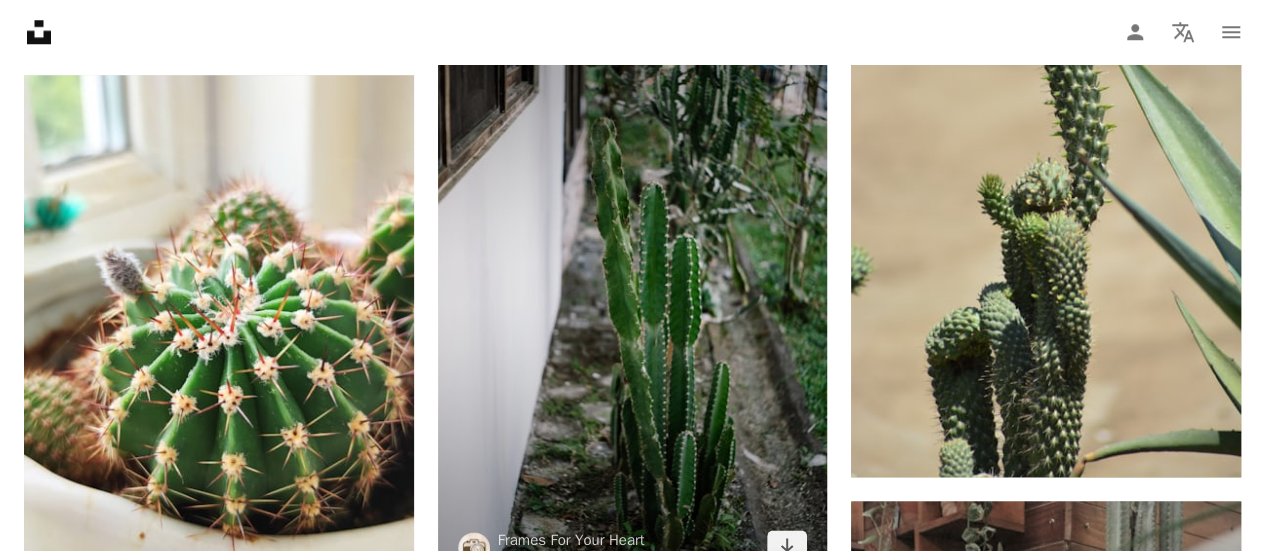 click at bounding box center (633, 289) 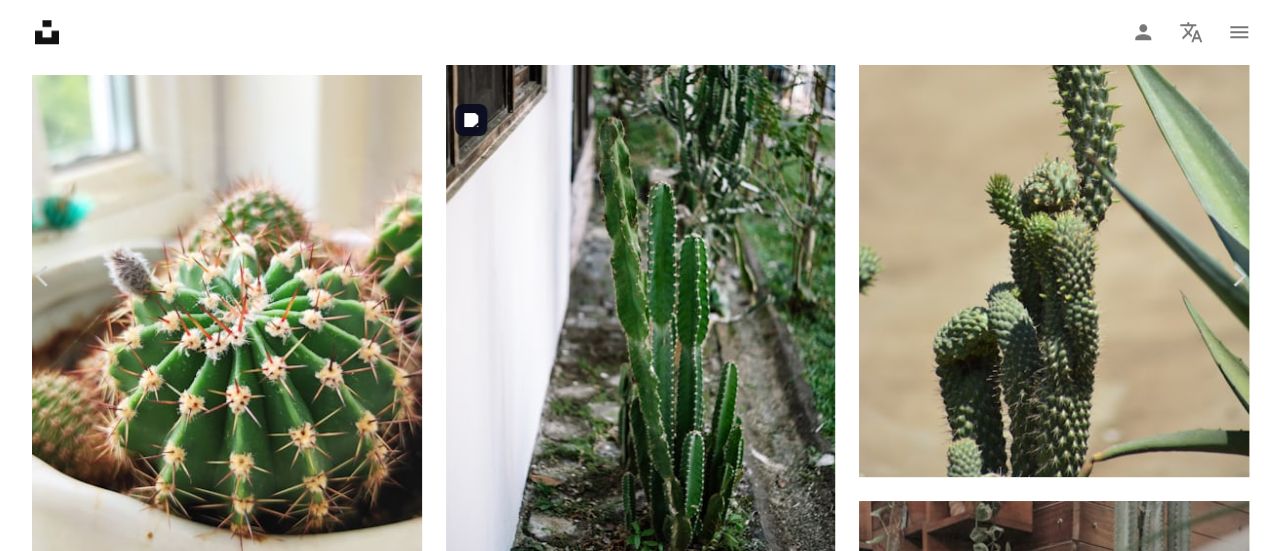 scroll, scrollTop: 8650, scrollLeft: 0, axis: vertical 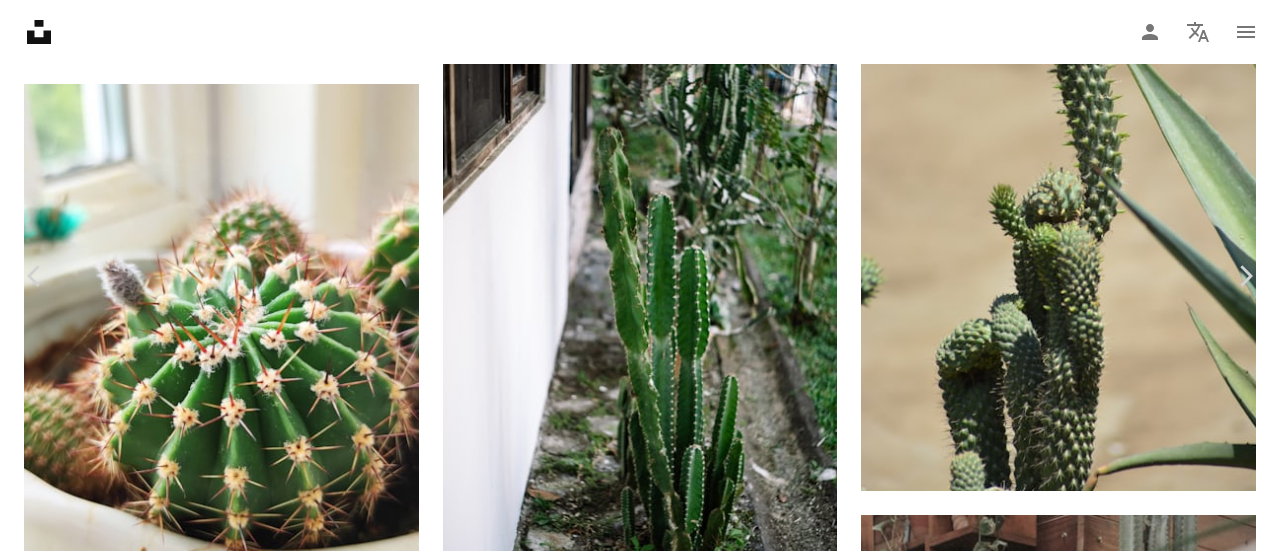 click on "An X shape" at bounding box center [20, 20] 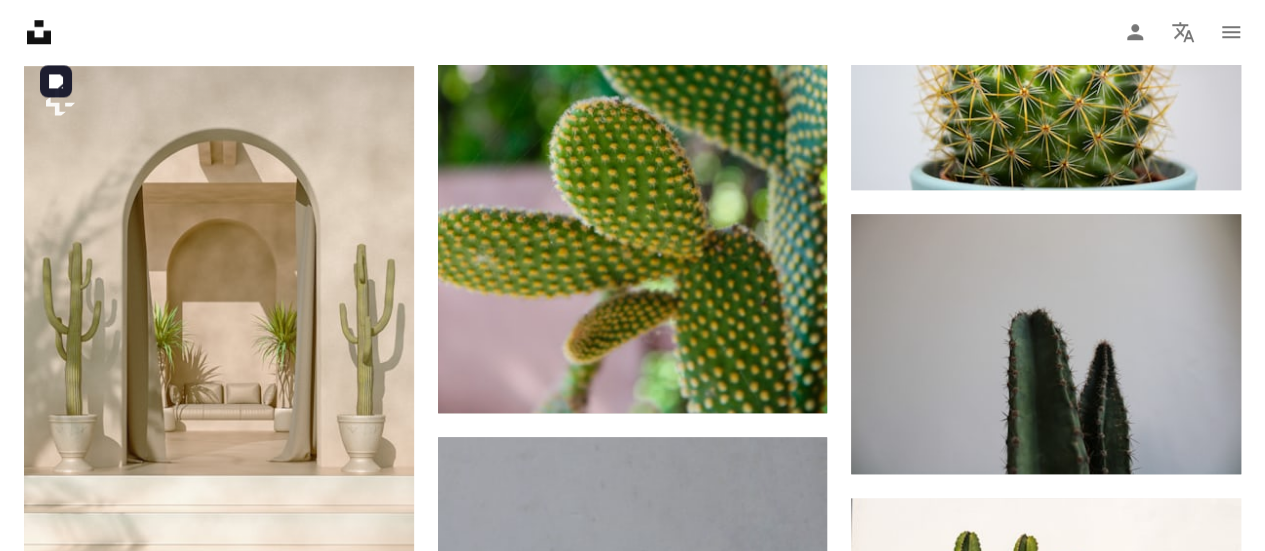 scroll, scrollTop: 16083, scrollLeft: 0, axis: vertical 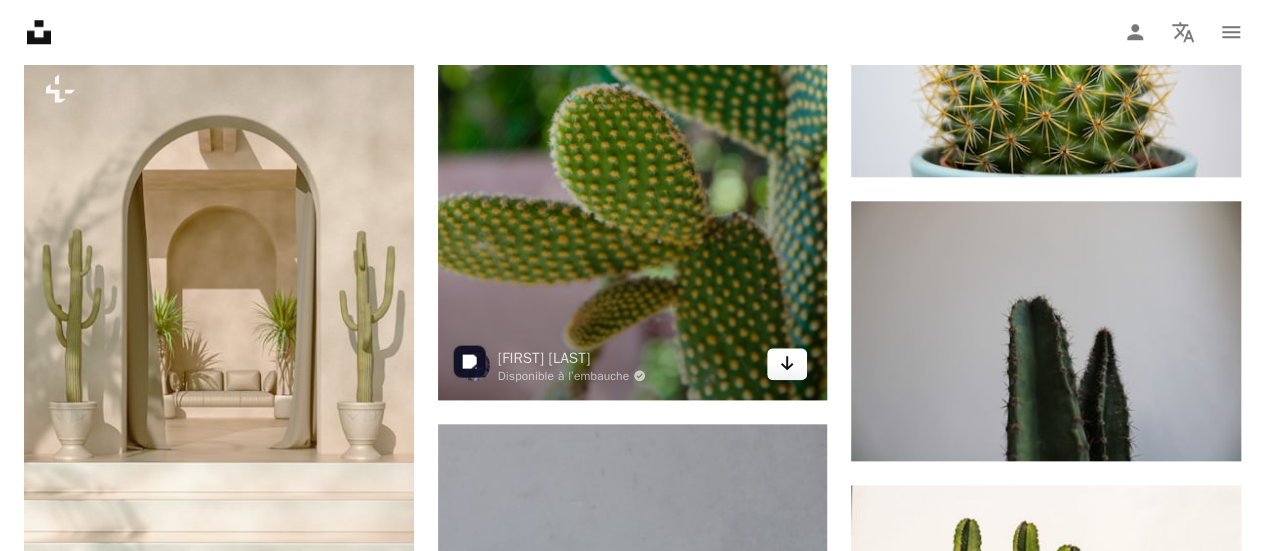 click on "Arrow pointing down" at bounding box center [787, 364] 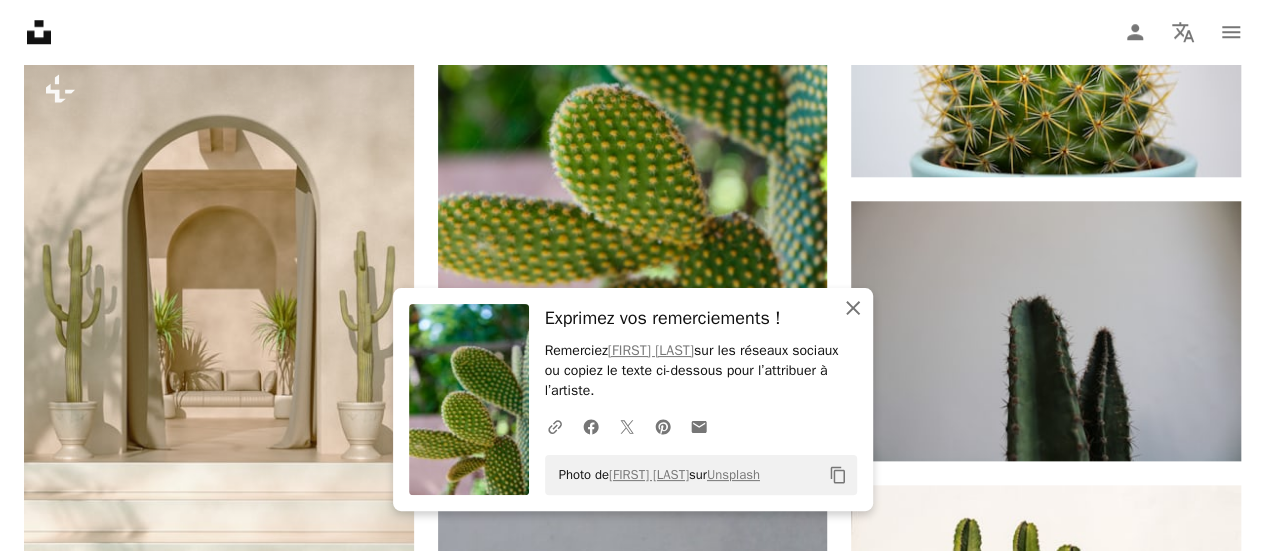 click on "An X shape" 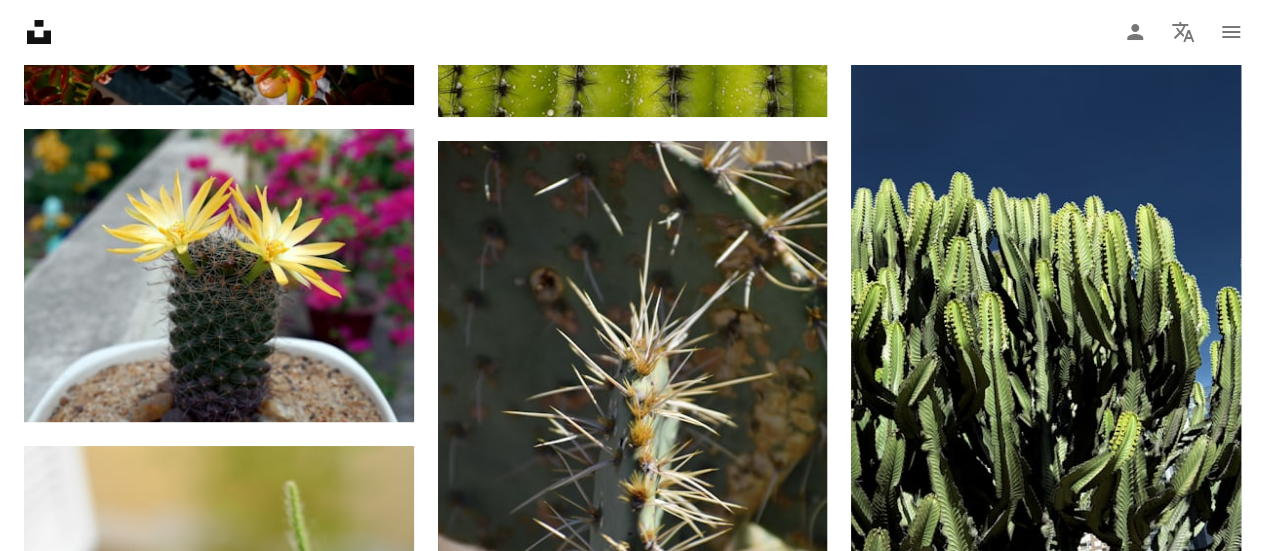scroll, scrollTop: 22851, scrollLeft: 0, axis: vertical 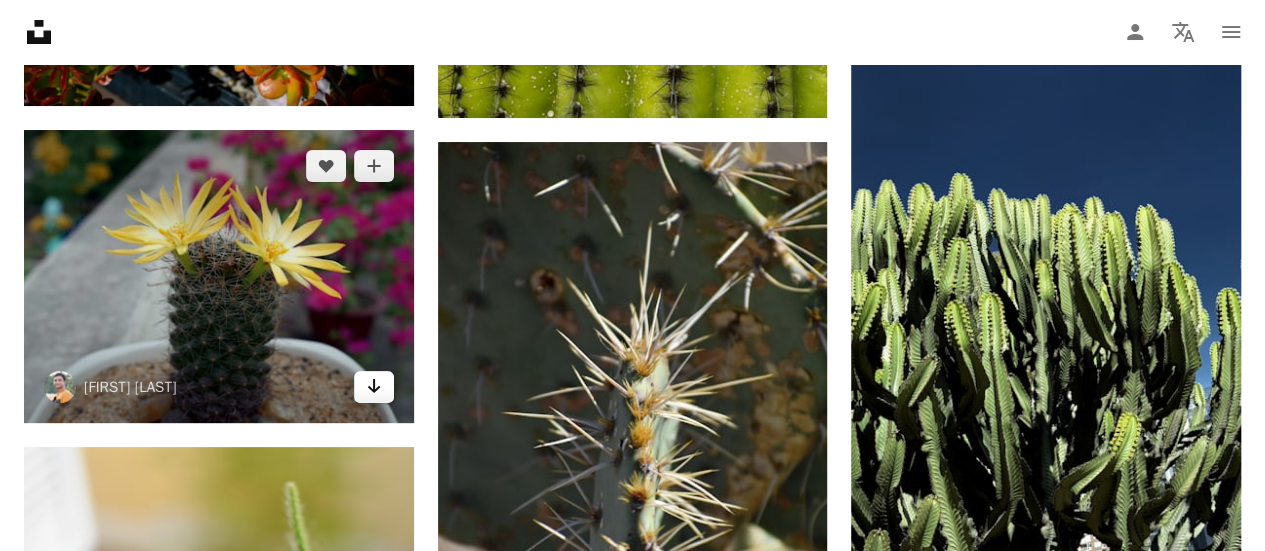 click on "Arrow pointing down" 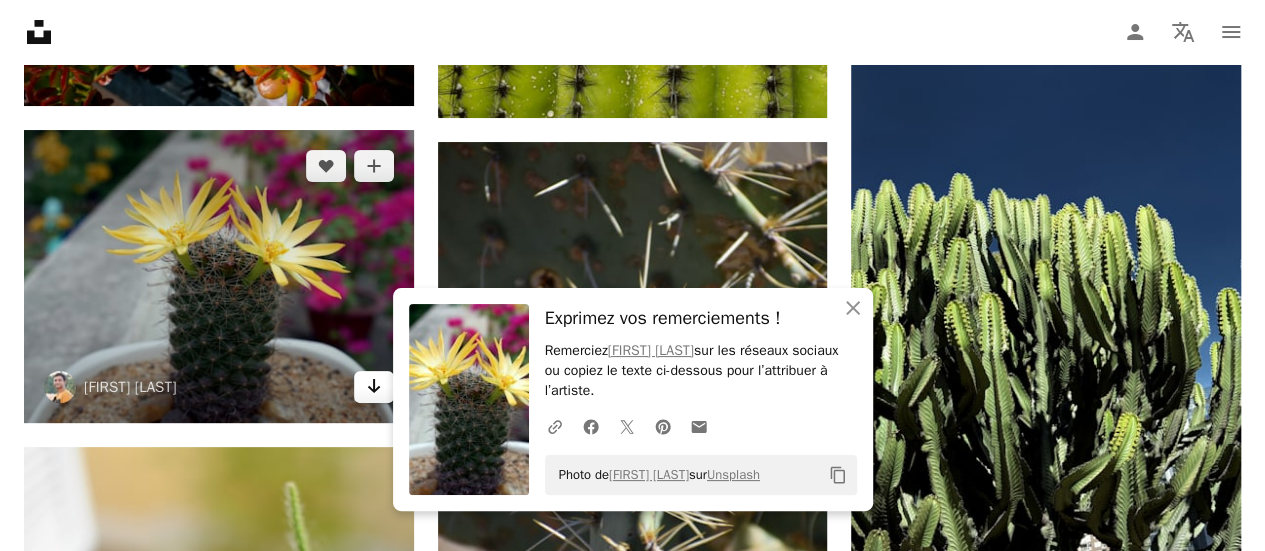 scroll, scrollTop: 22661, scrollLeft: 0, axis: vertical 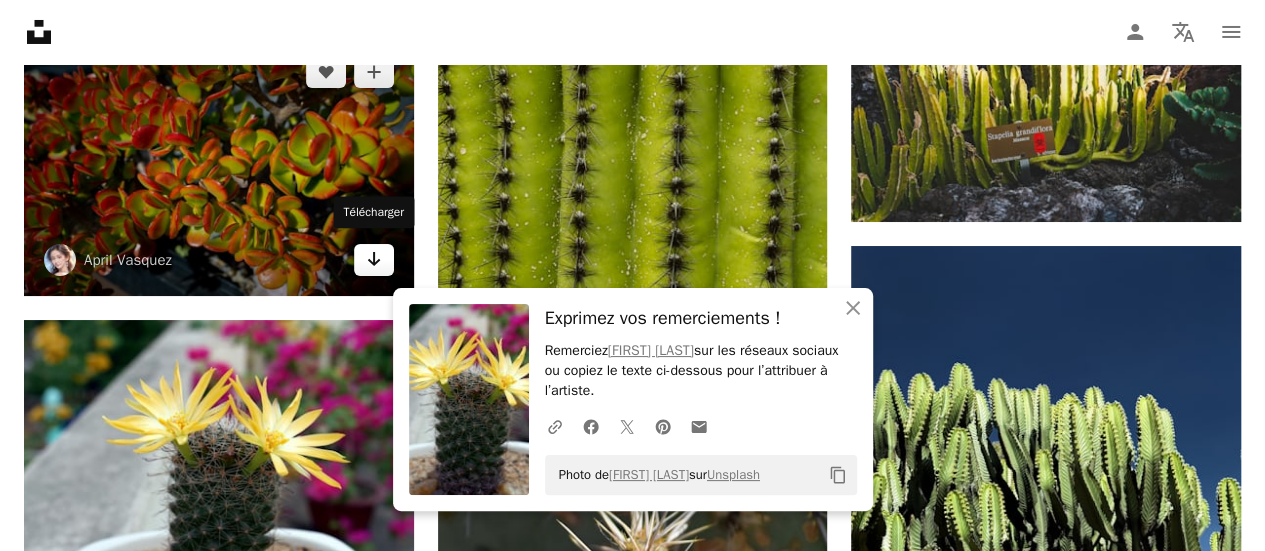 click on "Arrow pointing down" 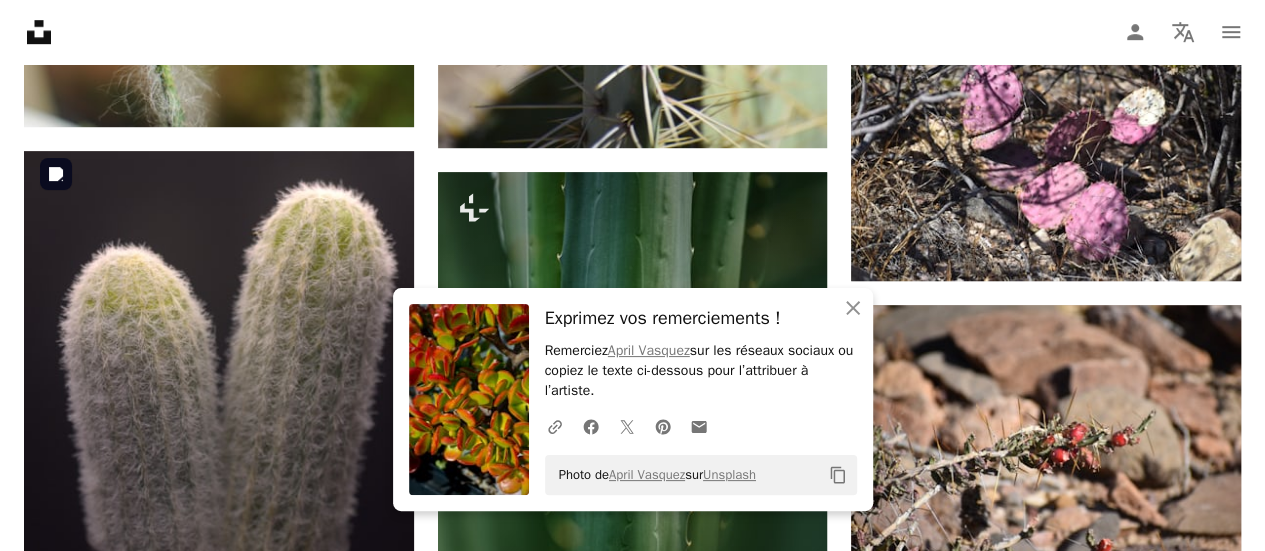 scroll, scrollTop: 23431, scrollLeft: 0, axis: vertical 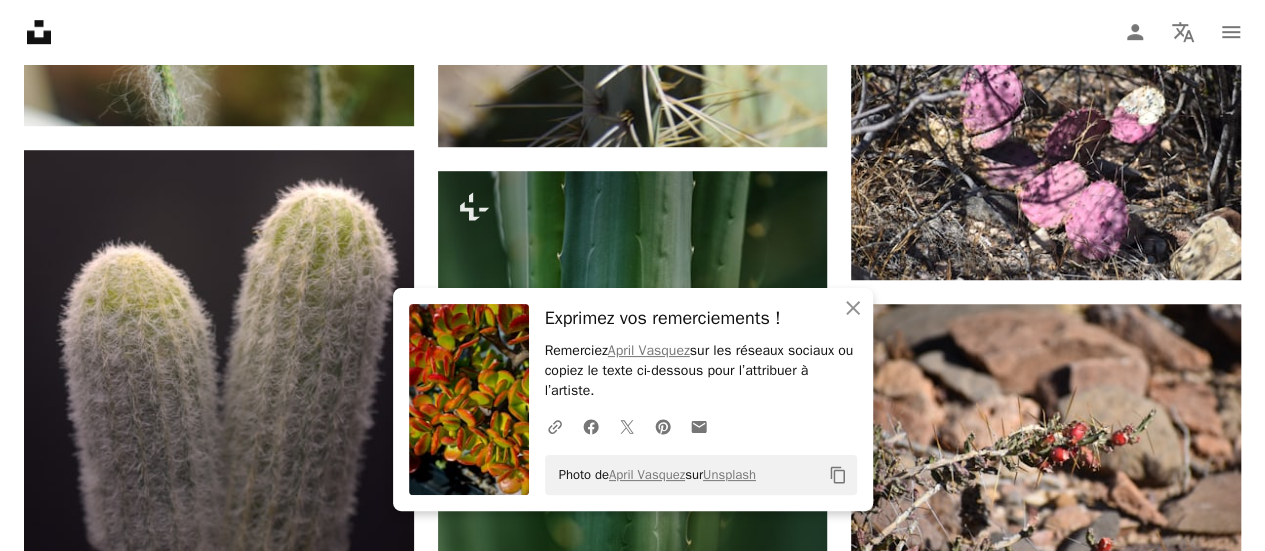 click on "Plus sign for Unsplash+ A heart A plus sign Jay Skyler Pour  Unsplash+ A lock Télécharger A heart A plus sign Polina Silivanova Disponible à l’embauche A checkmark inside of a circle Arrow pointing down A heart A plus sign Scott Webb Disponible à l’embauche A checkmark inside of a circle Arrow pointing down A heart A plus sign Meritt Thomas Disponible à l’embauche A checkmark inside of a circle Arrow pointing down A heart A plus sign Nagy Arnold Disponible à l’embauche A checkmark inside of a circle Arrow pointing down Plus sign for Unsplash+ A heart A plus sign Jonathan Borba Pour  Unsplash+ A lock Télécharger A heart A plus sign Francois Olwage Disponible à l’embauche A checkmark inside of a circle Arrow pointing down A heart A plus sign iridial Arrow pointing down Plus sign for Unsplash+ A heart A plus sign Gabrielle Maurer Pour  Unsplash+ A lock Télécharger A heart A plus sign Ashe Walker Disponible à l’embauche A checkmark inside of a circle Arrow pointing down Learn More A heart" at bounding box center (632, -9841) 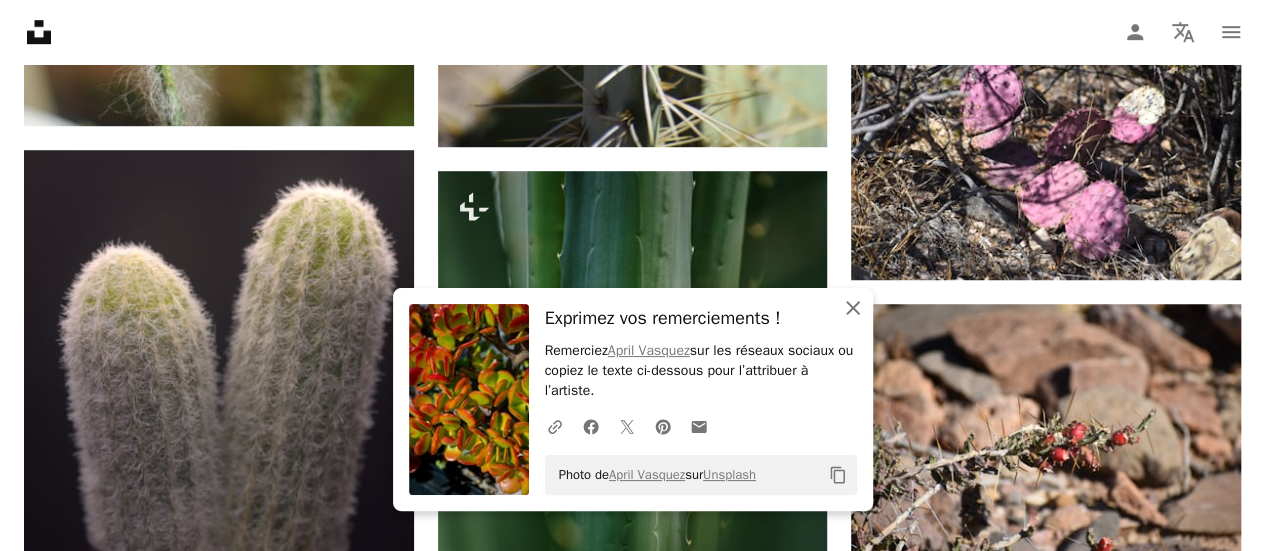 click 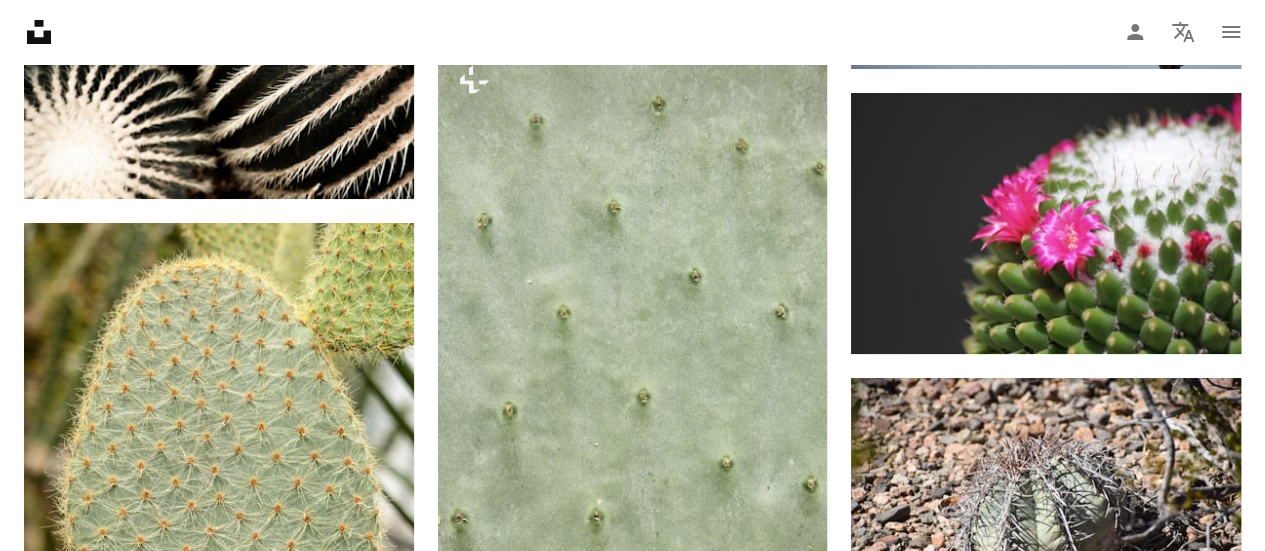 scroll, scrollTop: 26562, scrollLeft: 0, axis: vertical 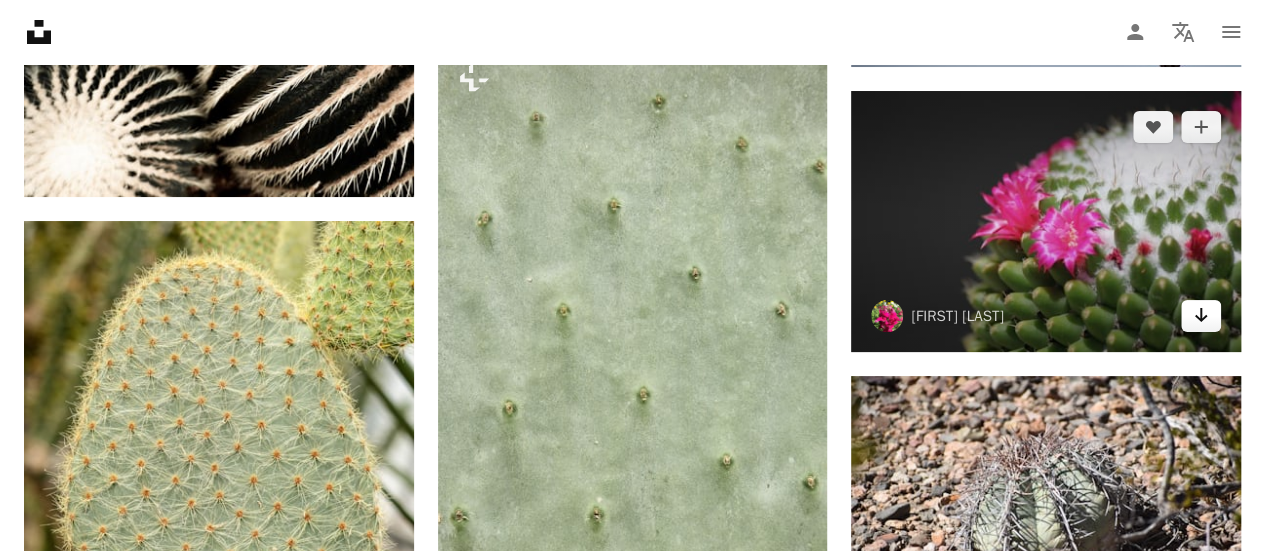 click on "Arrow pointing down" 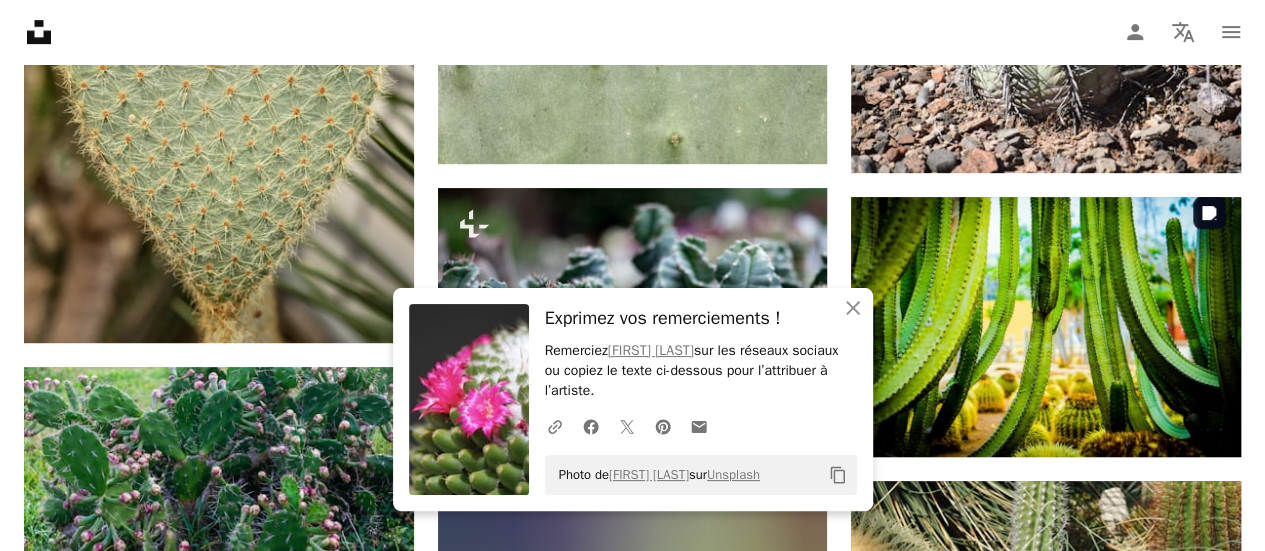scroll, scrollTop: 27030, scrollLeft: 0, axis: vertical 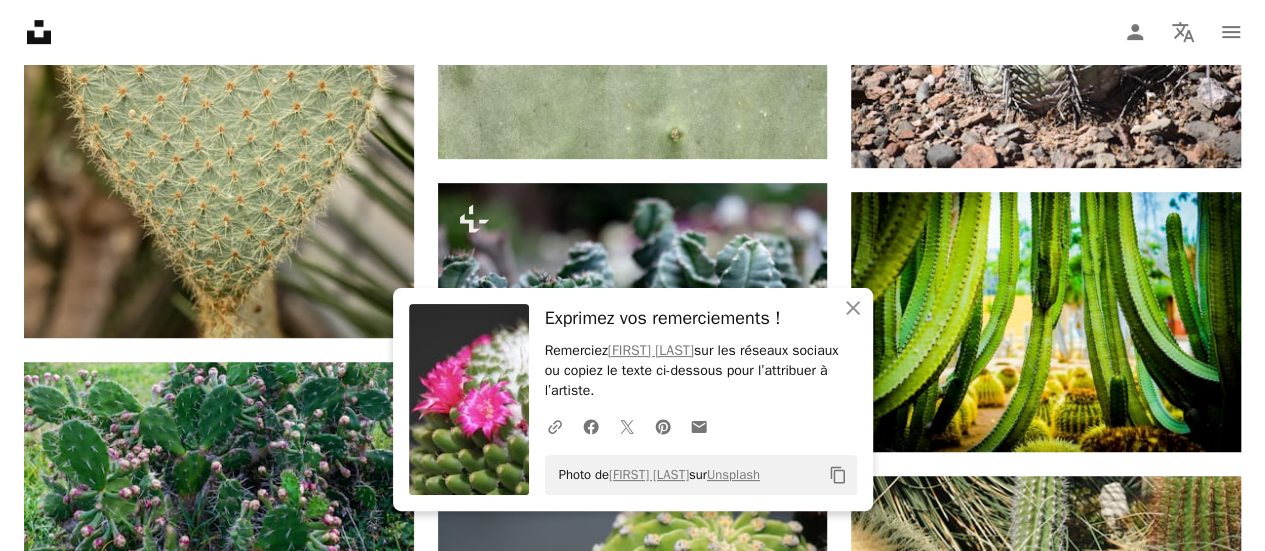click on "Plus sign for Unsplash+ A heart A plus sign Jay Skyler Pour  Unsplash+ A lock Télécharger A heart A plus sign Polina Silivanova Disponible à l’embauche A checkmark inside of a circle Arrow pointing down A heart A plus sign Scott Webb Disponible à l’embauche A checkmark inside of a circle Arrow pointing down A heart A plus sign Meritt Thomas Disponible à l’embauche A checkmark inside of a circle Arrow pointing down A heart A plus sign Nagy Arnold Disponible à l’embauche A checkmark inside of a circle Arrow pointing down Plus sign for Unsplash+ A heart A plus sign Jonathan Borba Pour  Unsplash+ A lock Télécharger A heart A plus sign Francois Olwage Disponible à l’embauche A checkmark inside of a circle Arrow pointing down A heart A plus sign iridial Arrow pointing down Plus sign for Unsplash+ A heart A plus sign Gabrielle Maurer Pour  Unsplash+ A lock Télécharger A heart A plus sign Ashe Walker Disponible à l’embauche A checkmark inside of a circle Arrow pointing down Learn More A heart" at bounding box center (632, -10789) 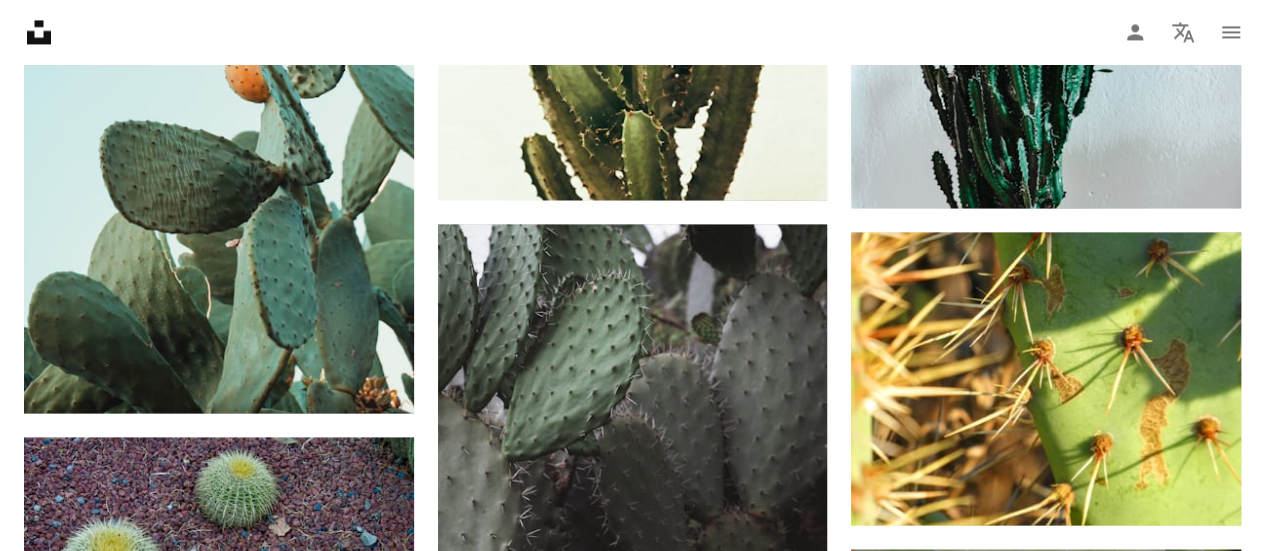 scroll, scrollTop: 28168, scrollLeft: 0, axis: vertical 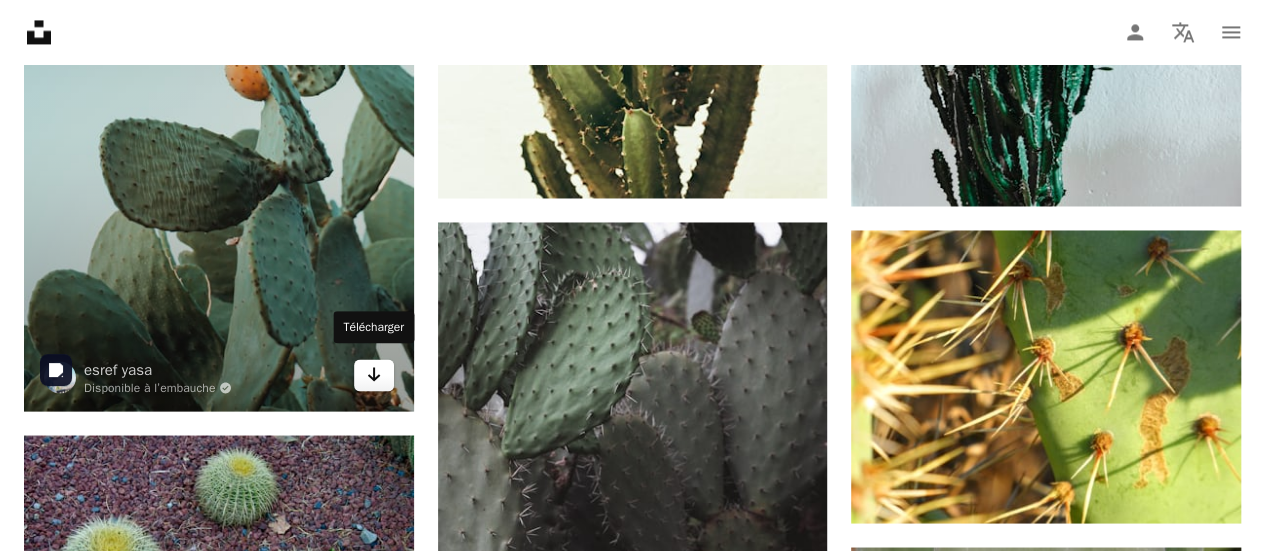 click on "Arrow pointing down" at bounding box center (374, 375) 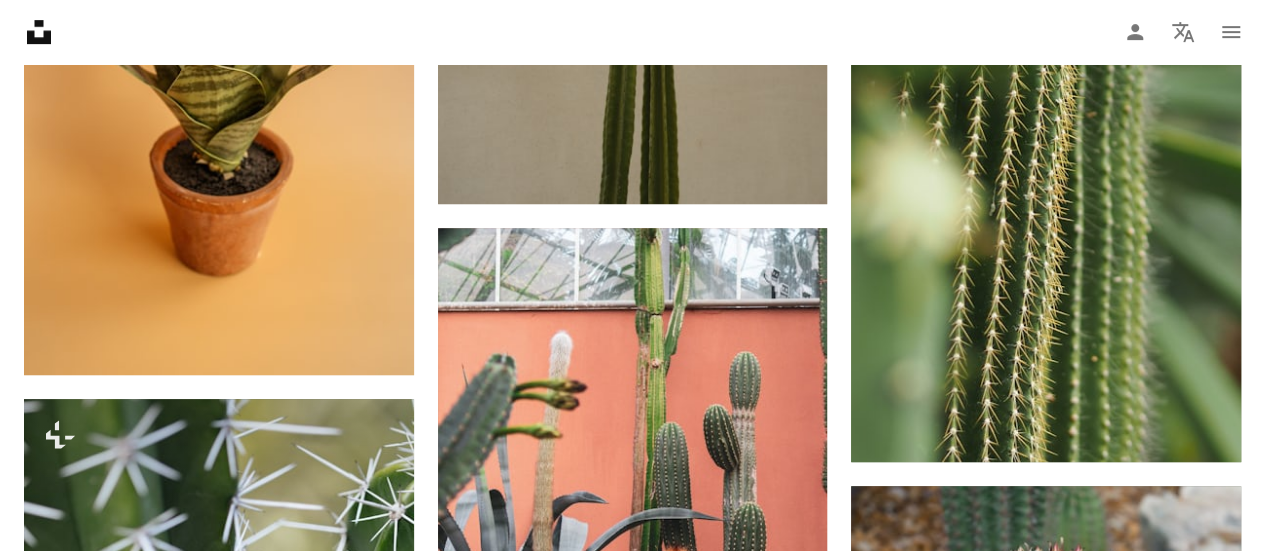 scroll, scrollTop: 30862, scrollLeft: 0, axis: vertical 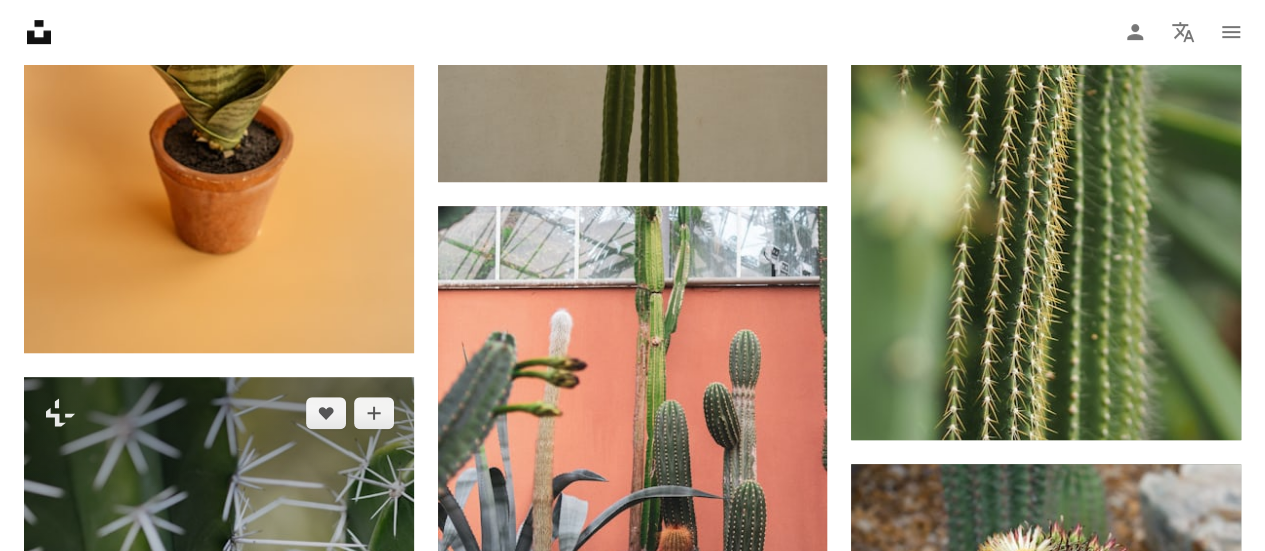 click at bounding box center [219, 669] 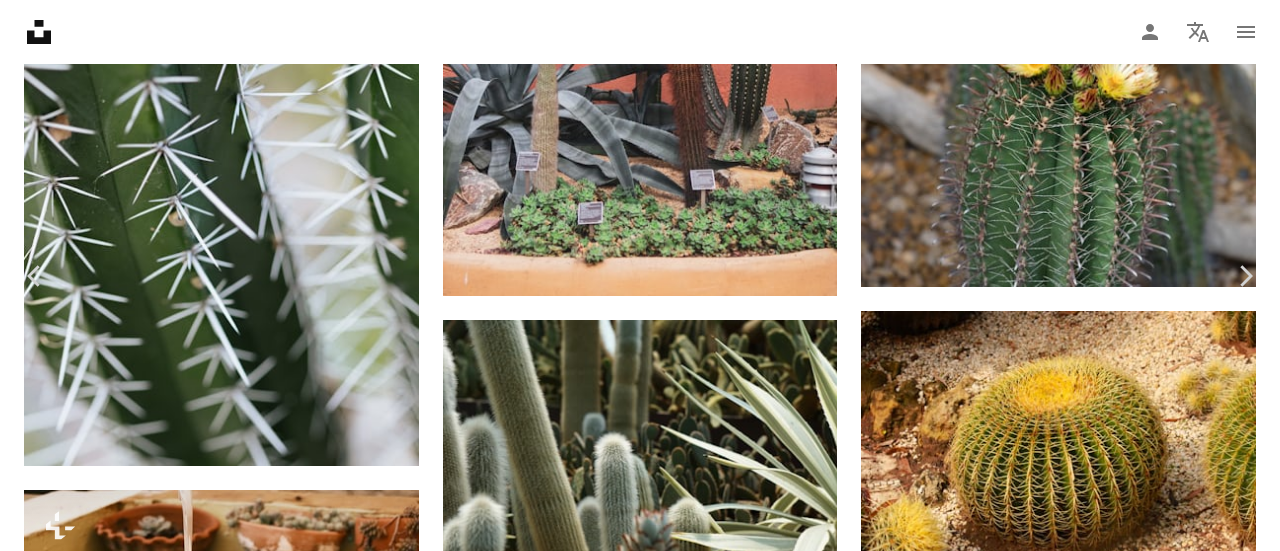 scroll, scrollTop: 31306, scrollLeft: 0, axis: vertical 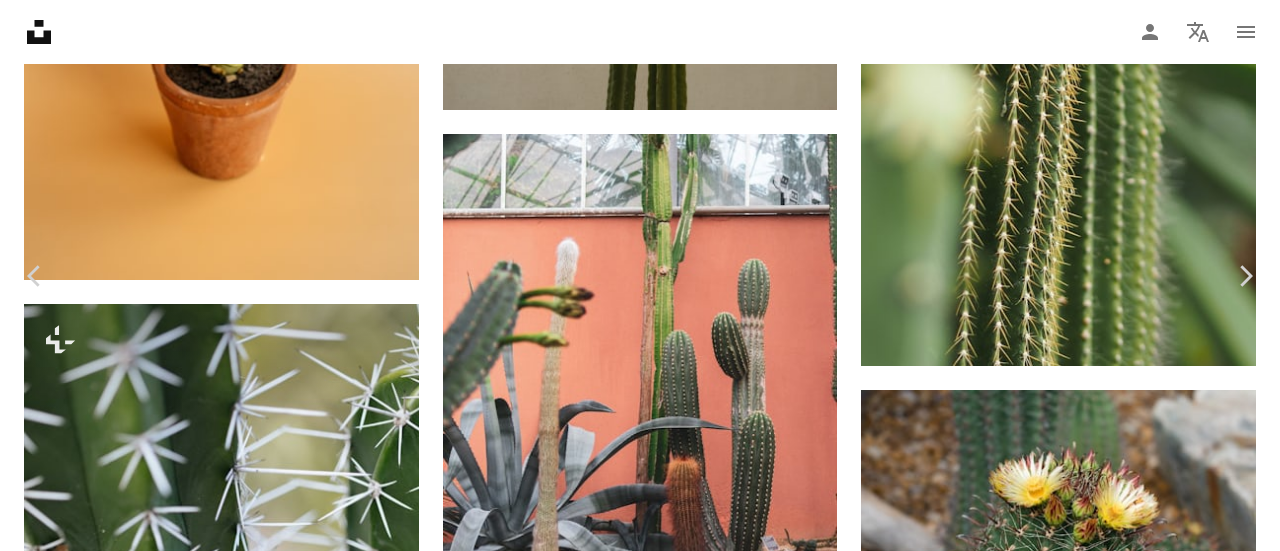 click on "An X shape" at bounding box center (20, 20) 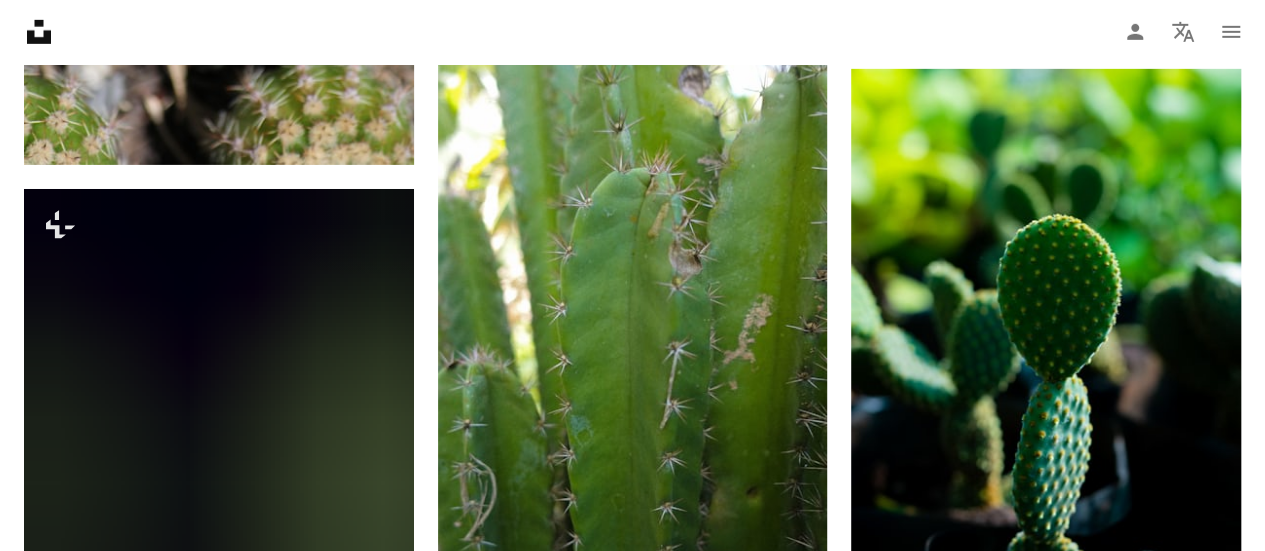 scroll, scrollTop: 0, scrollLeft: 0, axis: both 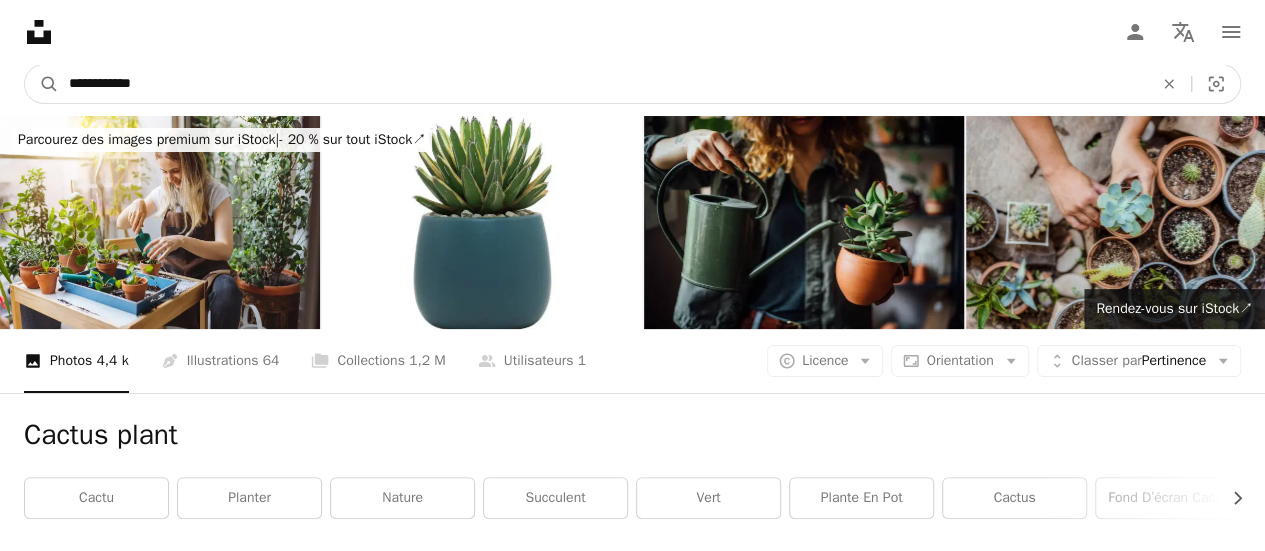 click on "**********" at bounding box center (603, 84) 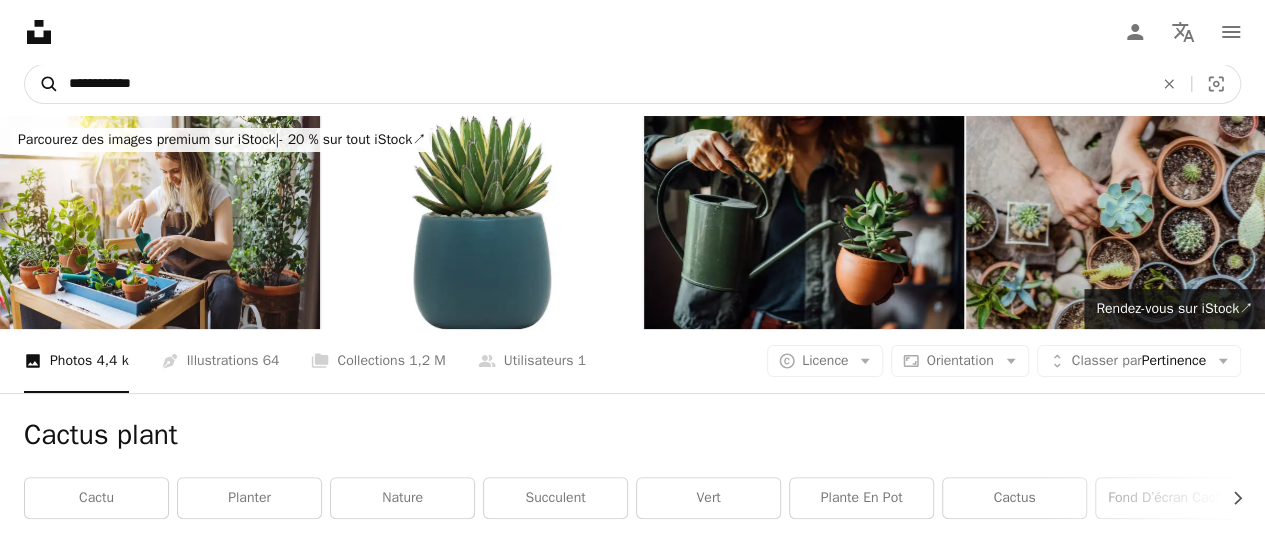 drag, startPoint x: 191, startPoint y: 77, endPoint x: 57, endPoint y: 73, distance: 134.0597 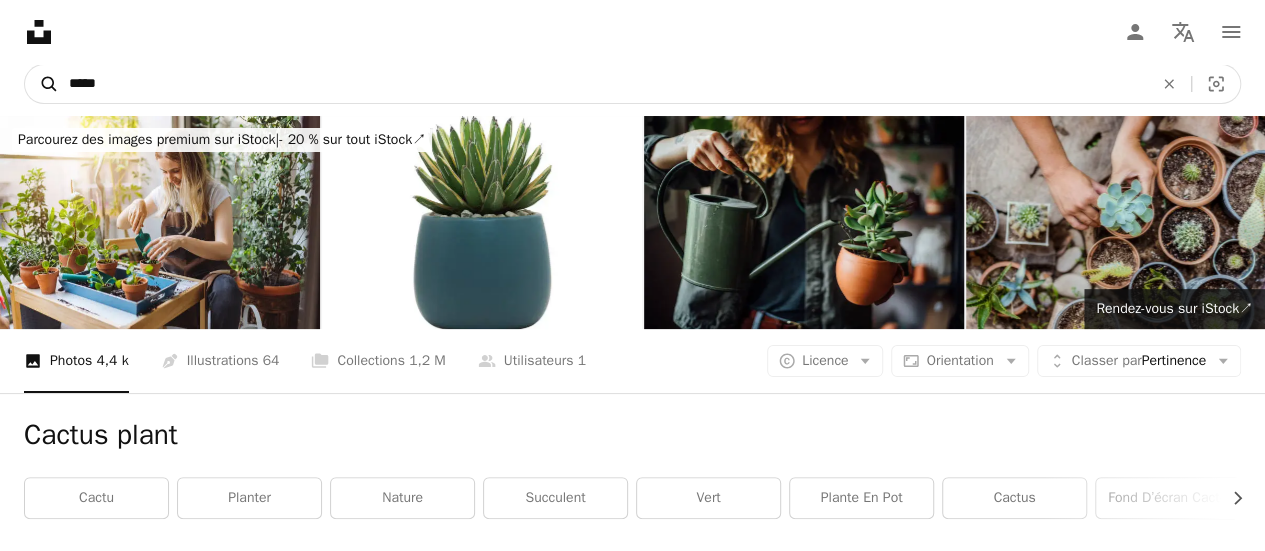 type on "*****" 